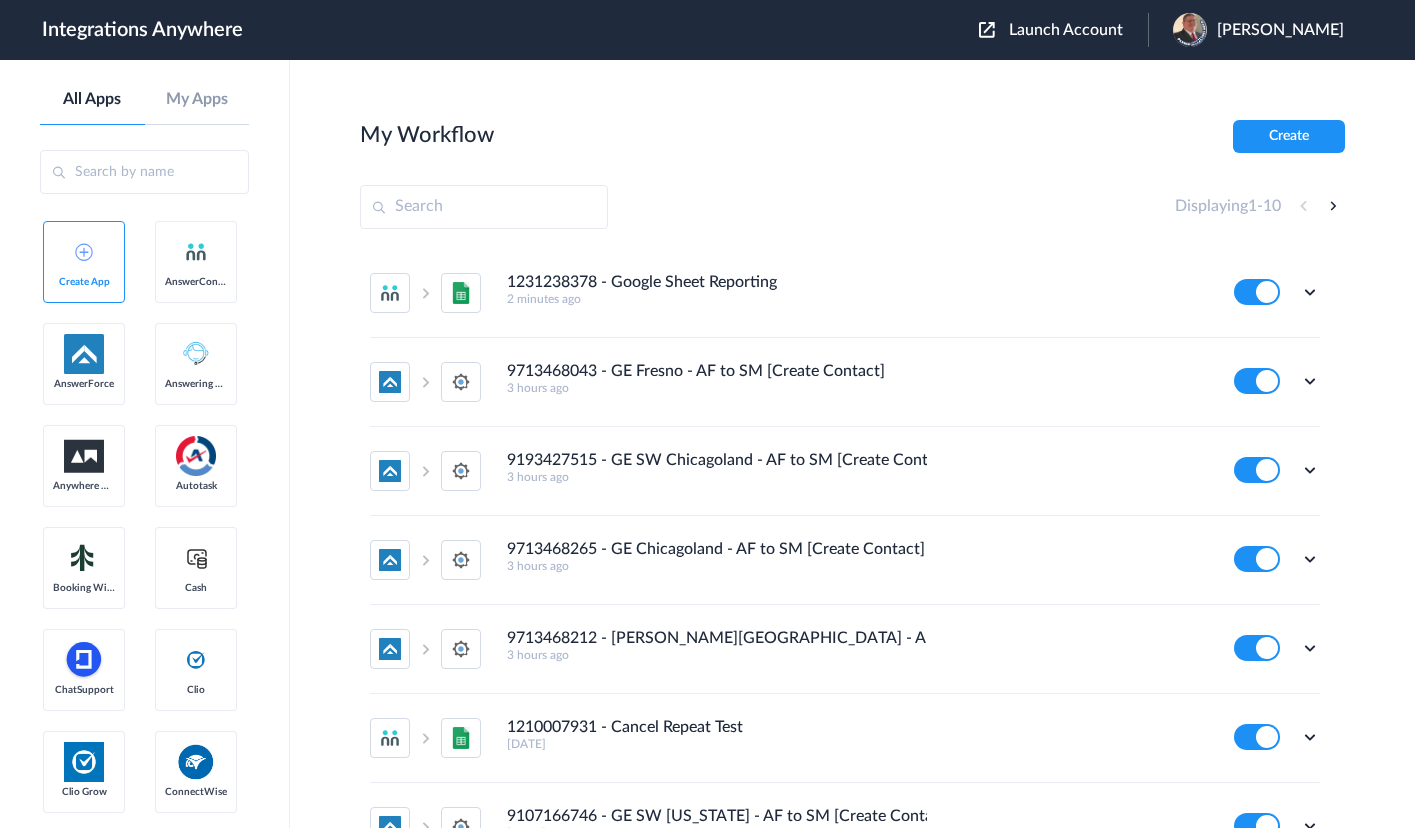 scroll, scrollTop: 0, scrollLeft: 0, axis: both 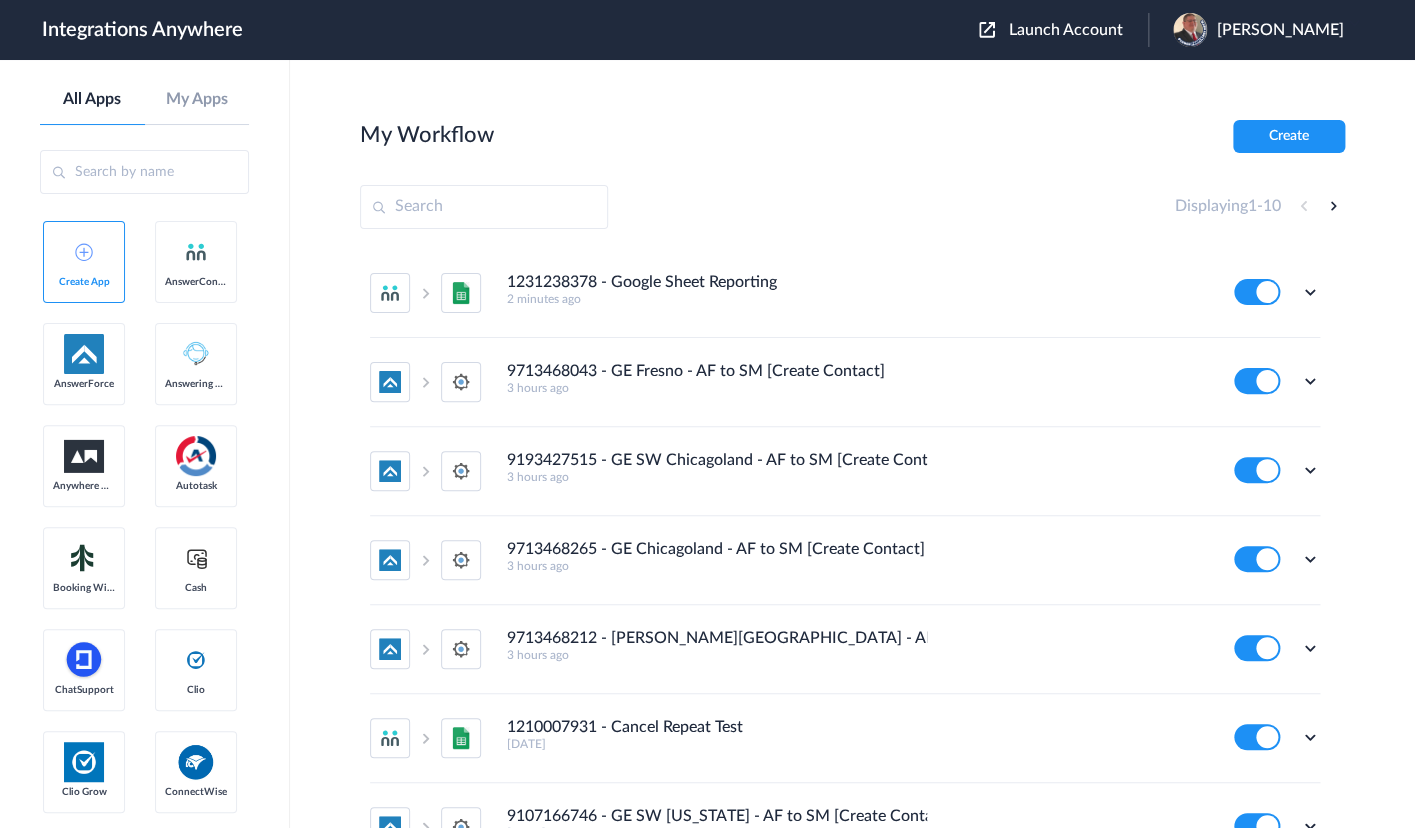 click on "Launch Account" at bounding box center (1066, 30) 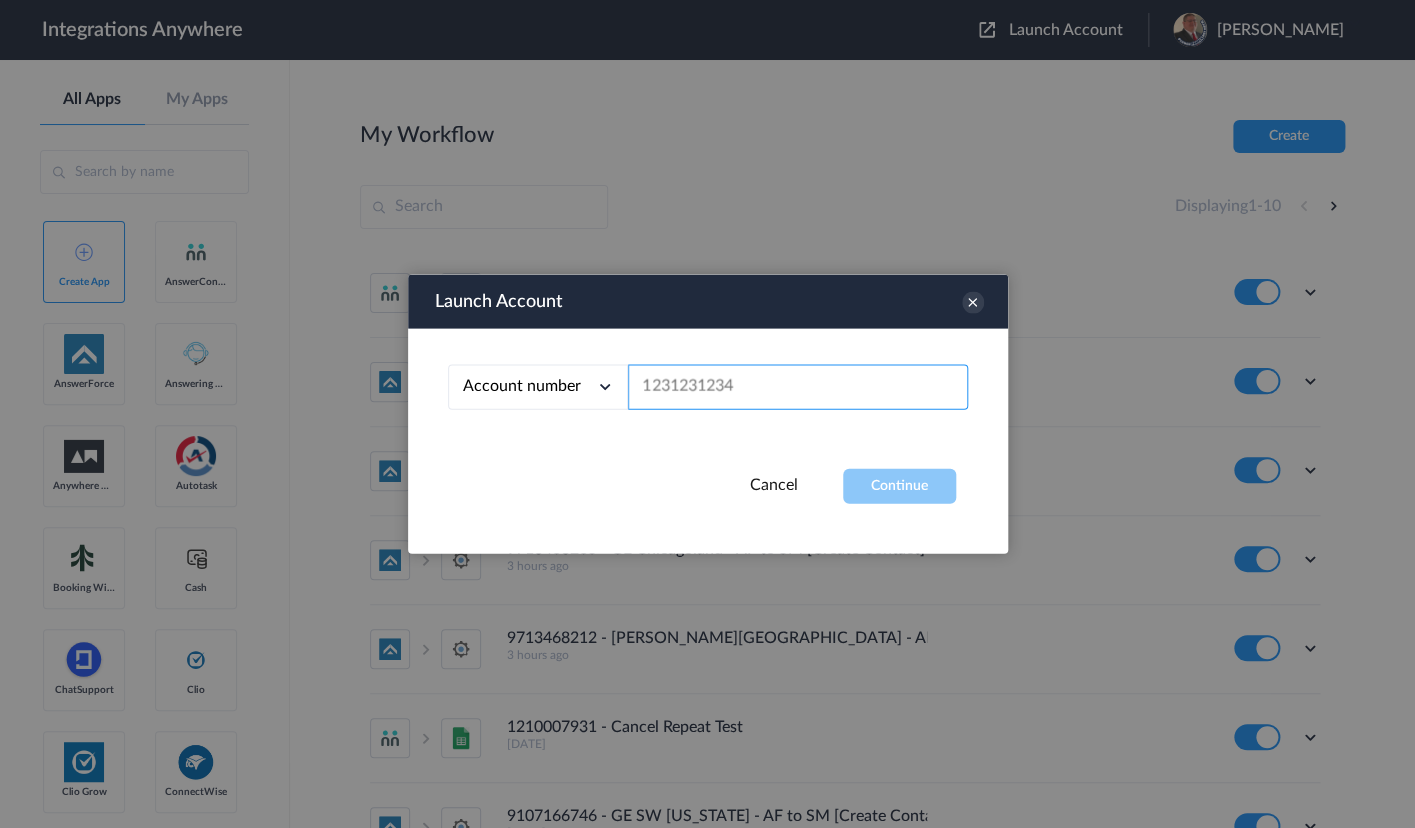 click at bounding box center (798, 387) 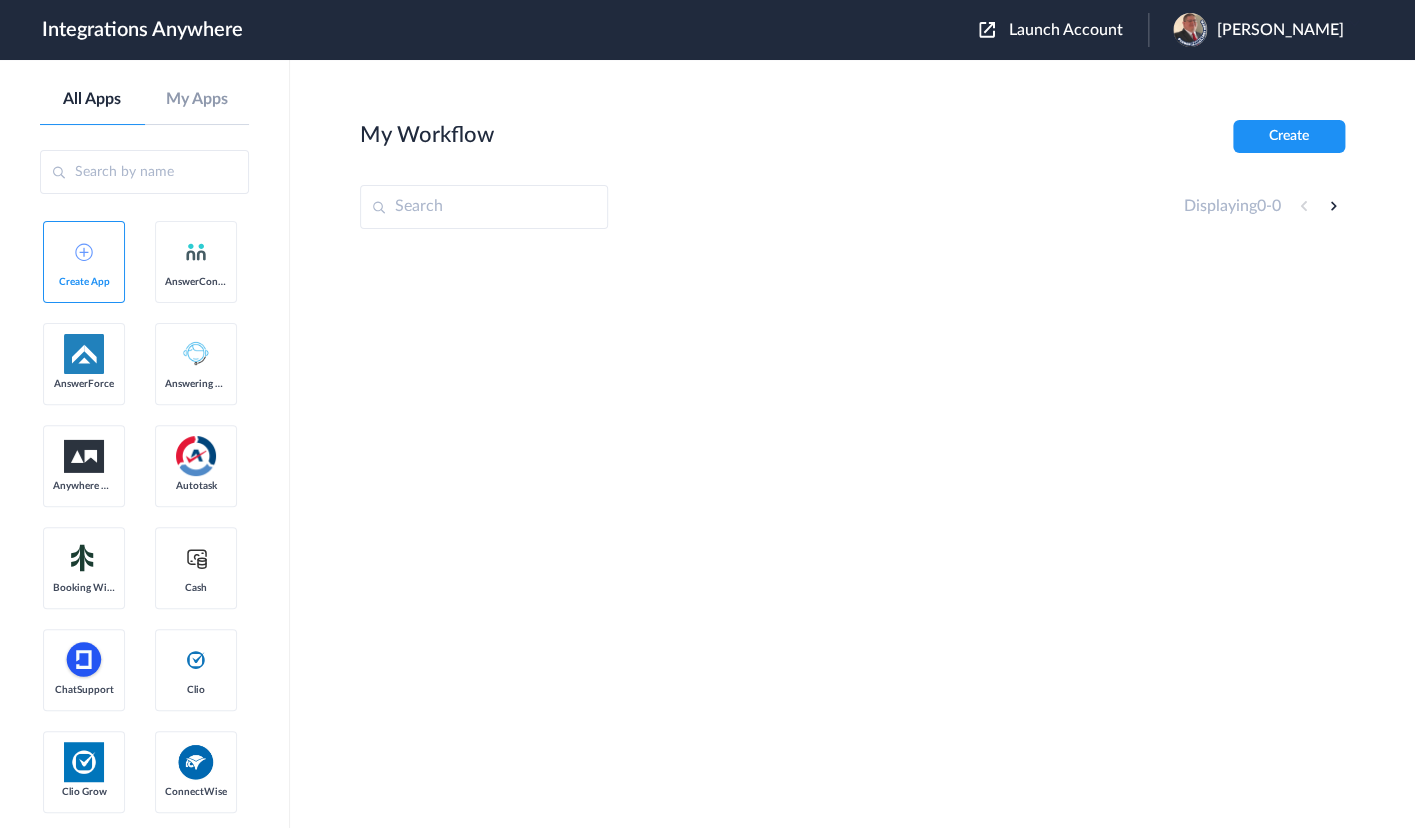 click on "Jason Marsteller" at bounding box center (1268, 30) 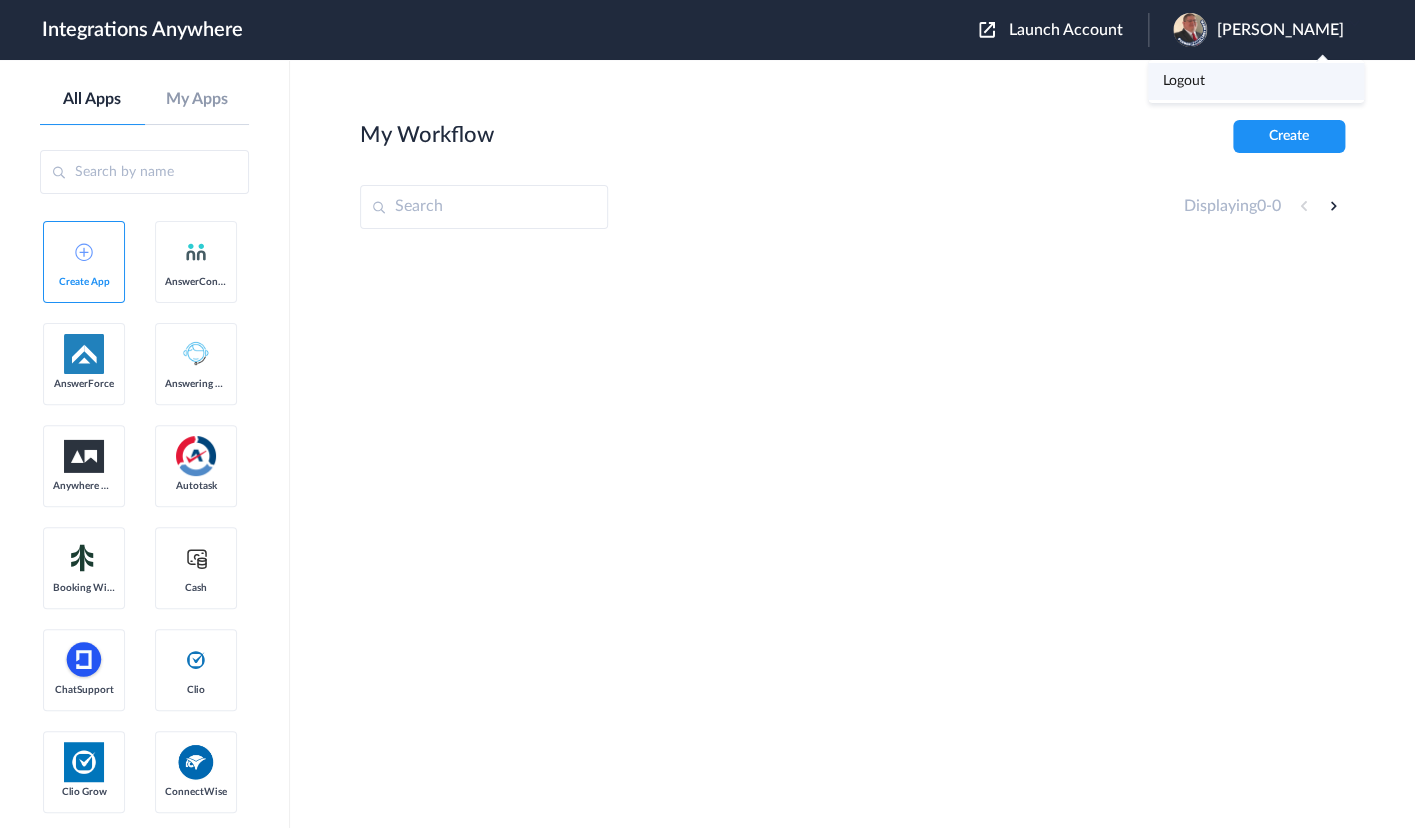 click on "Logout" at bounding box center (1184, 81) 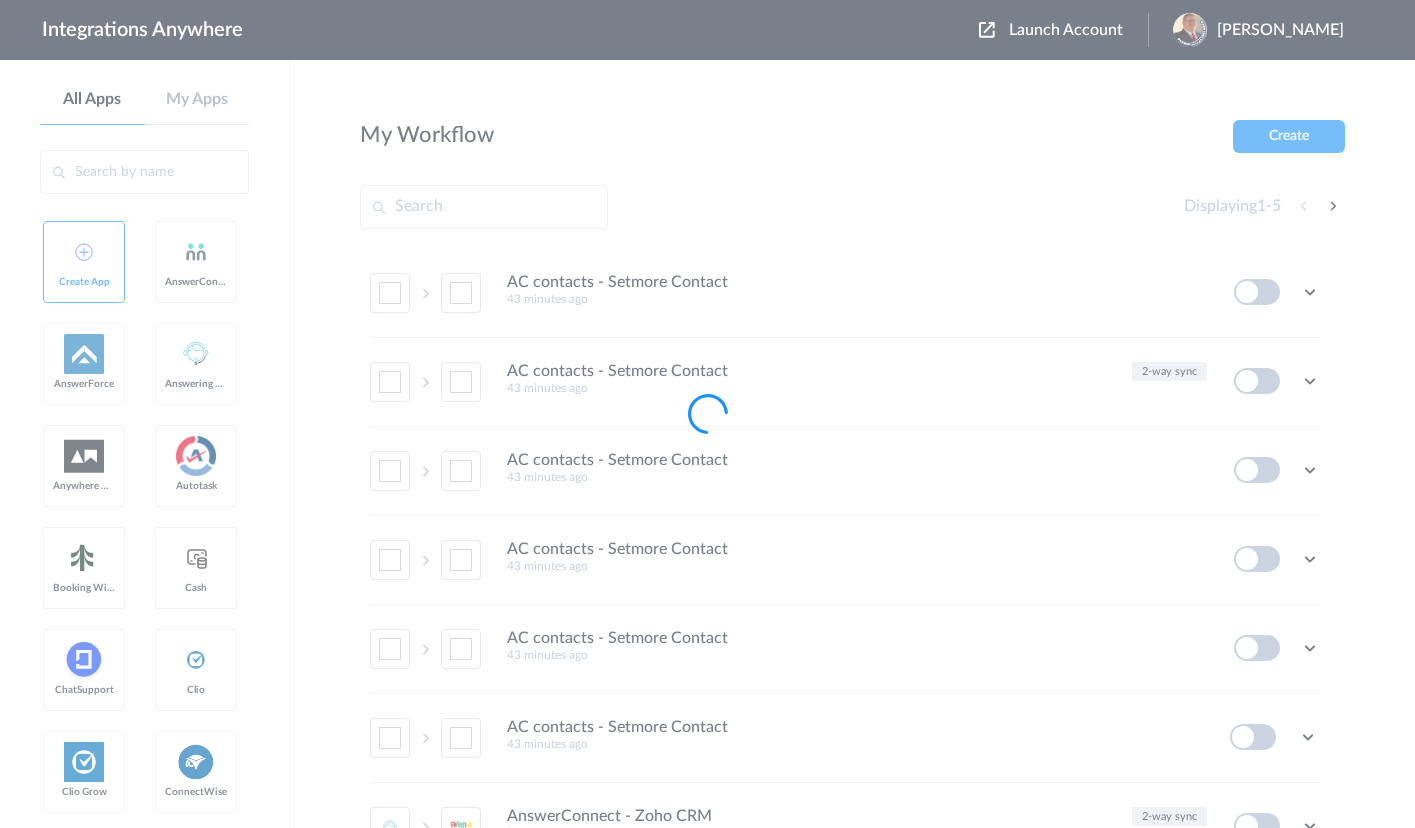 scroll, scrollTop: 0, scrollLeft: 0, axis: both 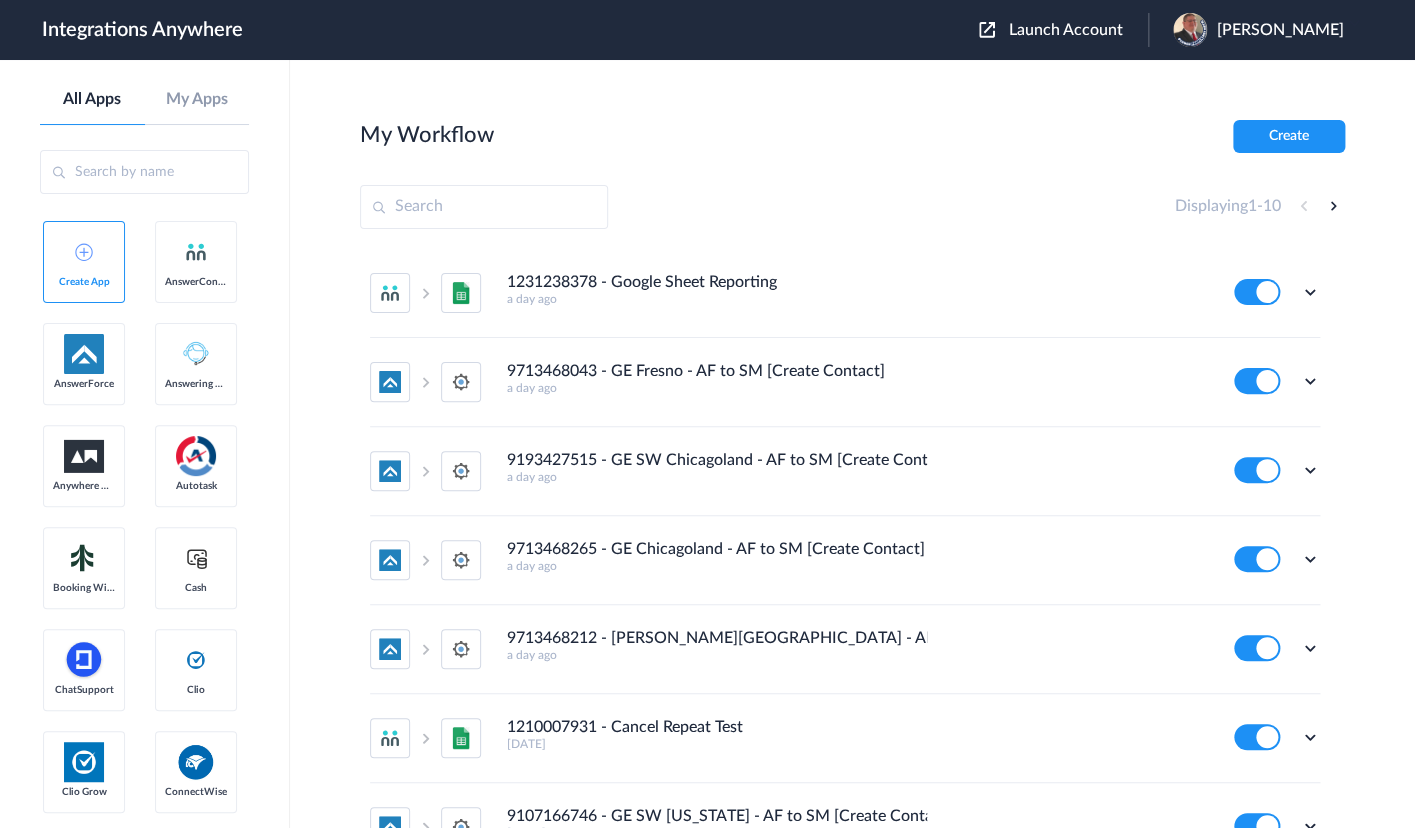click on "Launch Account" at bounding box center [1066, 30] 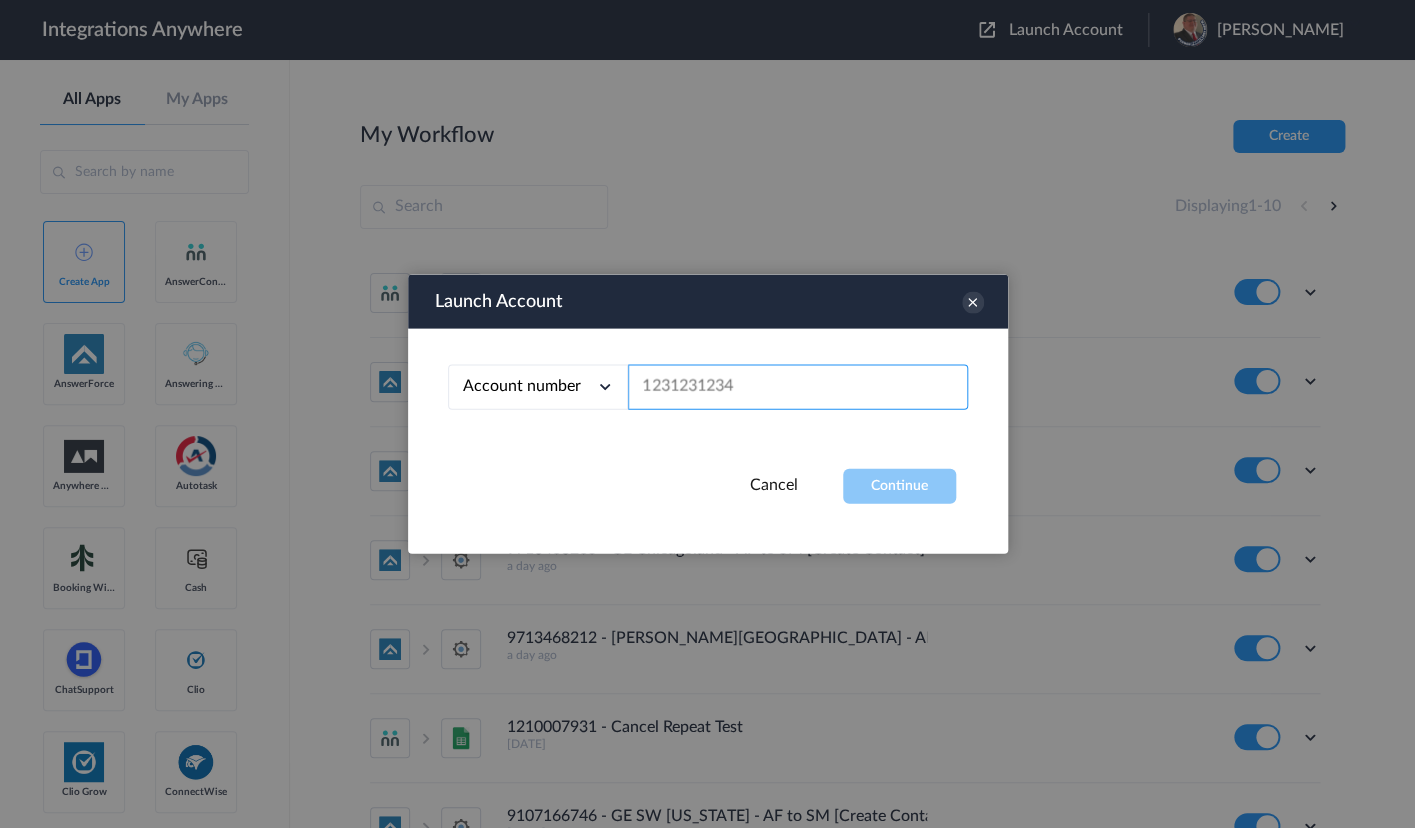 click at bounding box center (798, 387) 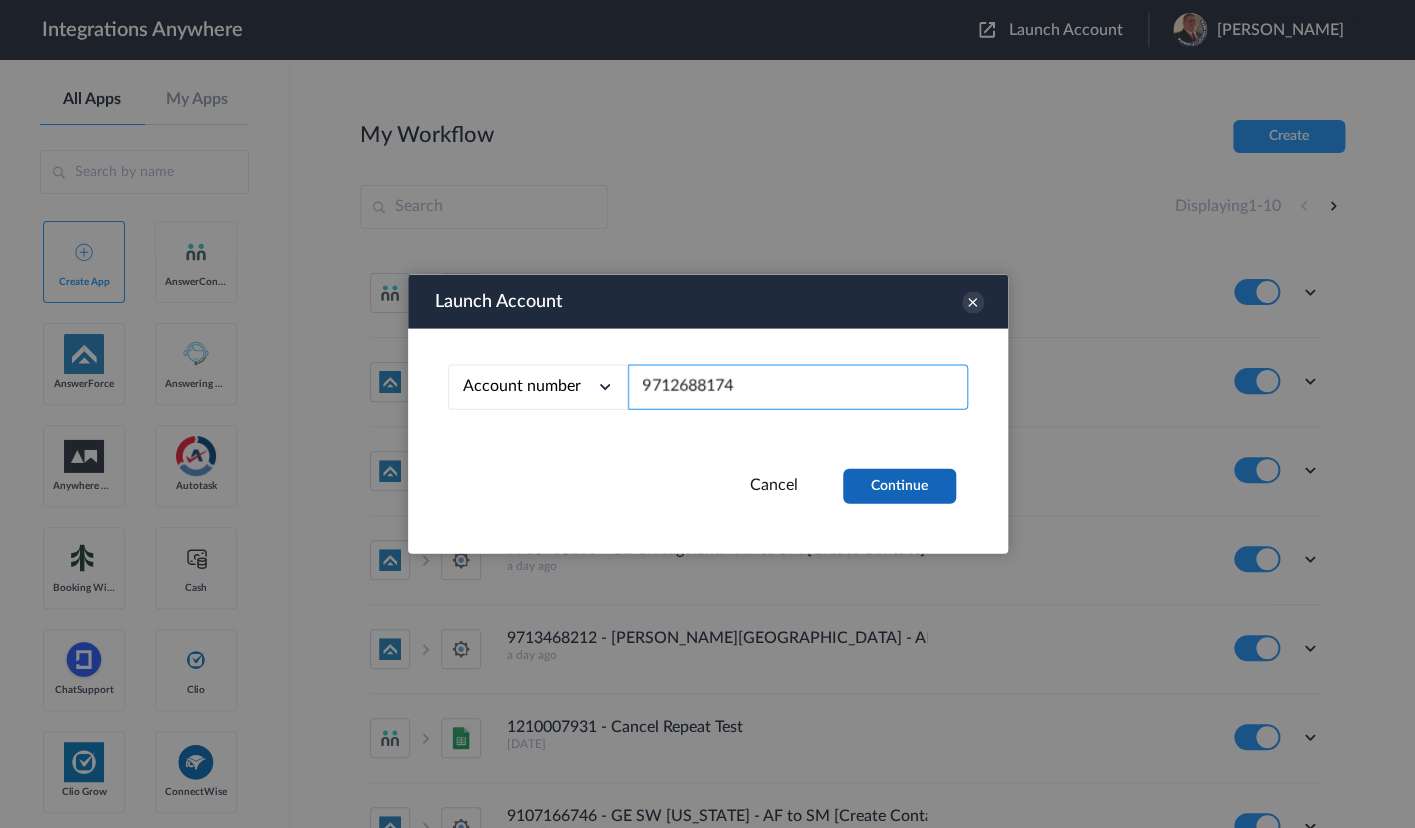 type on "9712688174" 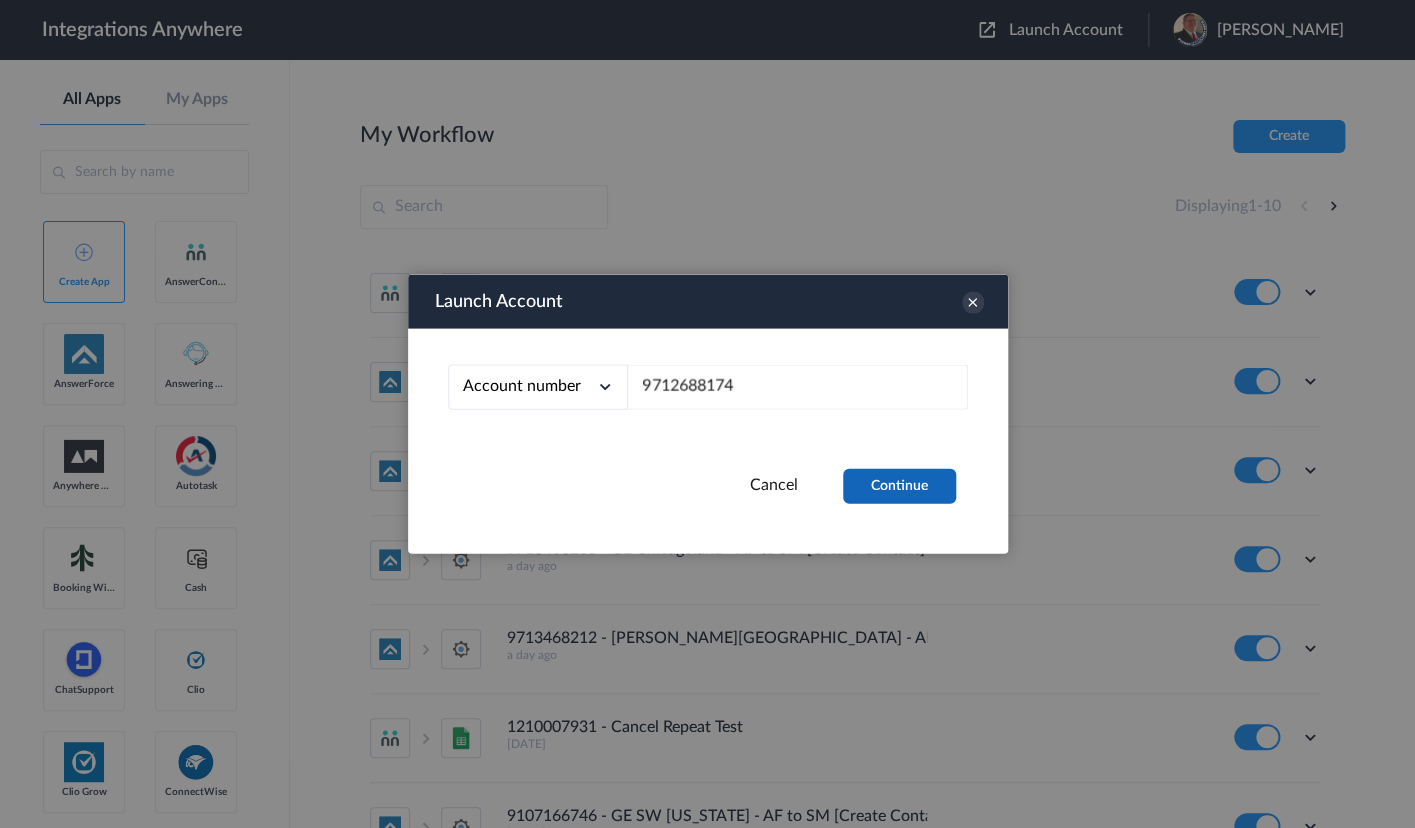 click on "Continue" at bounding box center [899, 486] 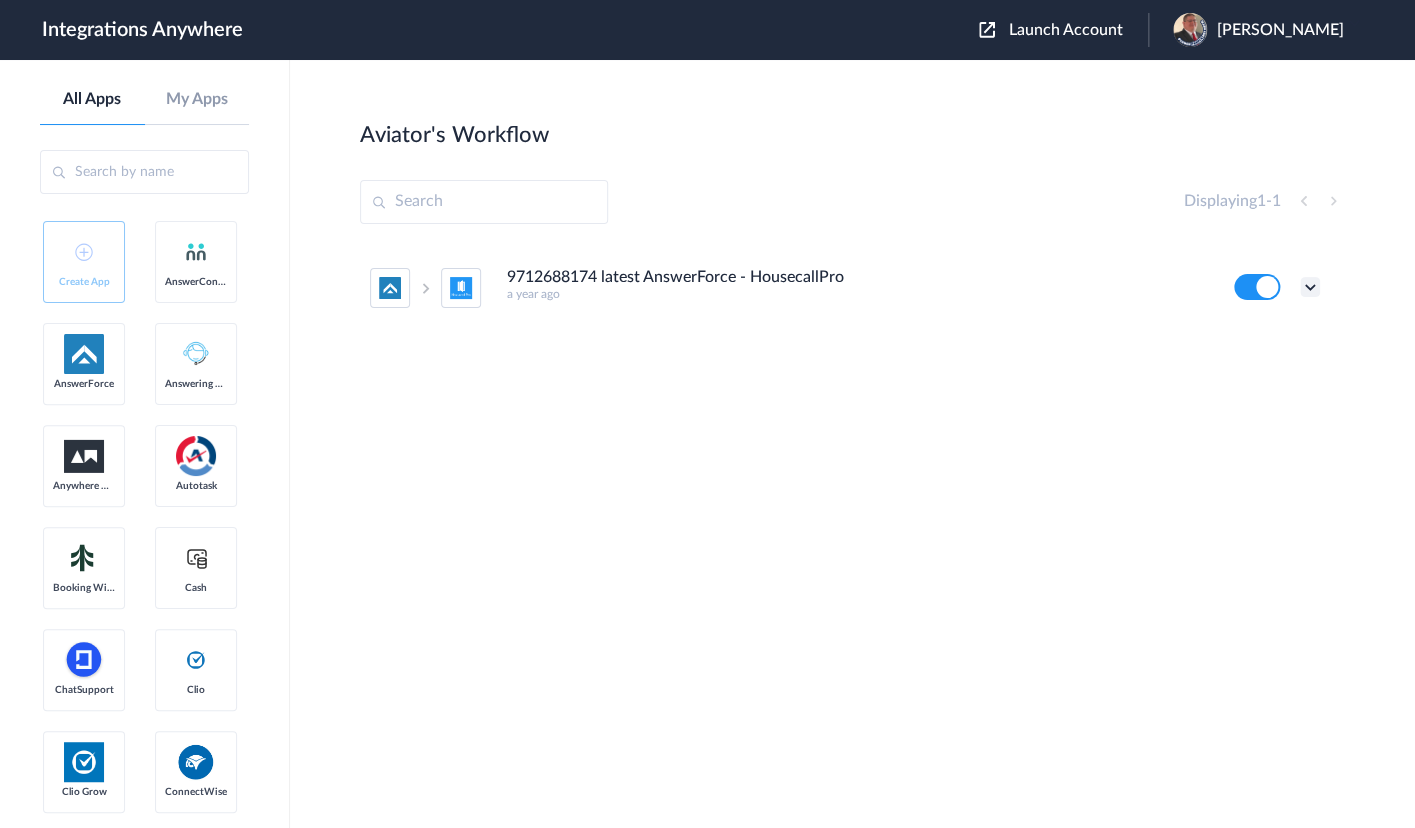 click at bounding box center [1310, 287] 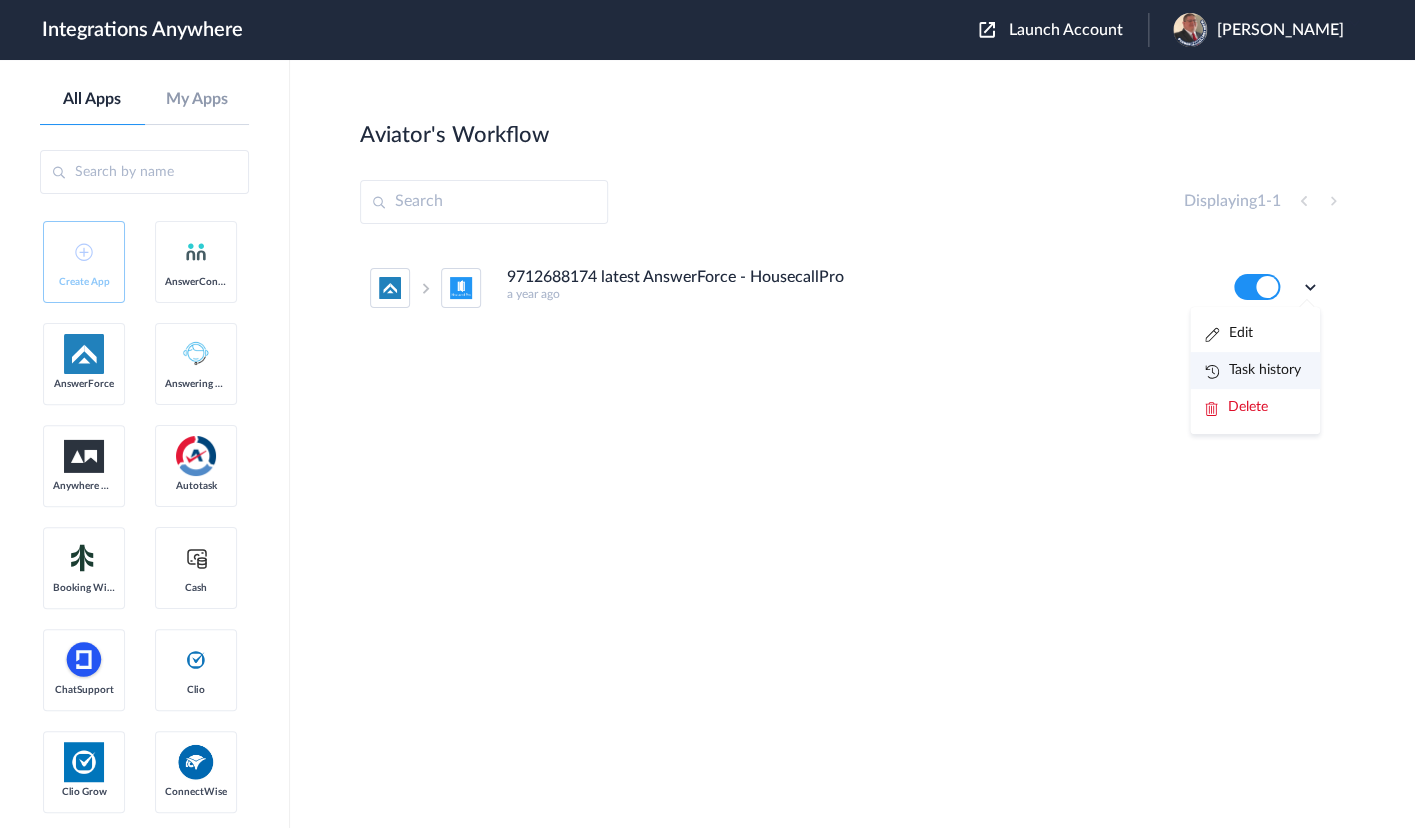 click on "Task history" at bounding box center (1255, 370) 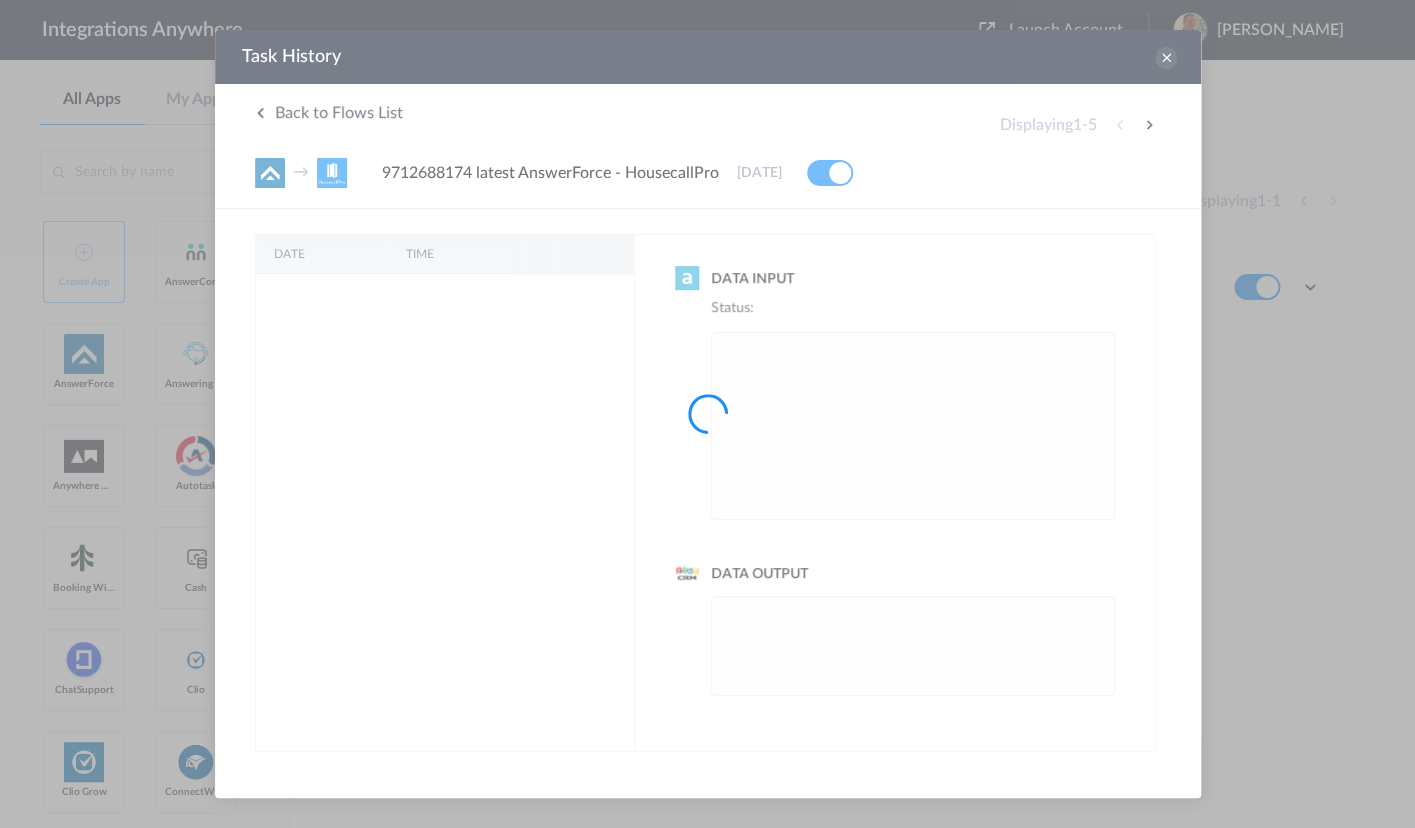 scroll, scrollTop: 0, scrollLeft: 0, axis: both 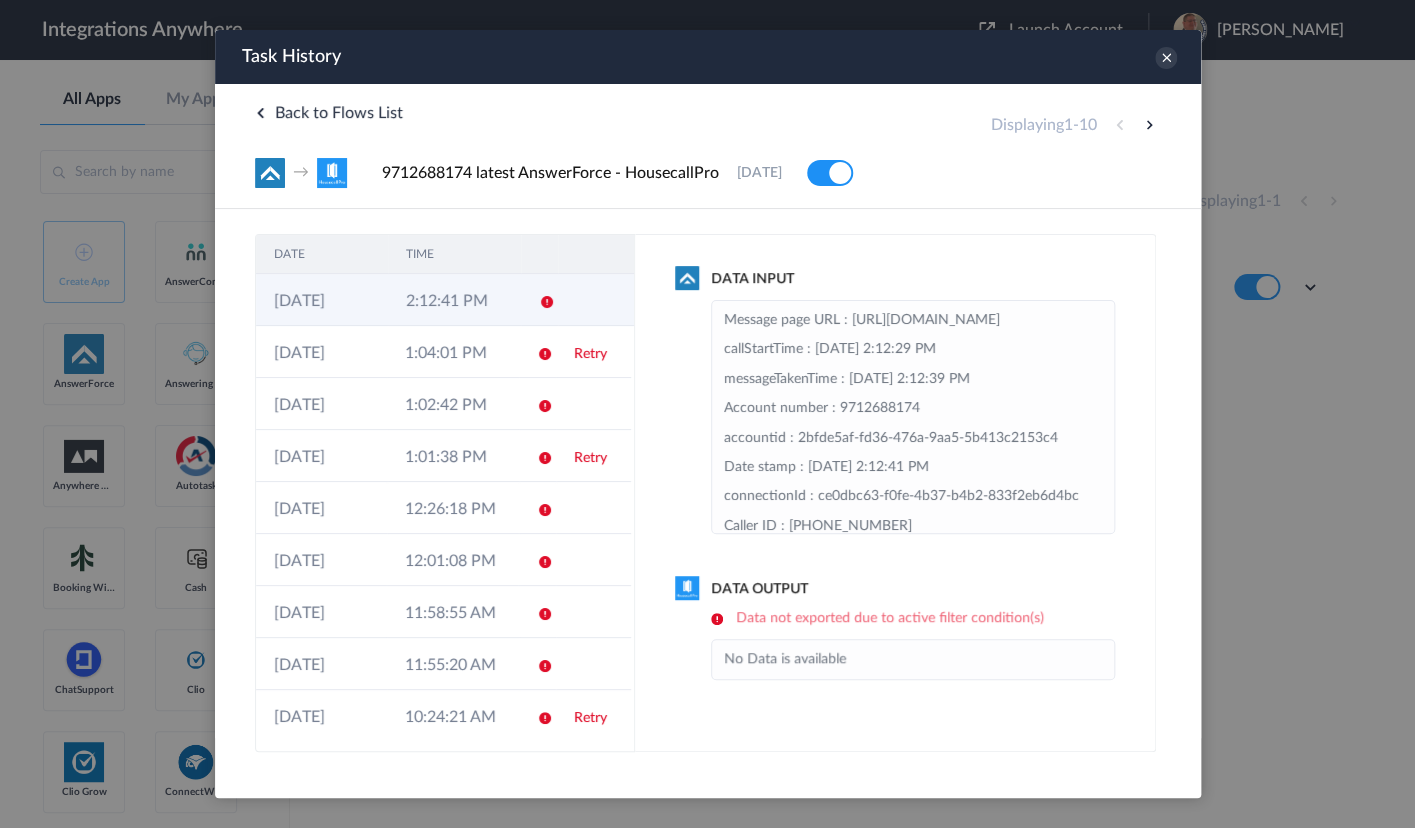 click on "2:12:41 PM" at bounding box center (453, 300) 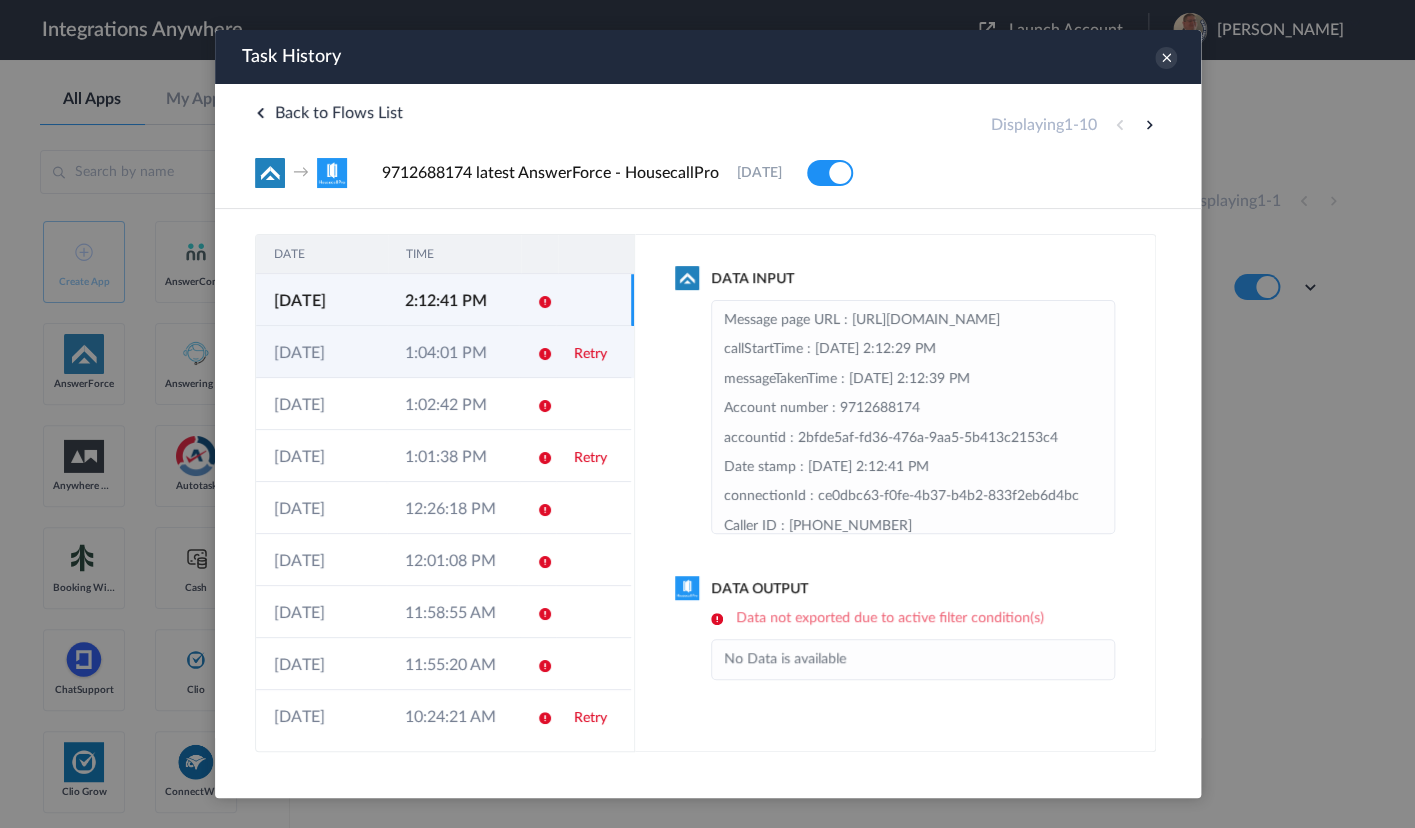 click on "1:04:01 PM" at bounding box center [451, 352] 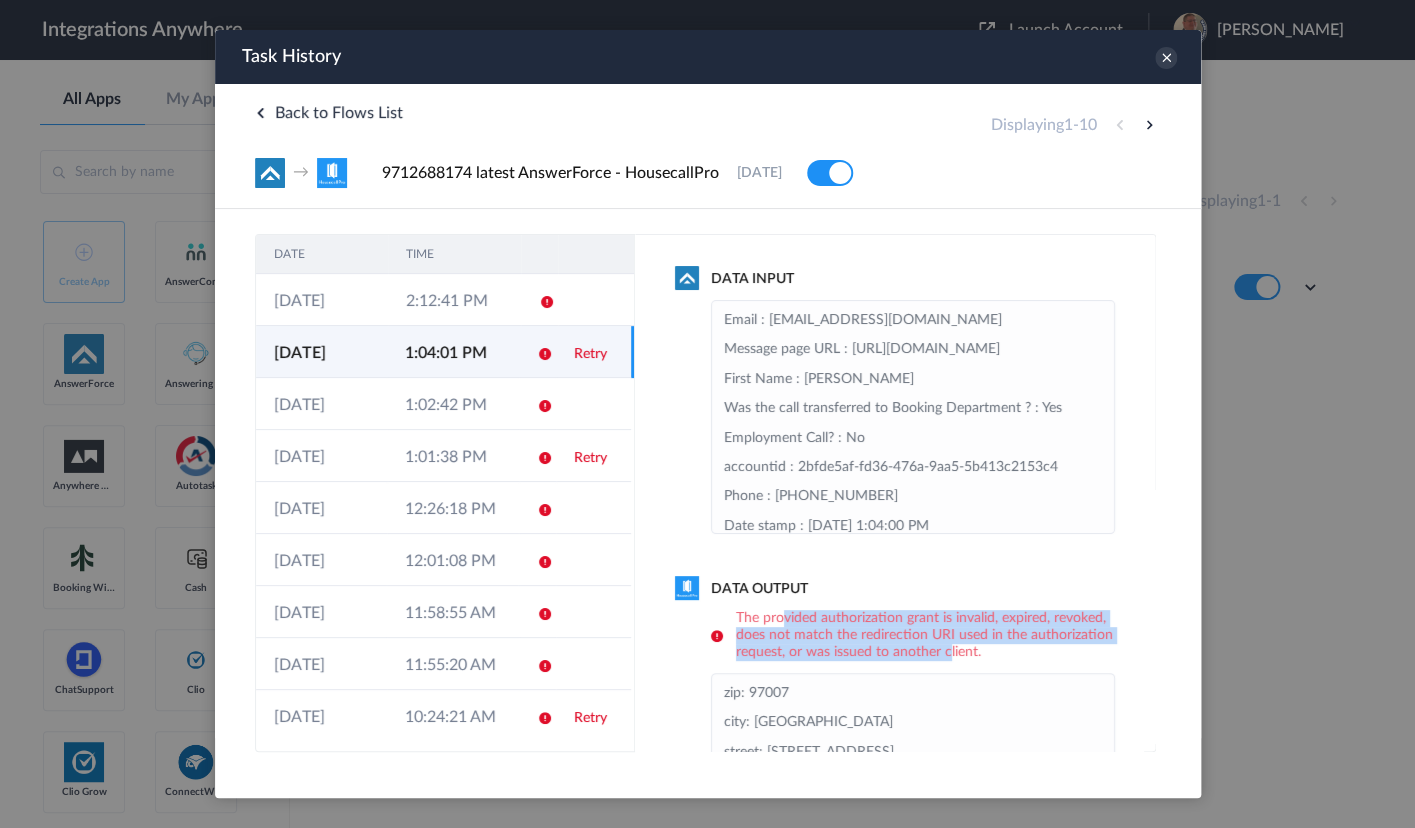 drag, startPoint x: 779, startPoint y: 625, endPoint x: 1034, endPoint y: 653, distance: 256.53265 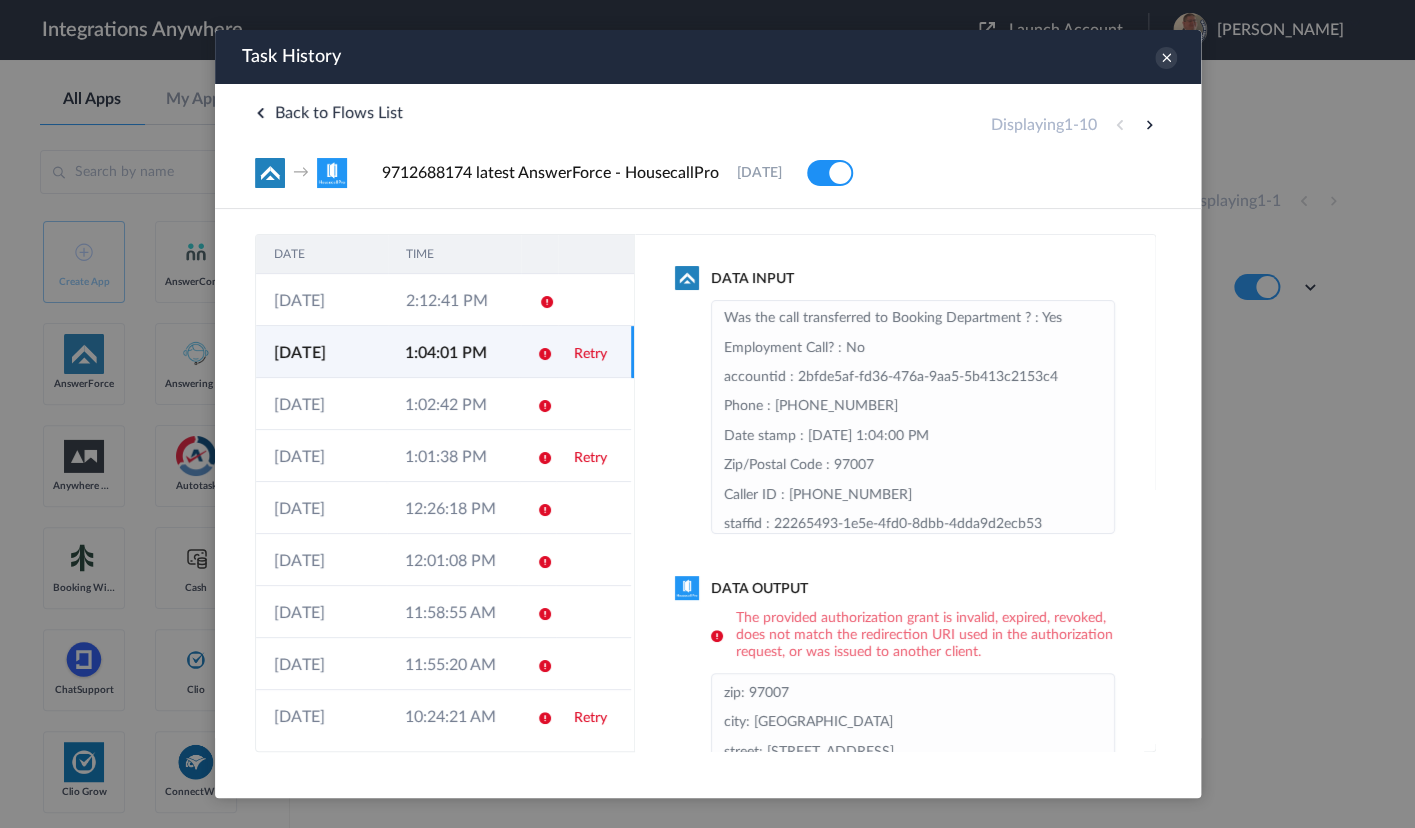 scroll, scrollTop: 0, scrollLeft: 0, axis: both 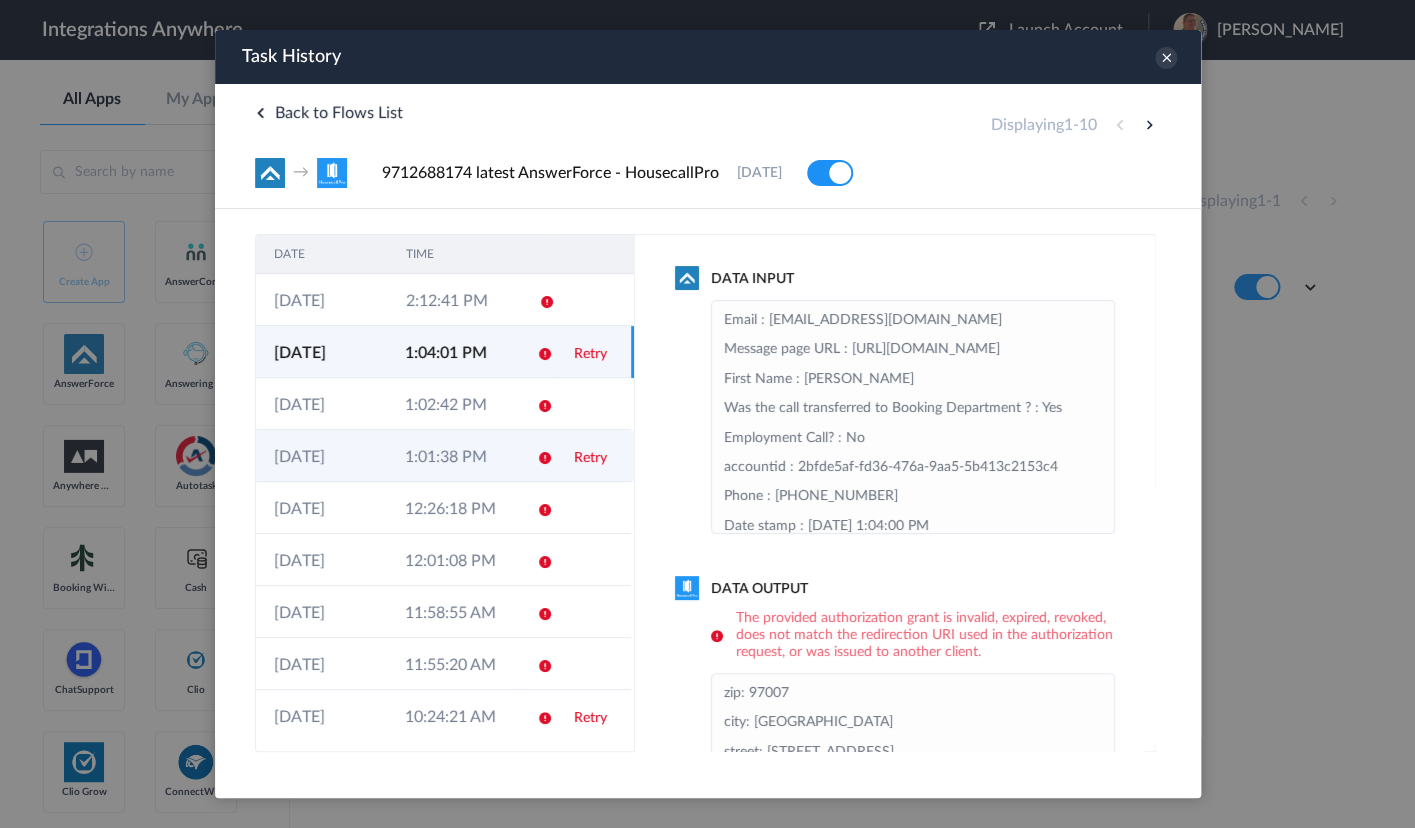click on "1:01:38 PM" at bounding box center [451, 456] 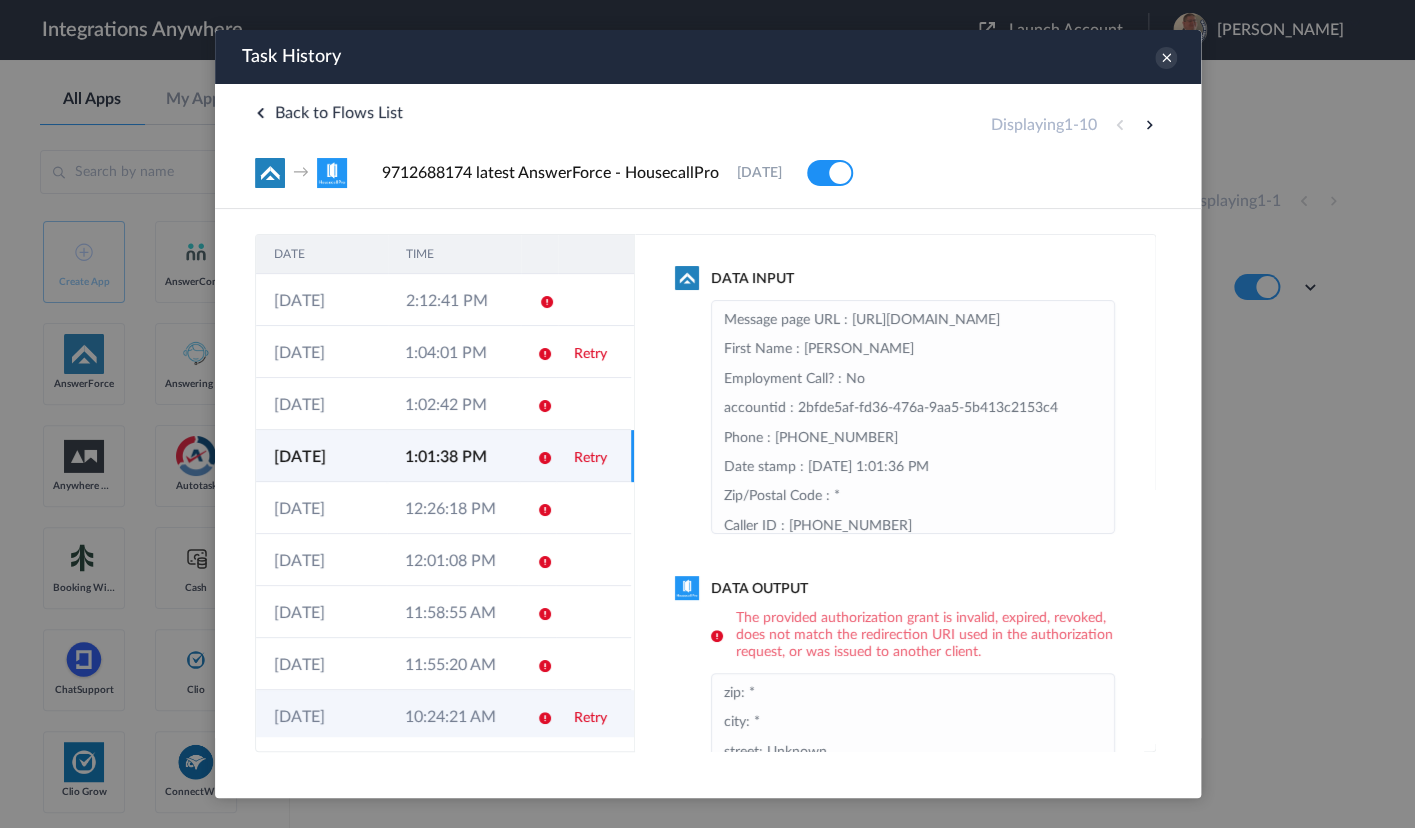 click on "10:24:21 AM" at bounding box center (451, 716) 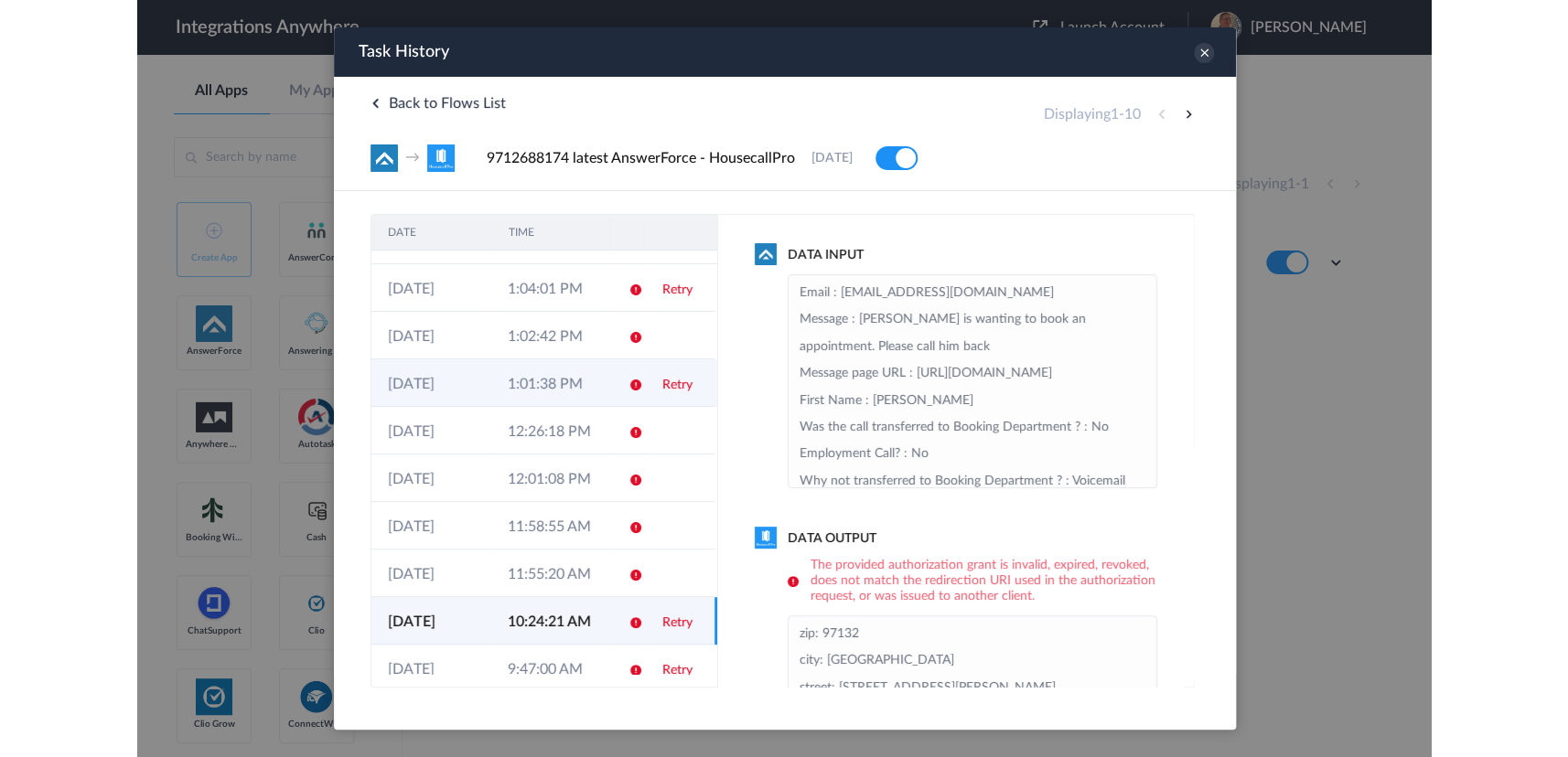 scroll, scrollTop: 51, scrollLeft: 0, axis: vertical 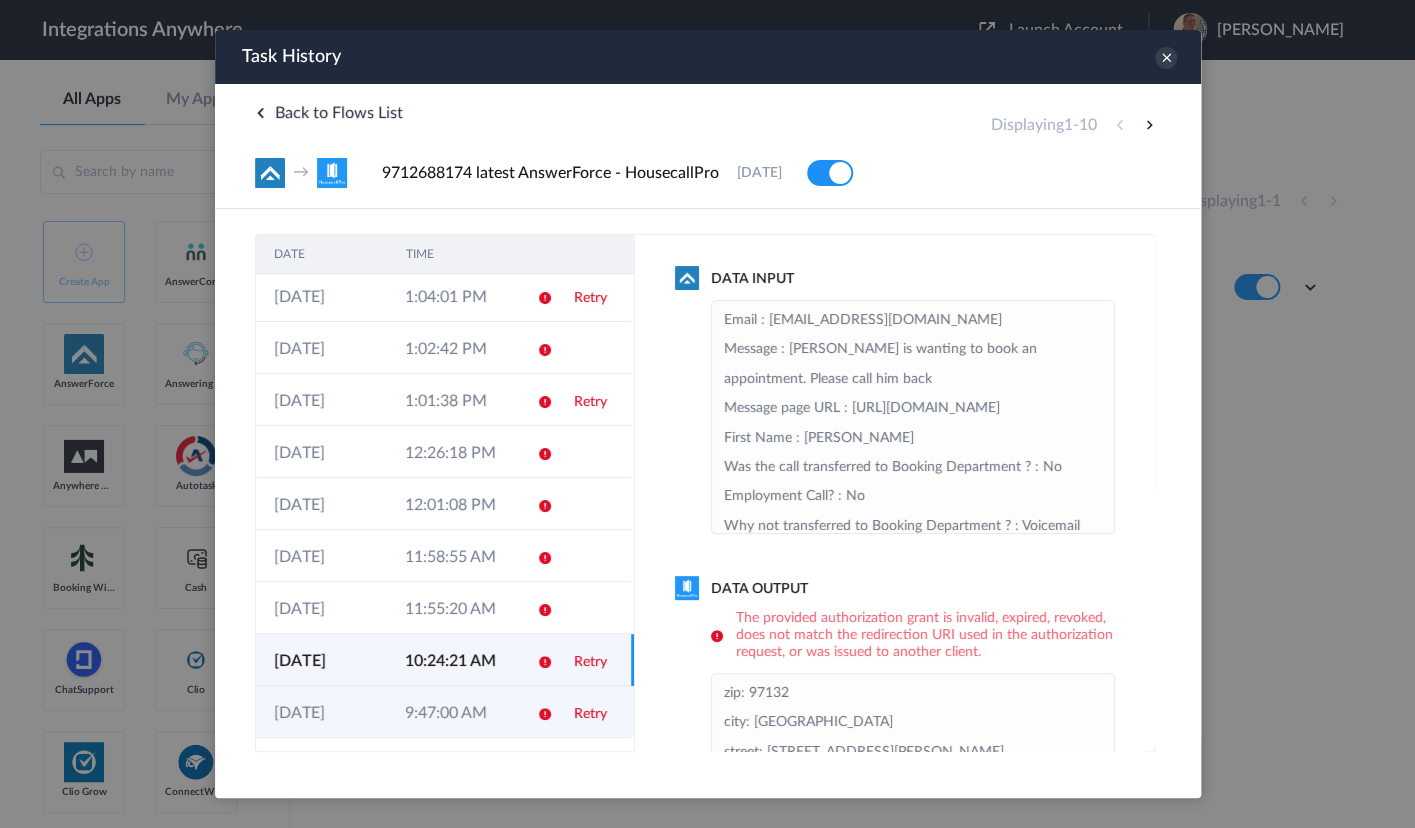 click on "9:47:00 AM" at bounding box center [451, 712] 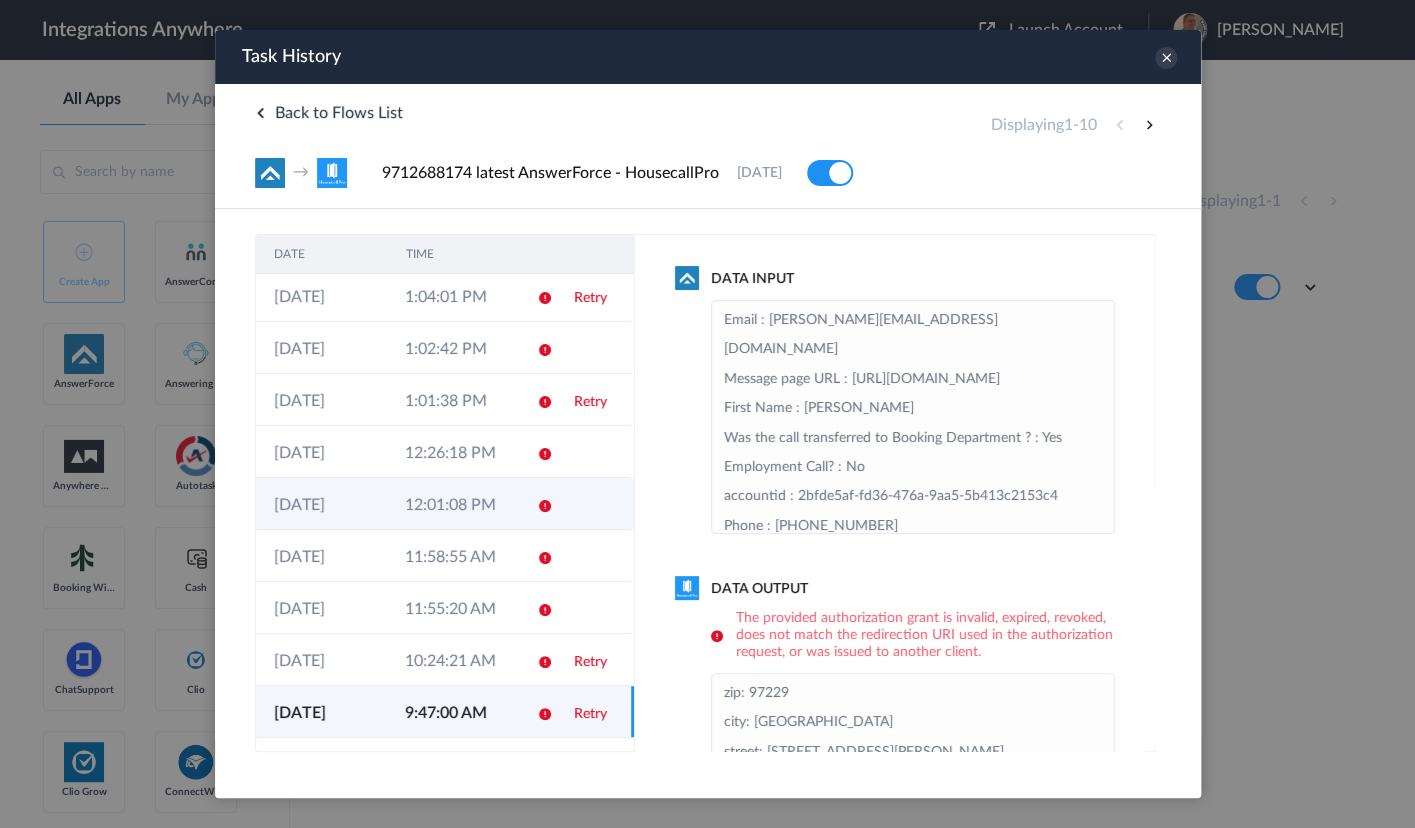 click on "12:01:08 PM" at bounding box center (451, 504) 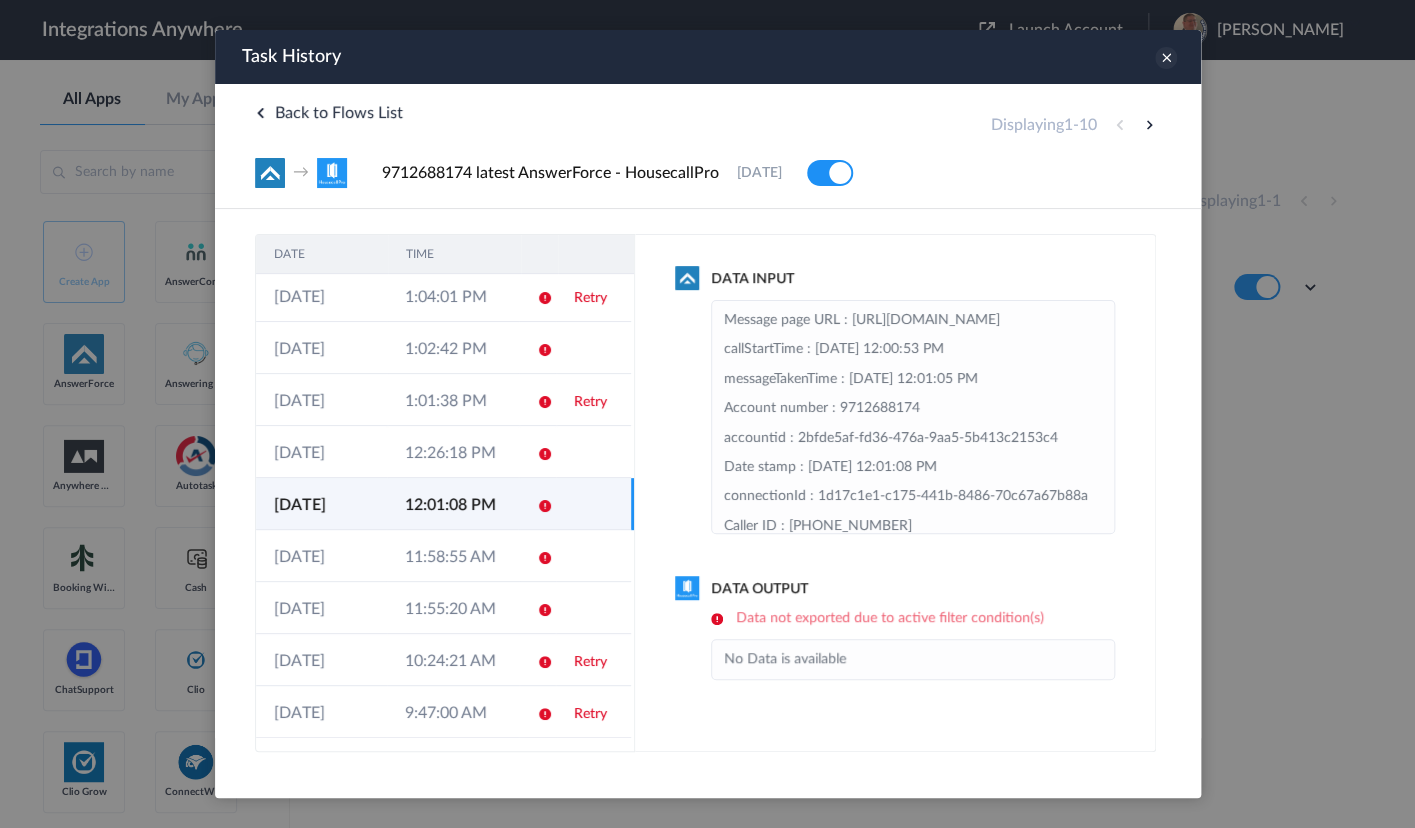 click at bounding box center [1165, 58] 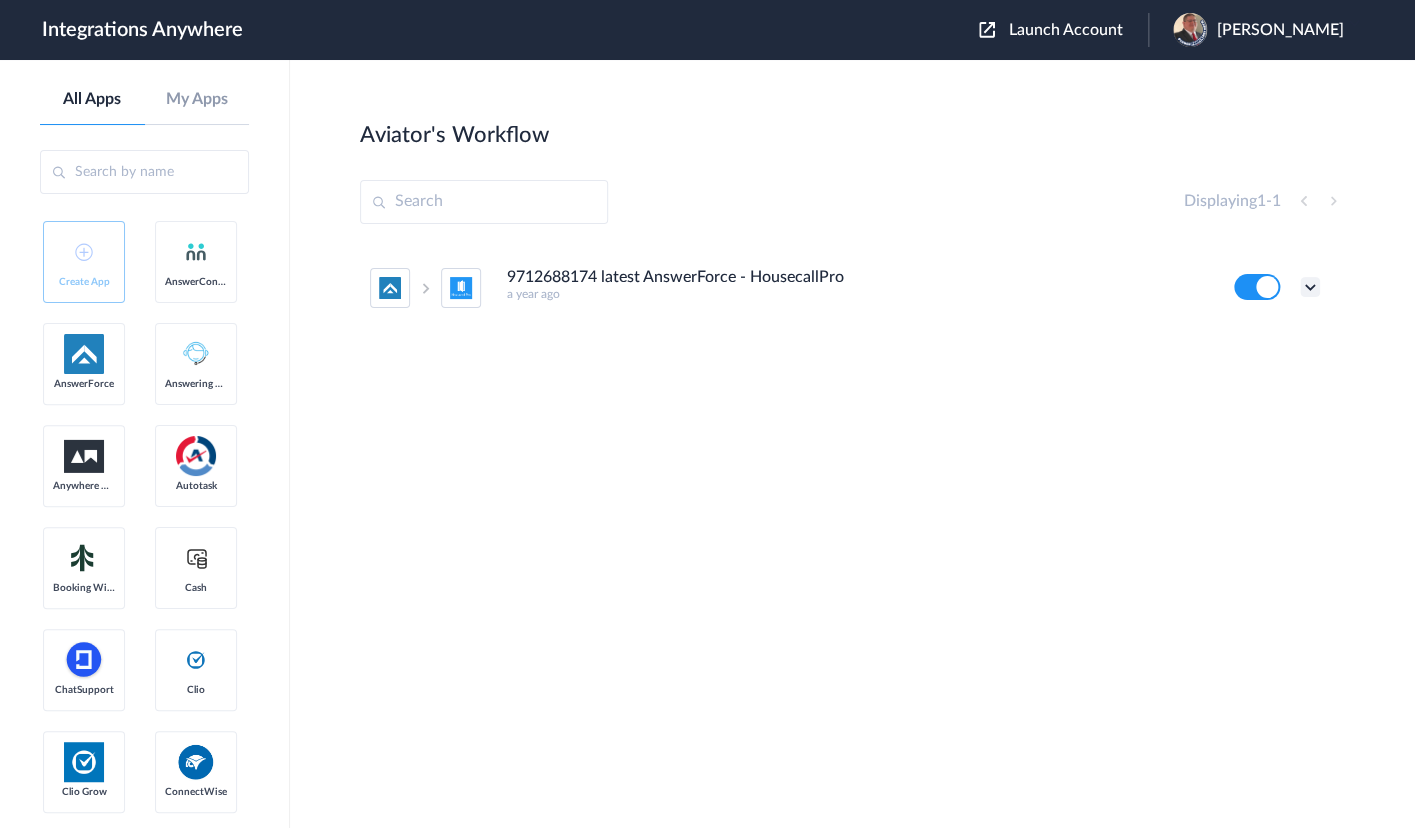 click at bounding box center [1310, 287] 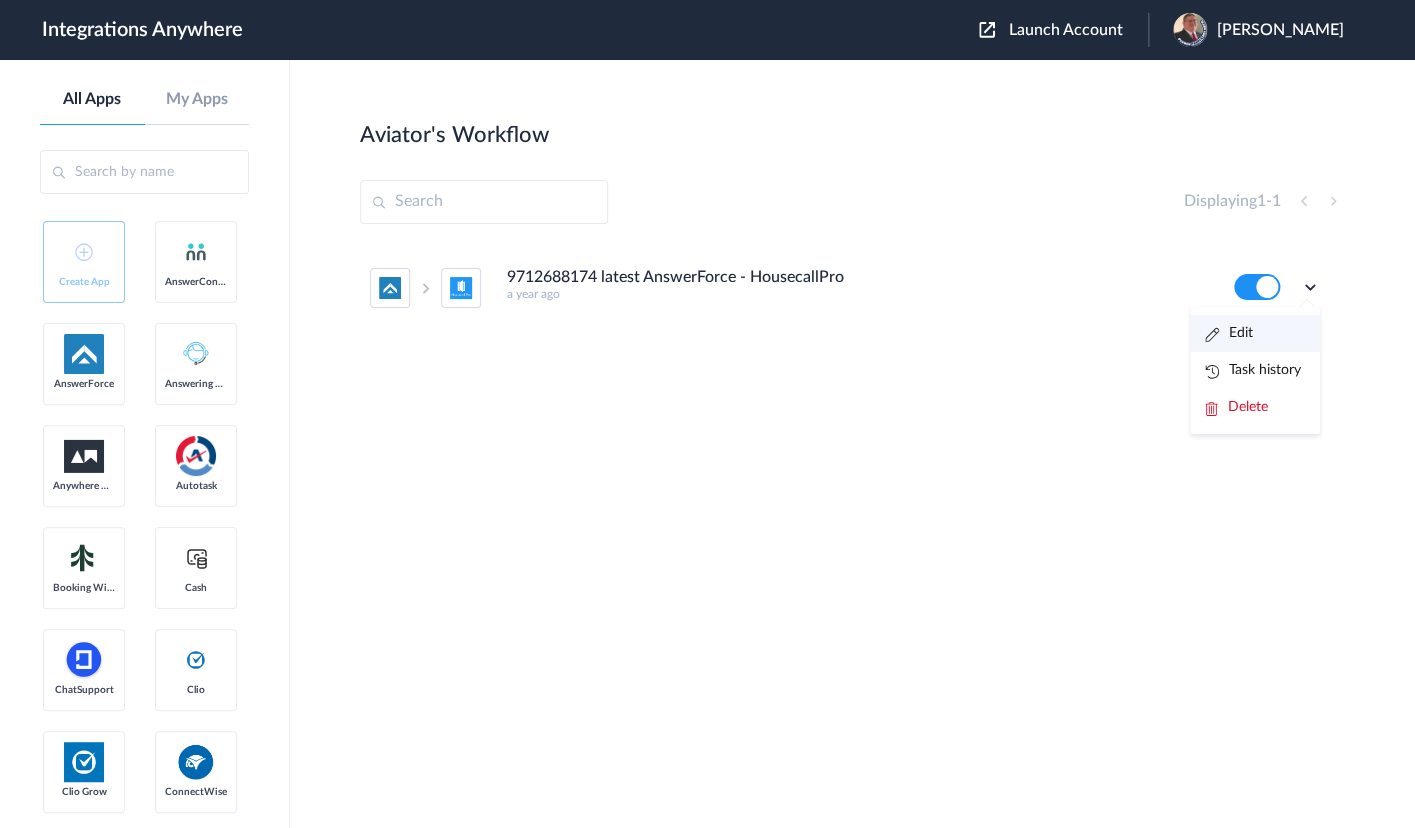 click on "Edit" at bounding box center (1255, 333) 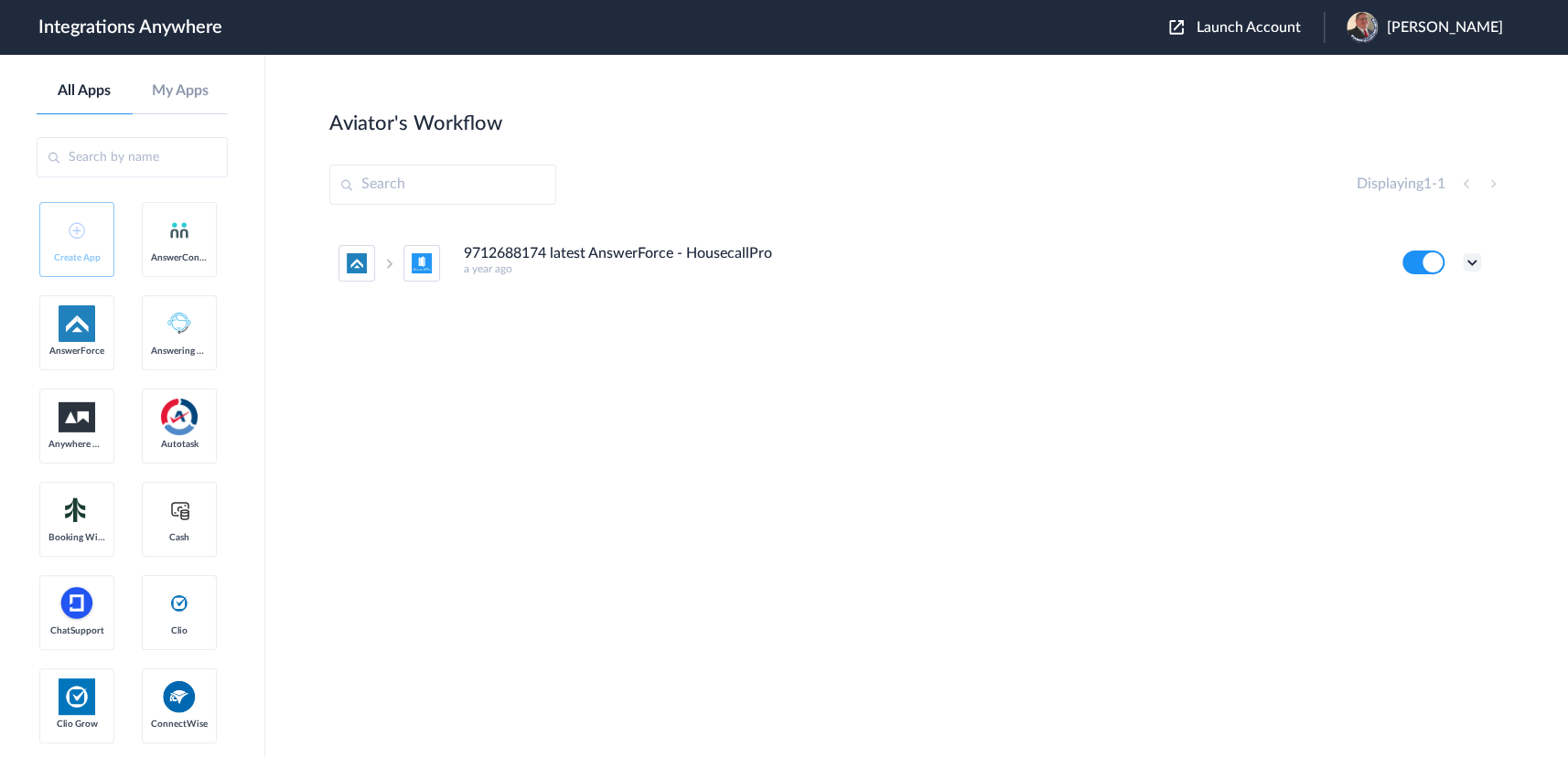 click at bounding box center (1472, 262) 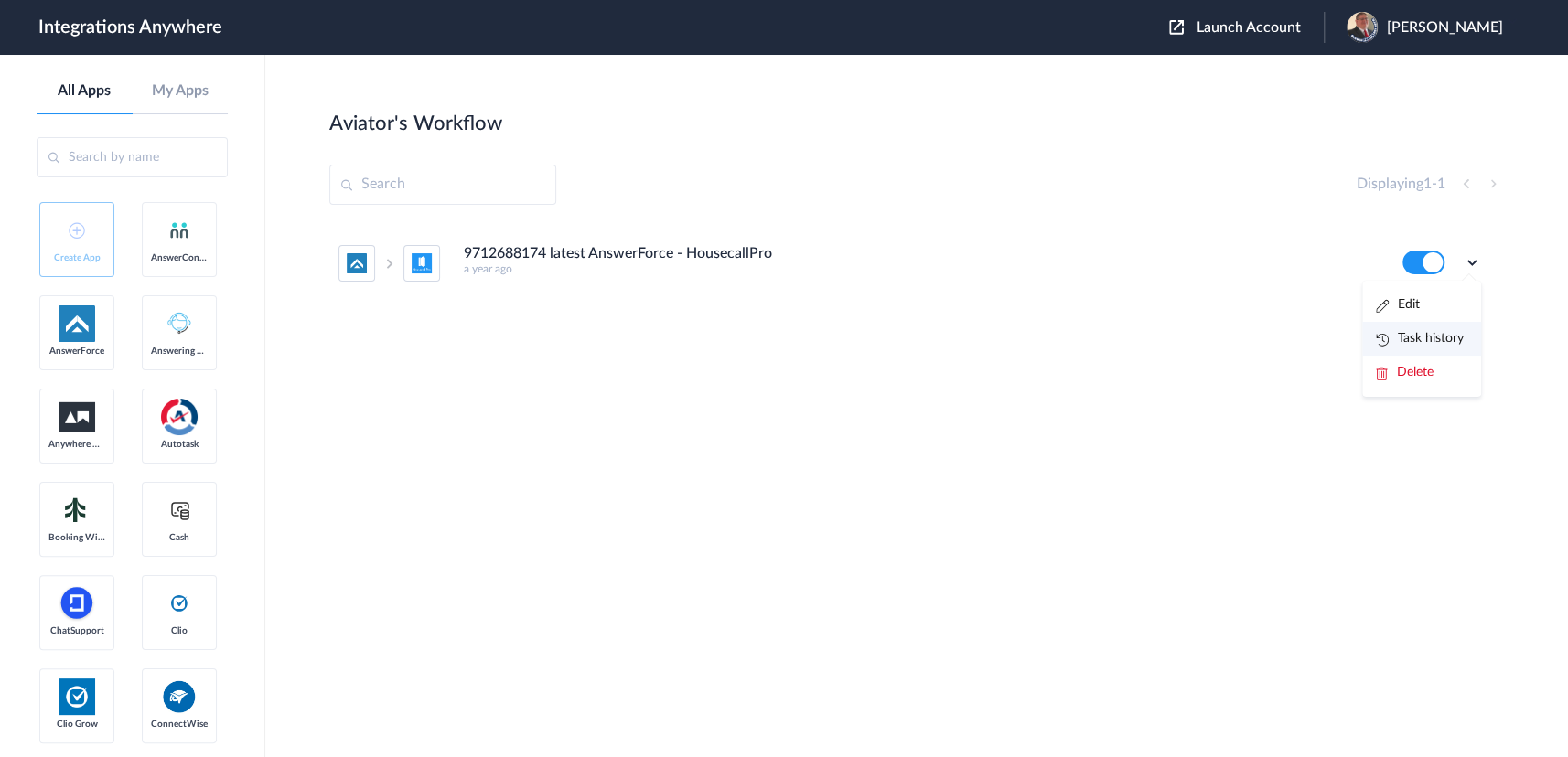 click on "Task history" at bounding box center (1420, 338) 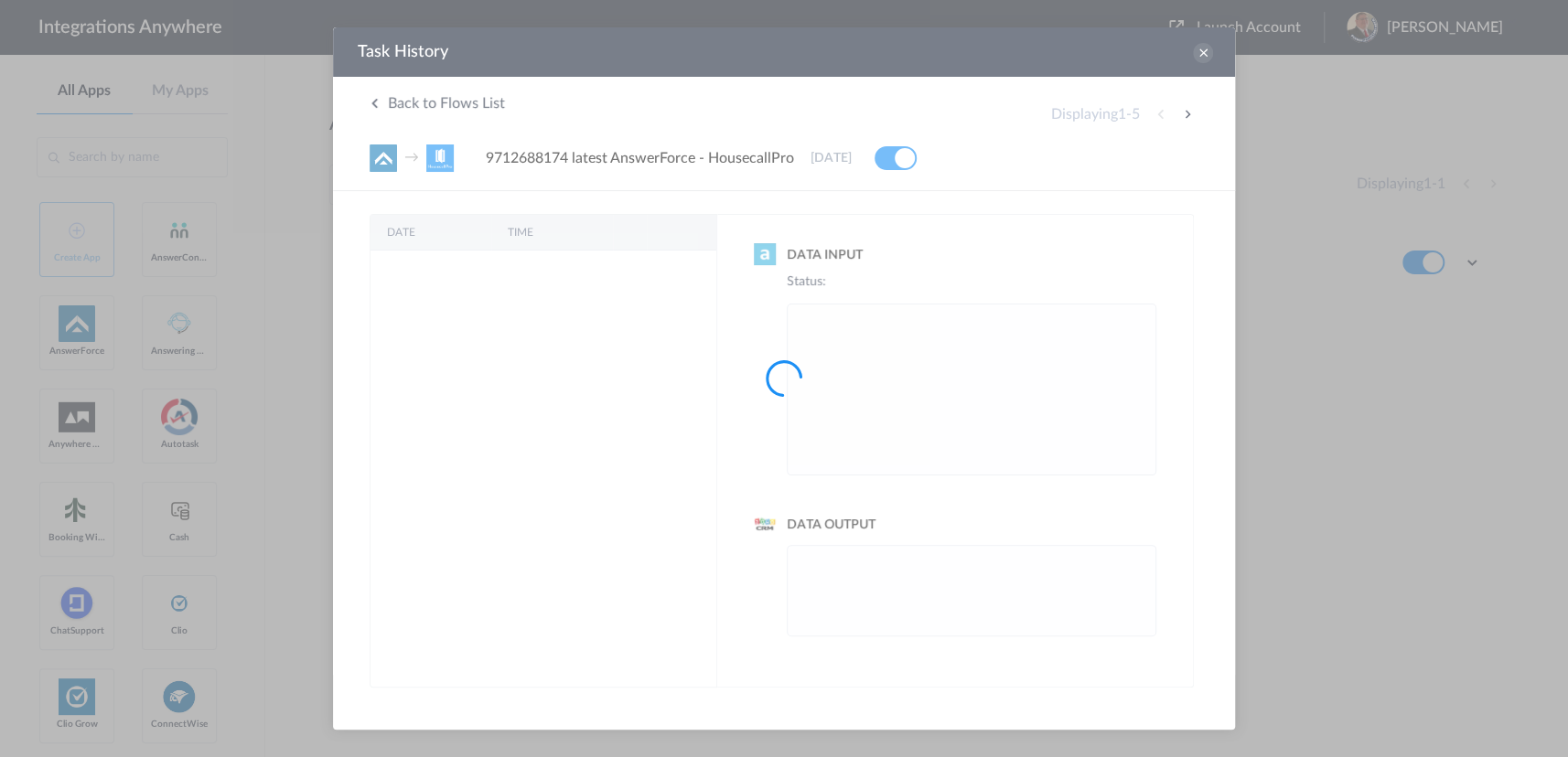 scroll, scrollTop: 0, scrollLeft: 0, axis: both 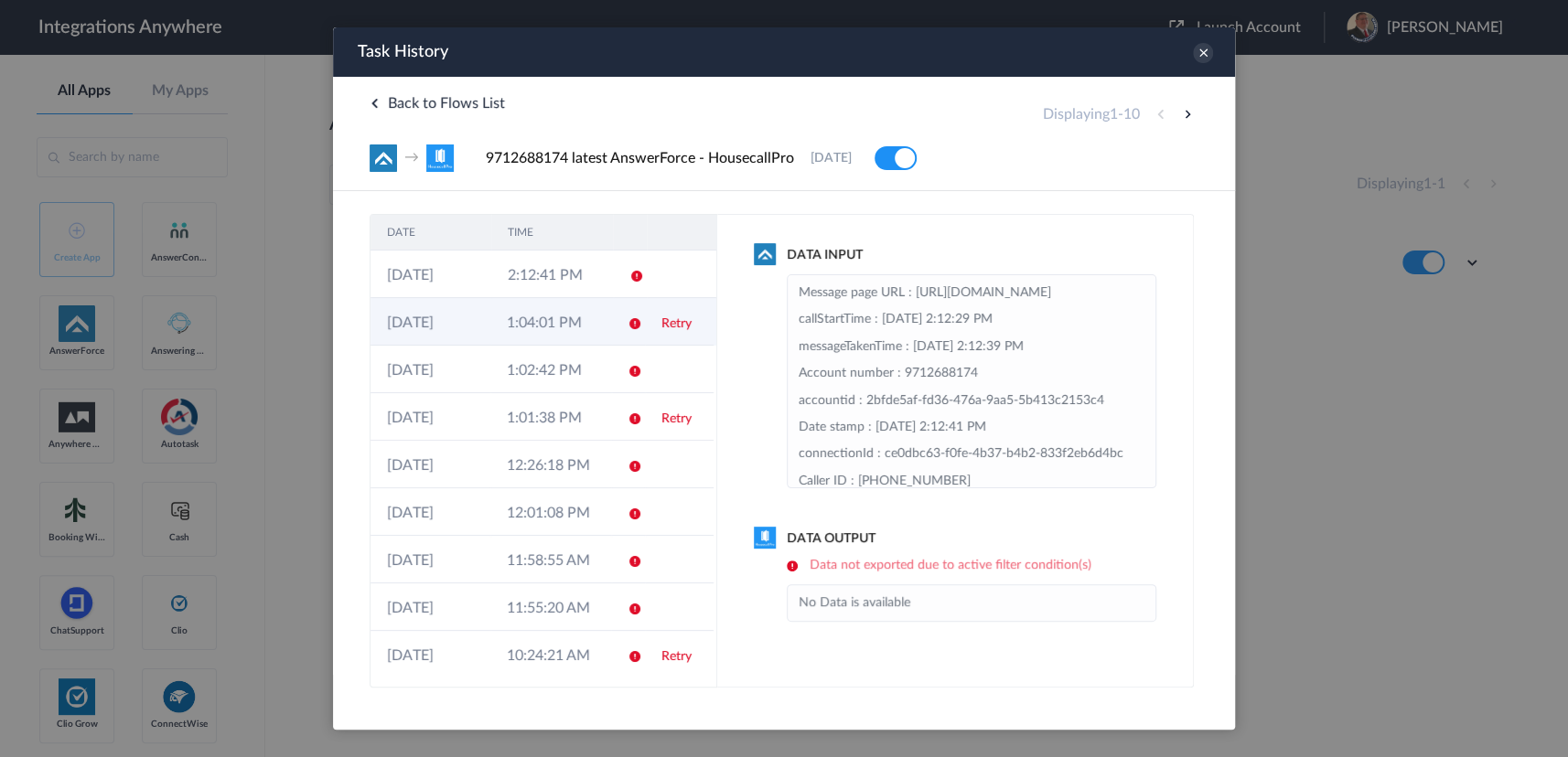 click on "1:04:01 PM" at bounding box center (550, 322) 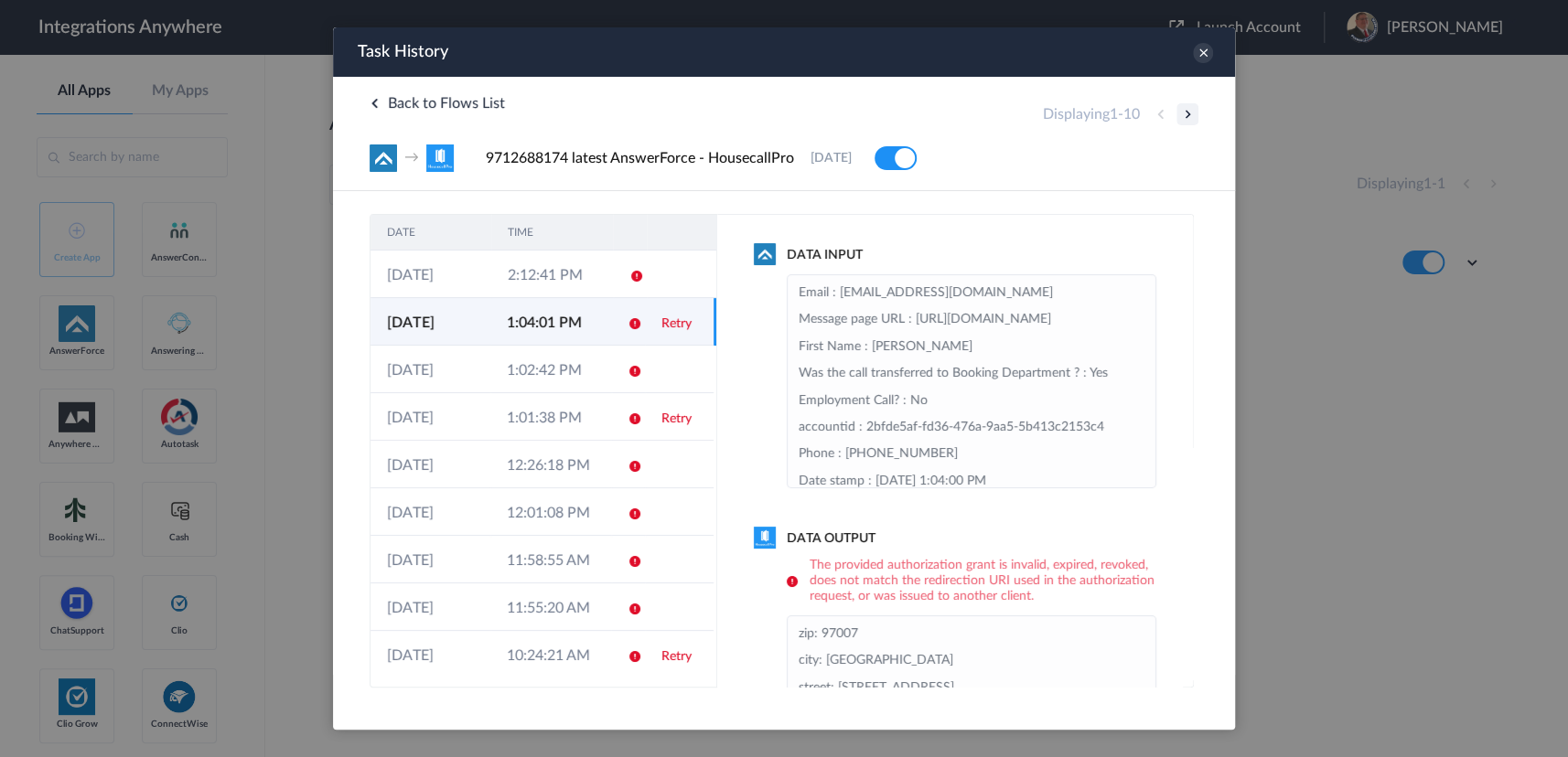 click at bounding box center (1187, 114) 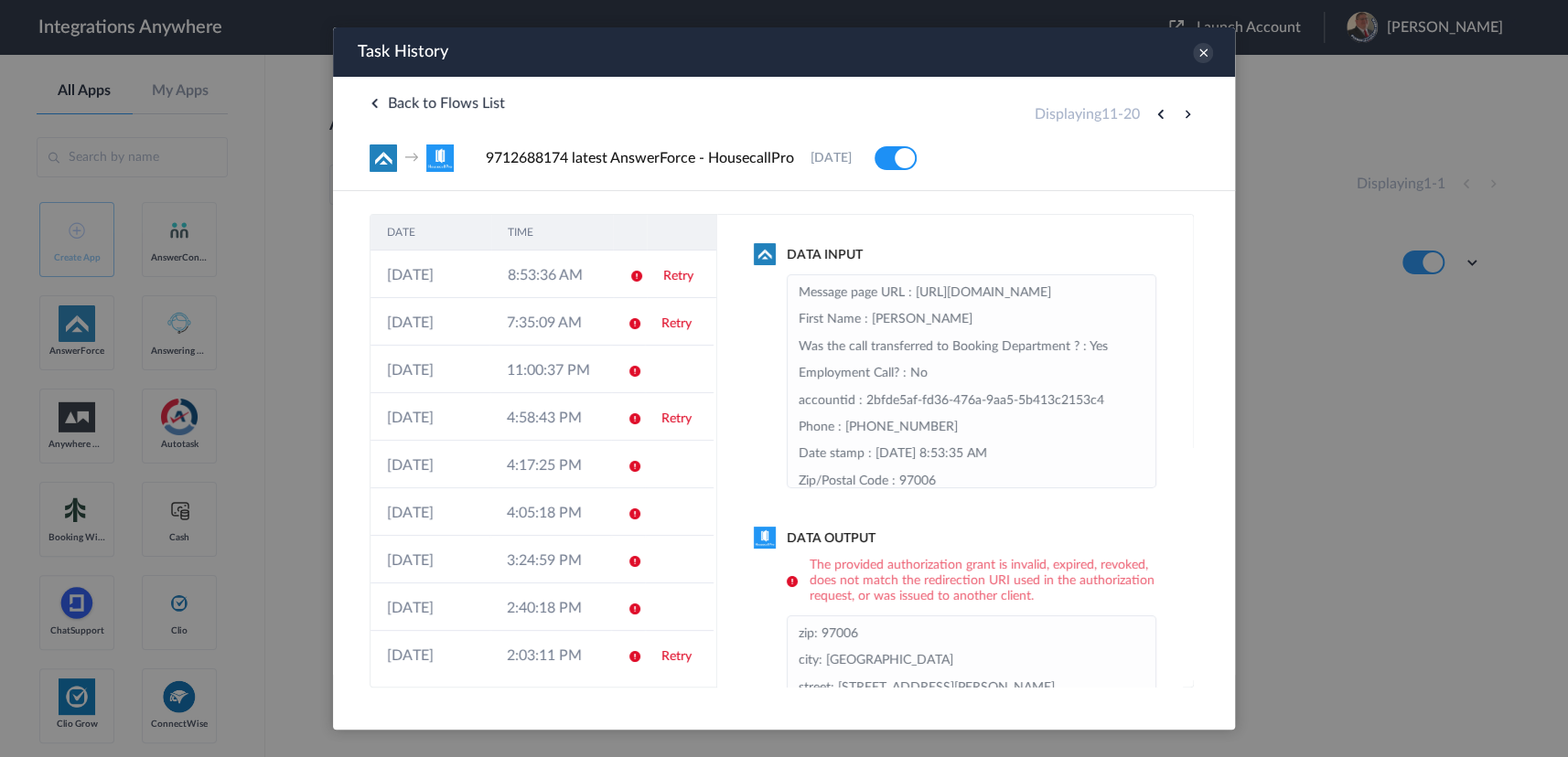 click at bounding box center (1187, 114) 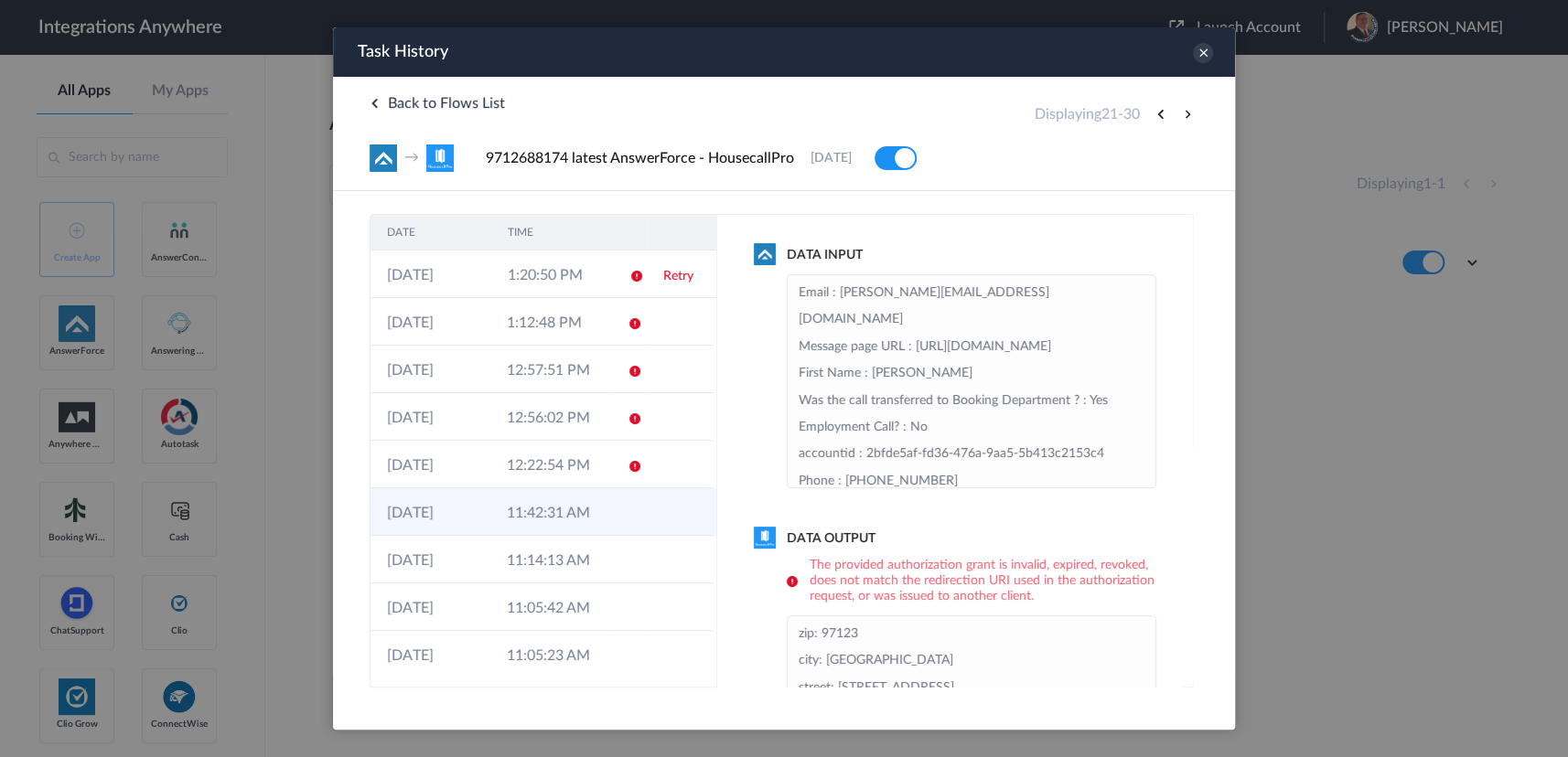 click on "11:42:31 AM" at bounding box center (550, 512) 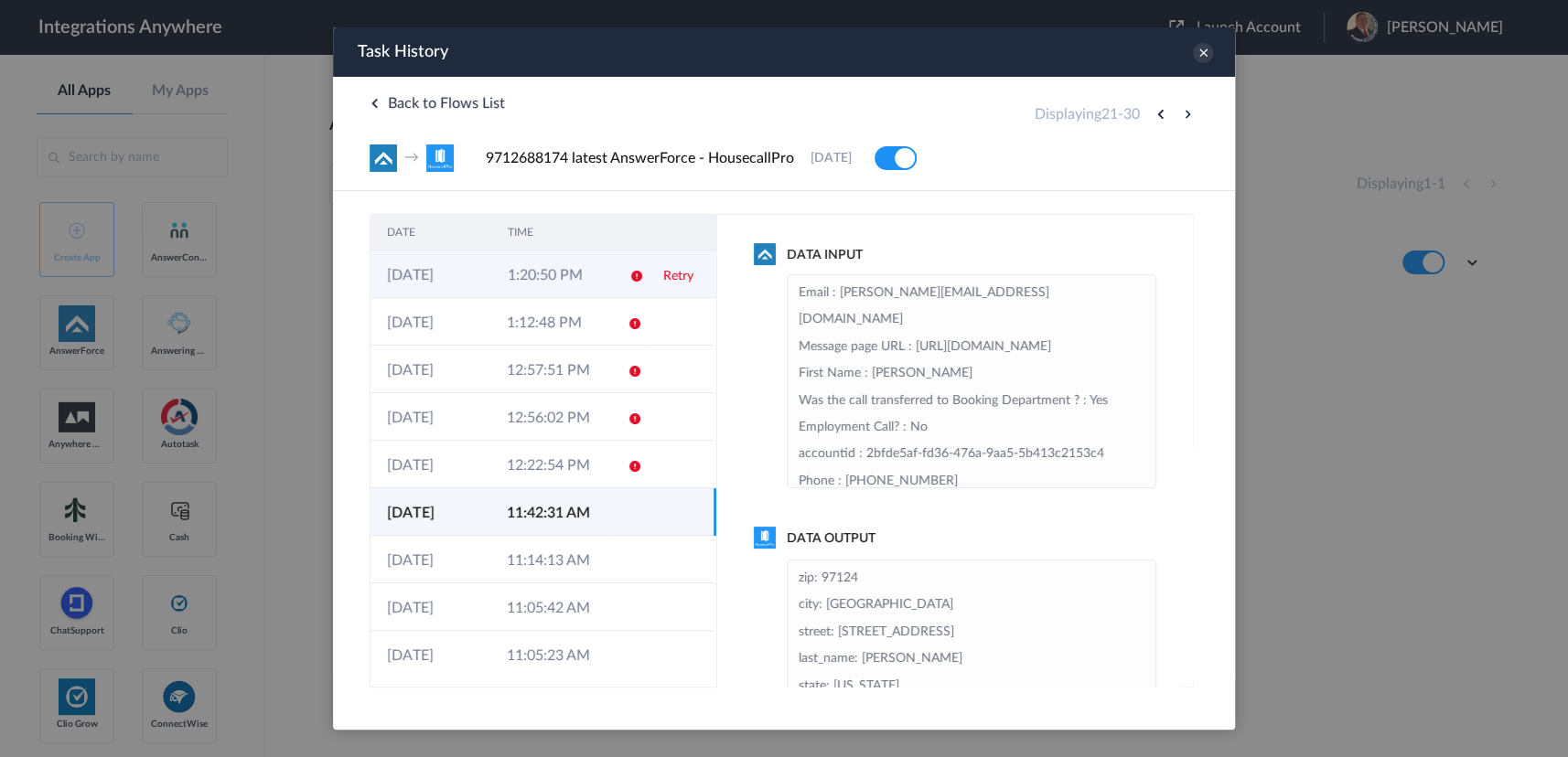 click on "1:20:50 PM" at bounding box center (552, 274) 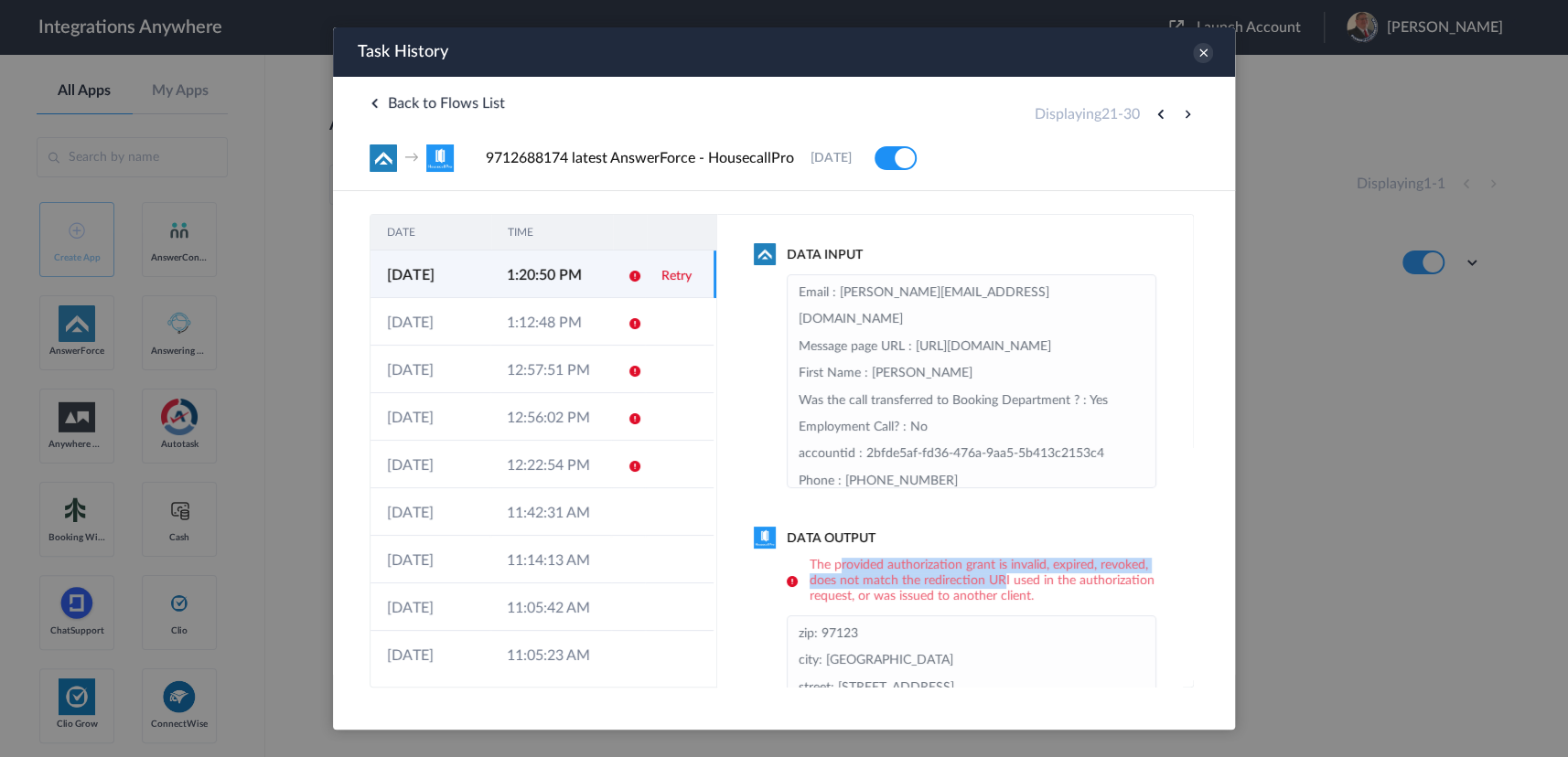 drag, startPoint x: 843, startPoint y: 559, endPoint x: 1055, endPoint y: 582, distance: 213.24399 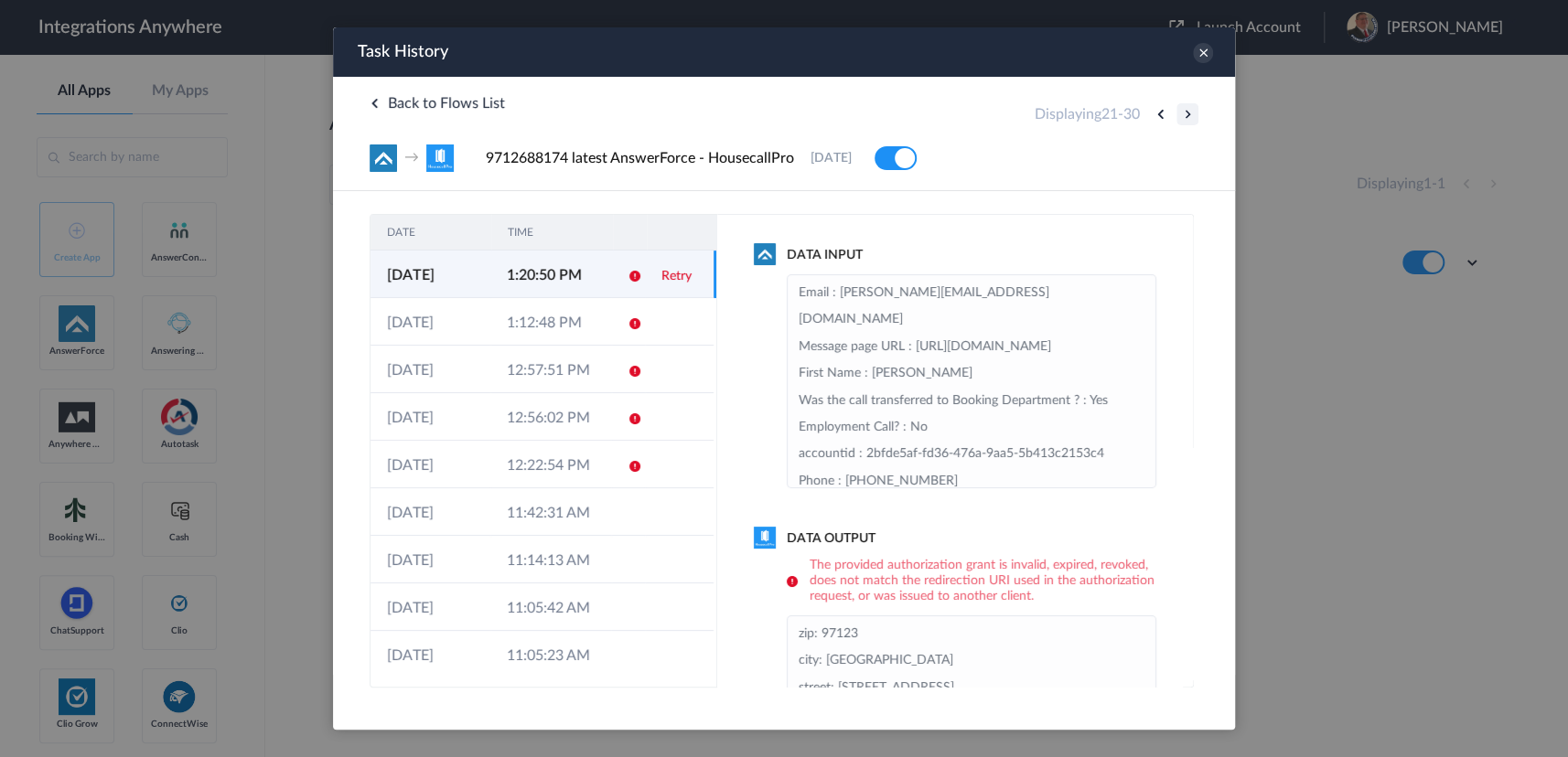 click at bounding box center [1187, 114] 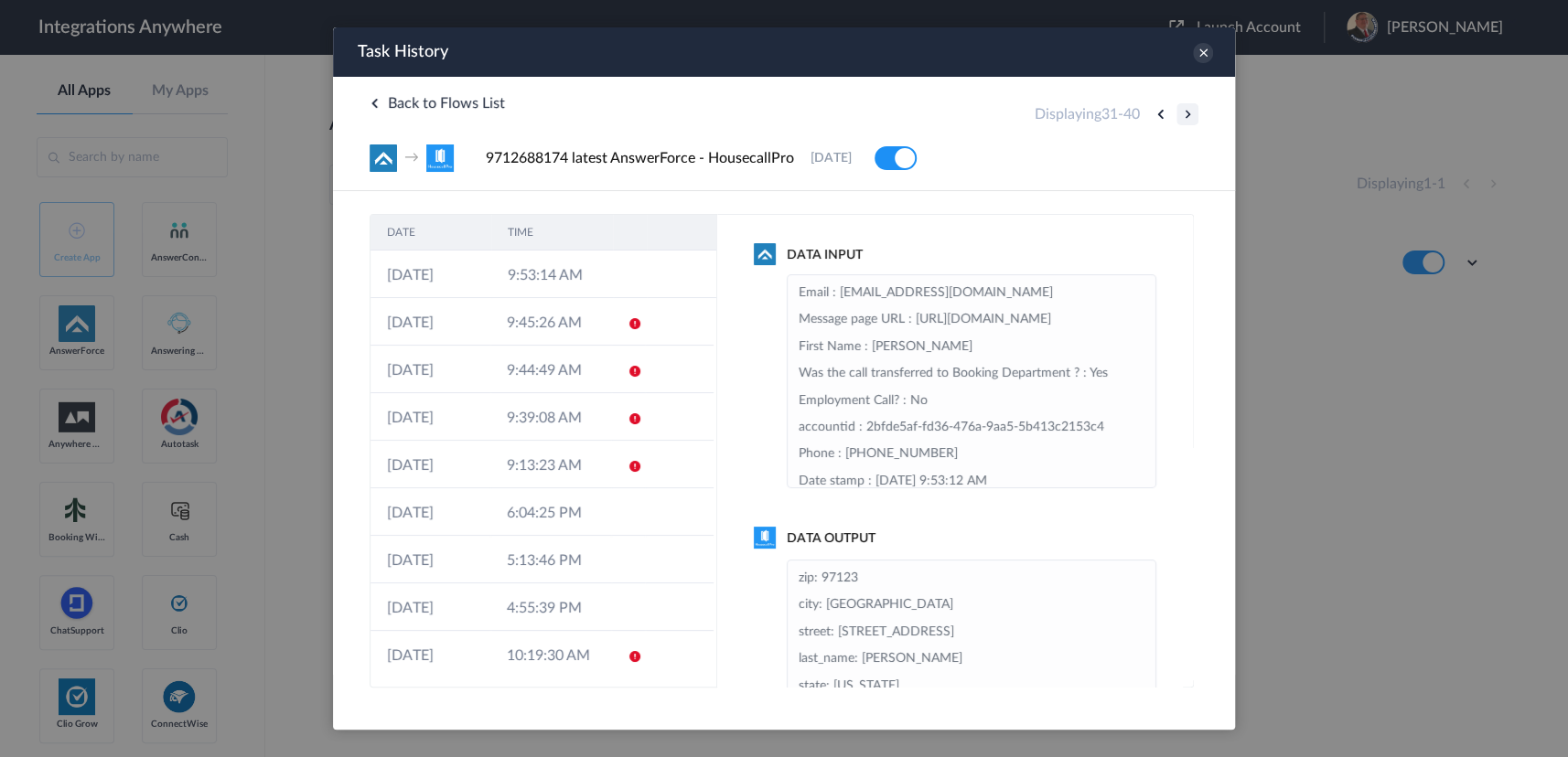 click at bounding box center [1187, 114] 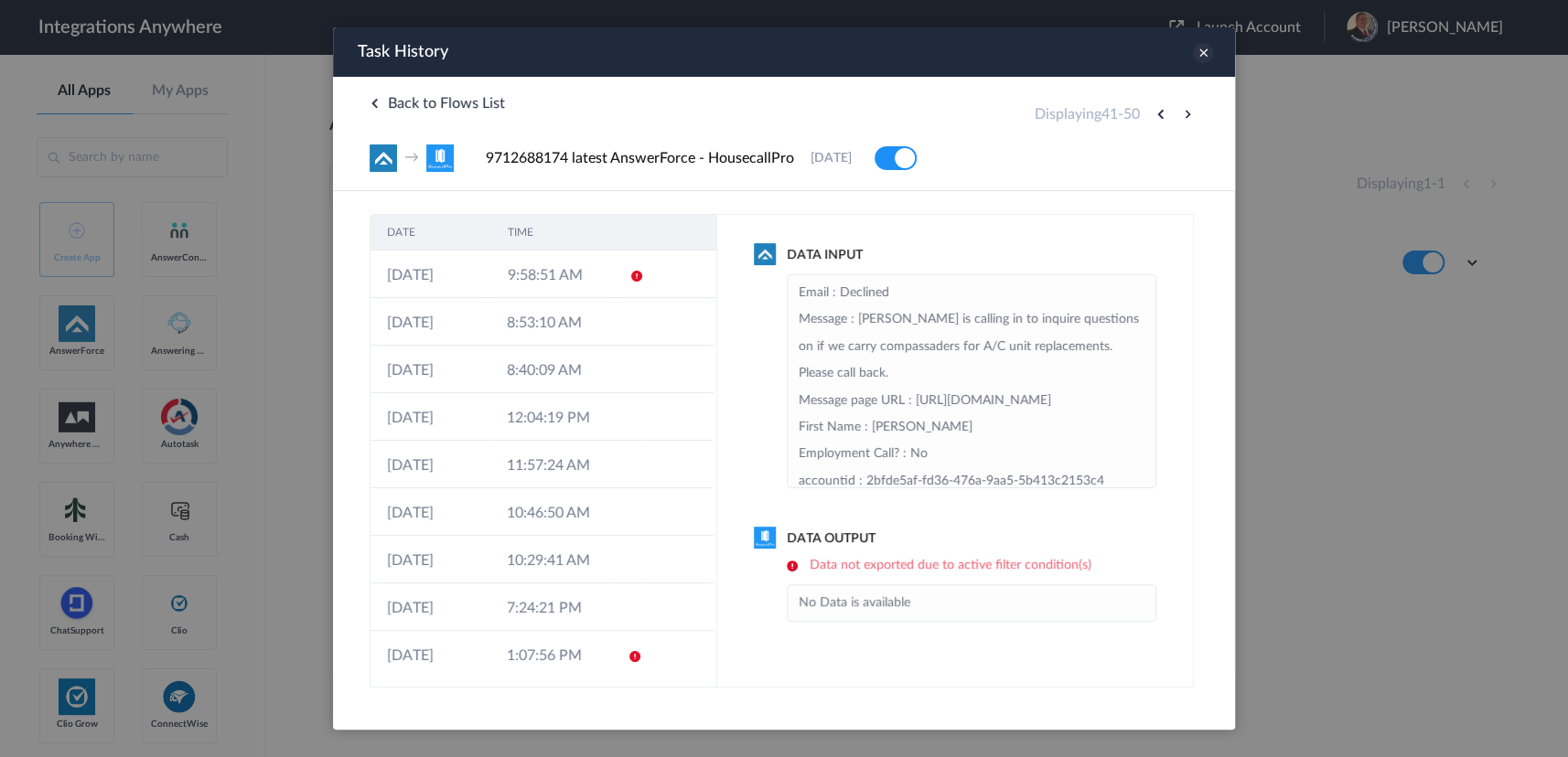 click at bounding box center (1203, 53) 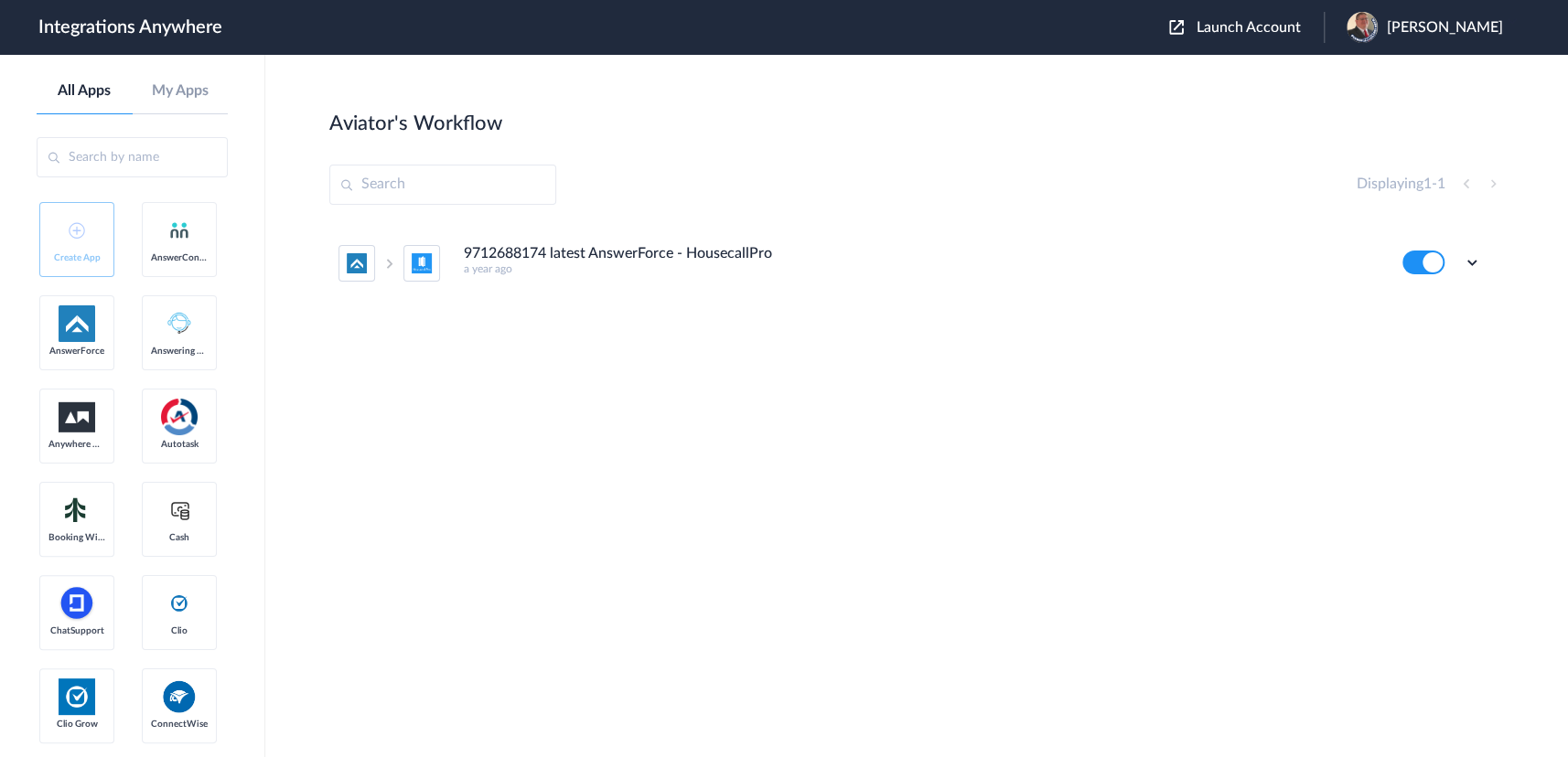 click on "Aviator's  Workflow
Create" at bounding box center (917, 123) 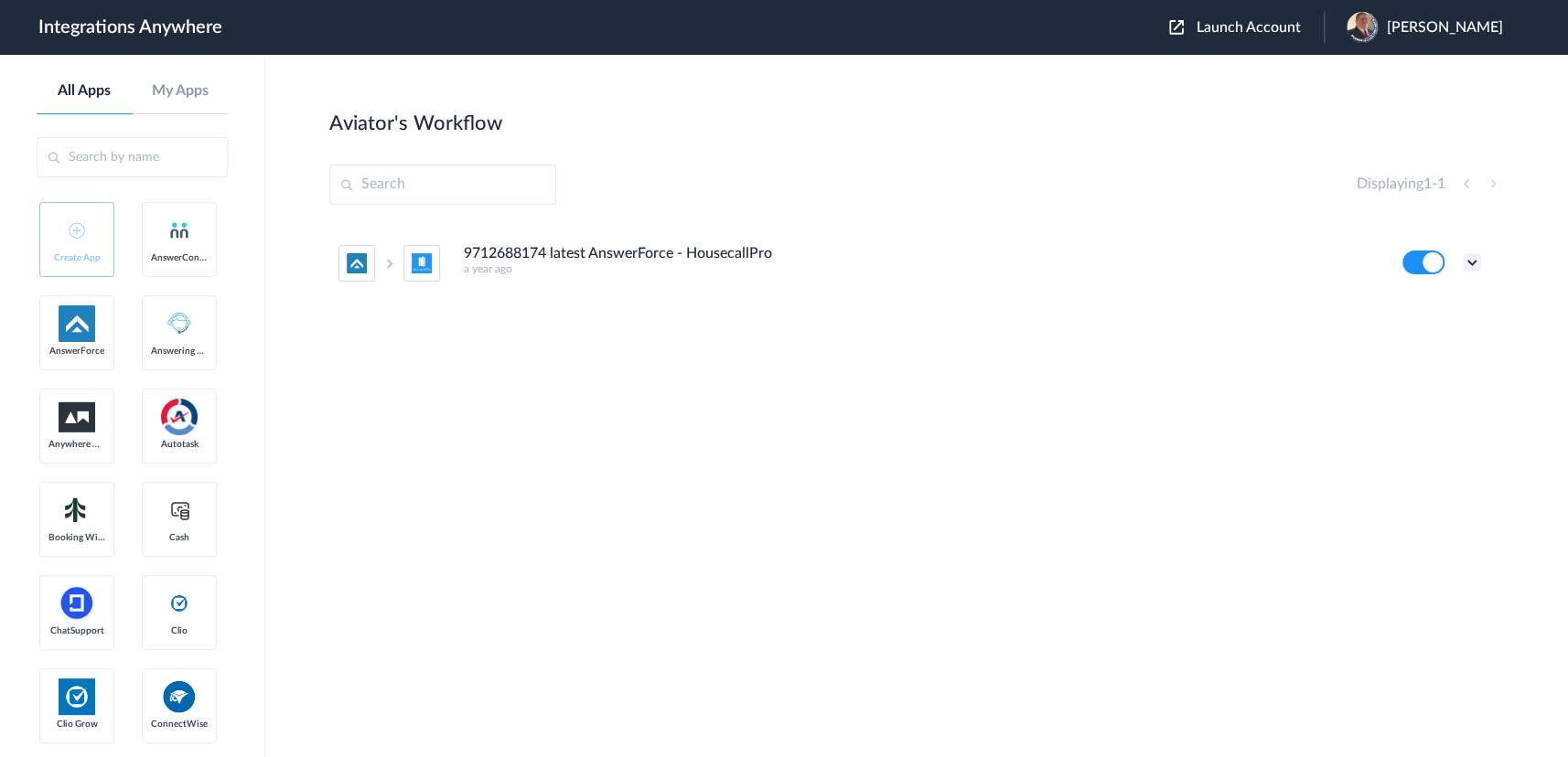 click at bounding box center (1472, 262) 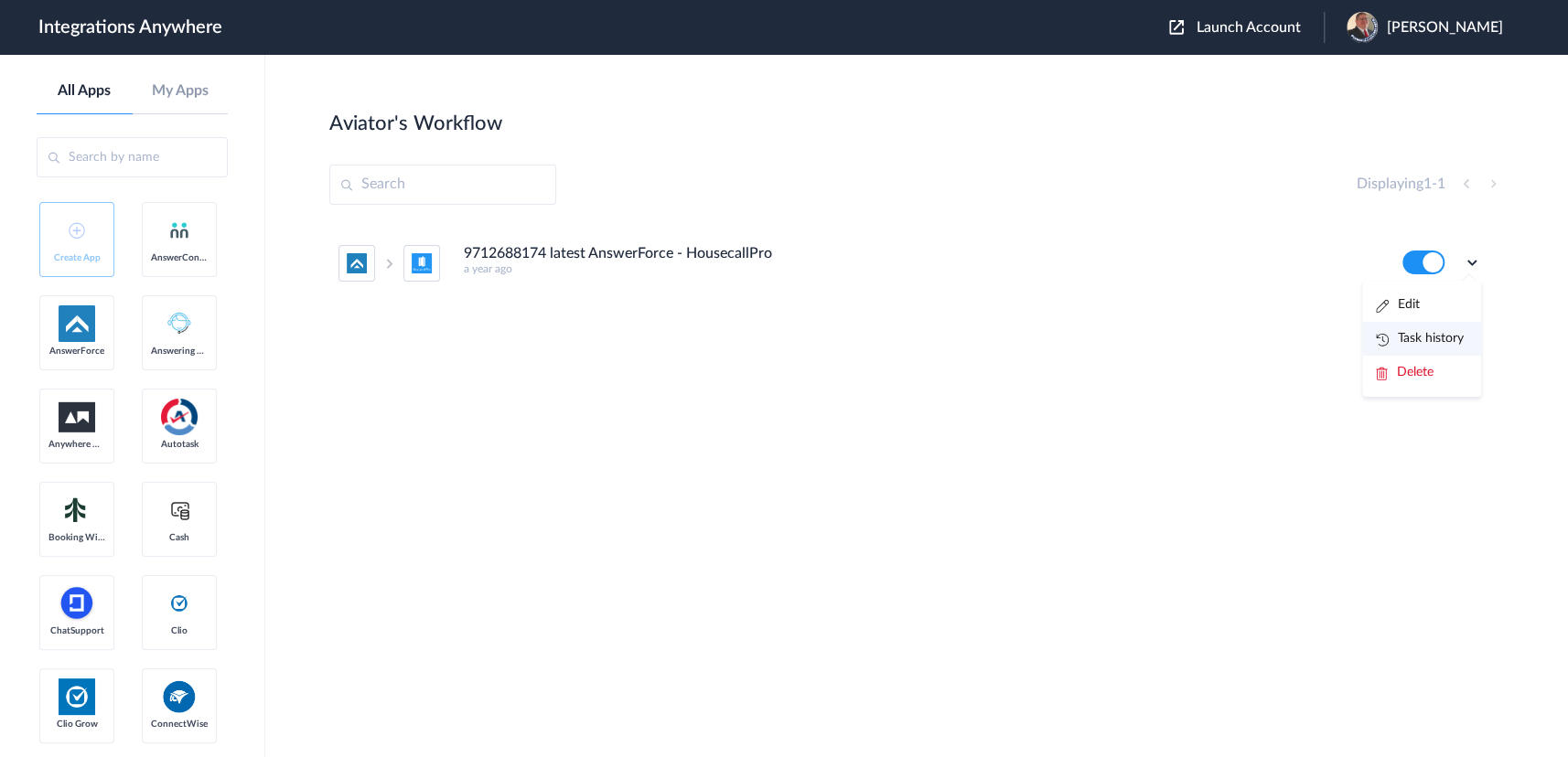 click on "Task history" at bounding box center [1420, 338] 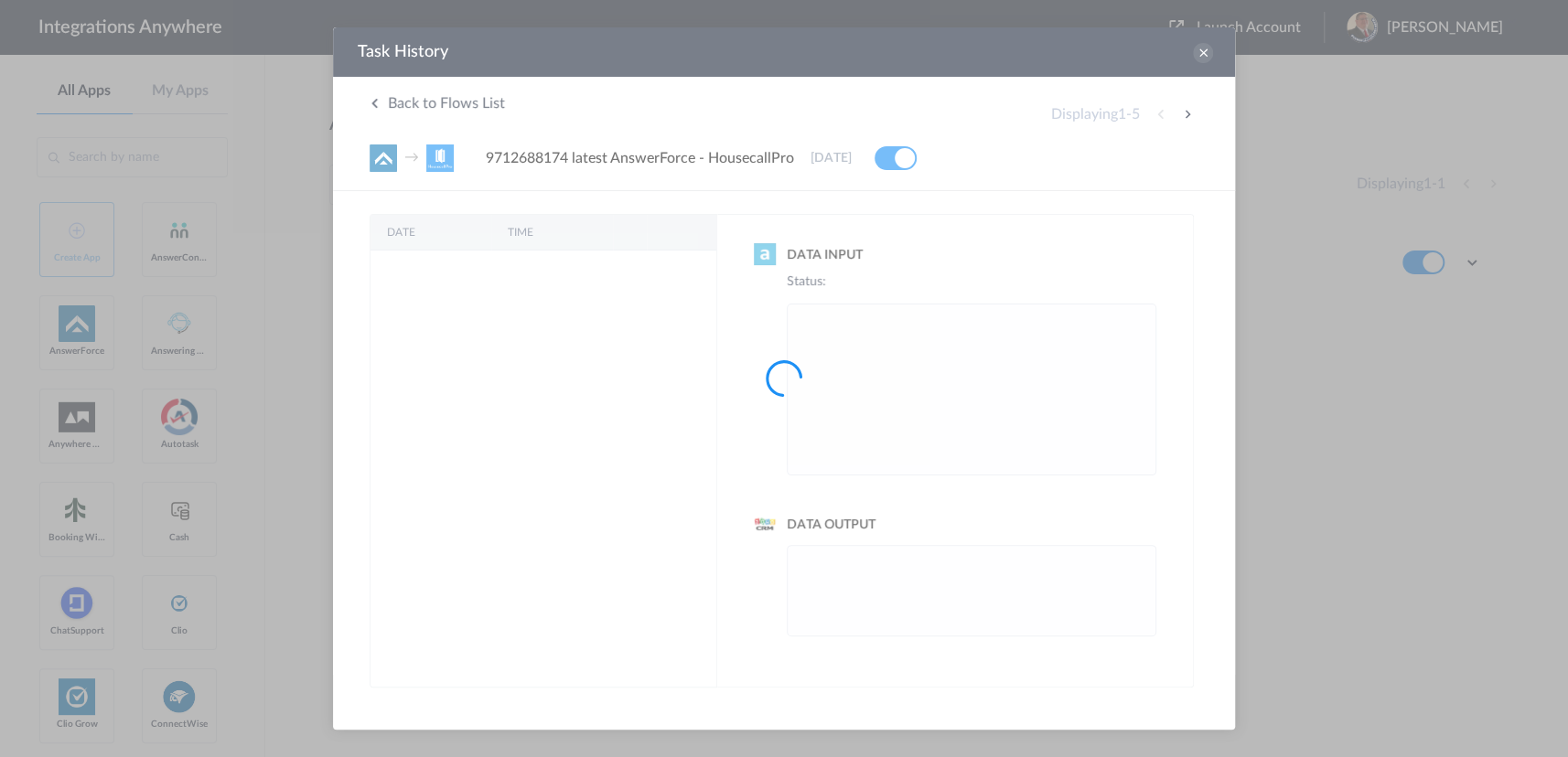scroll, scrollTop: 0, scrollLeft: 0, axis: both 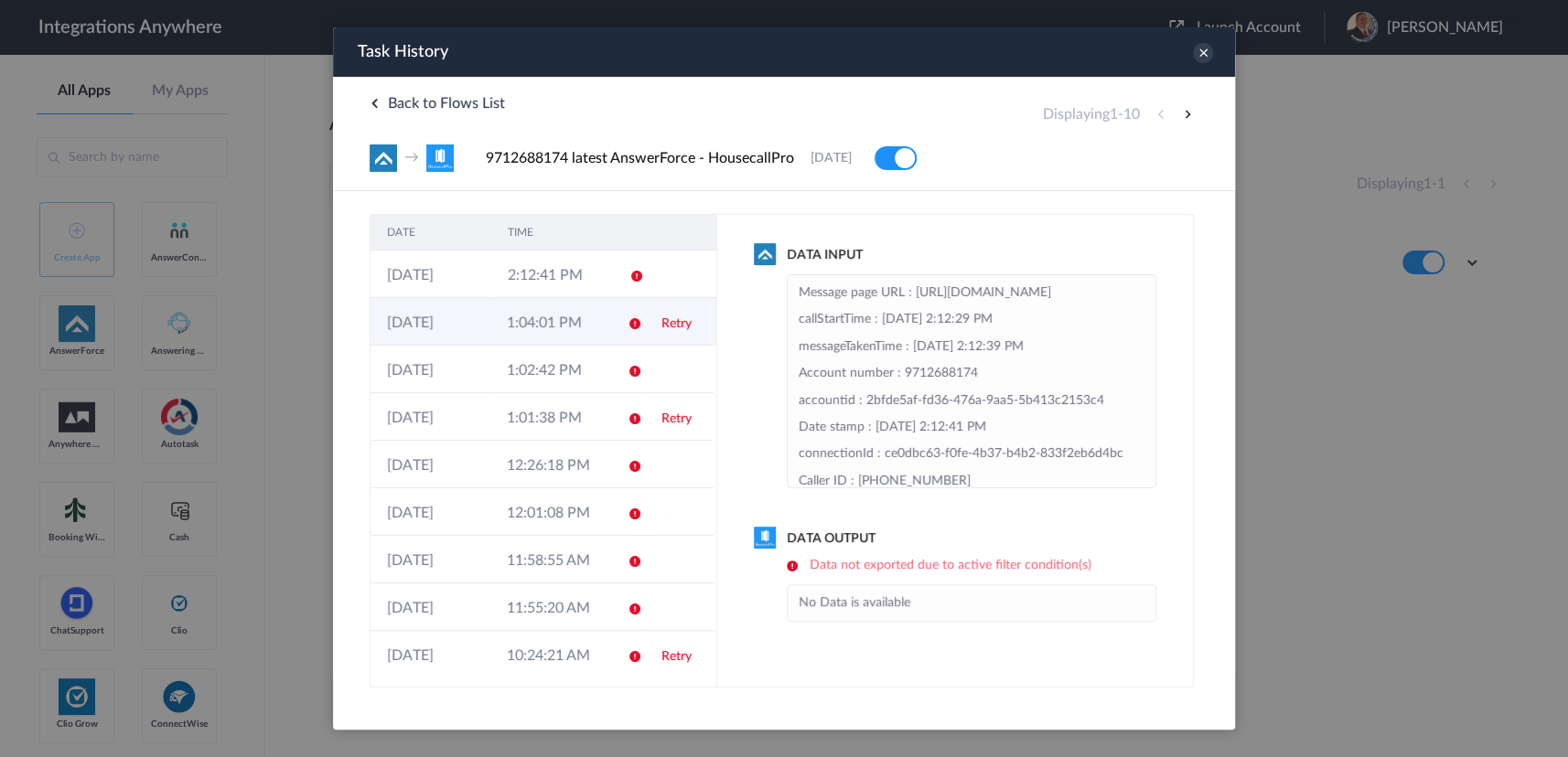 click on "1:04:01 PM" at bounding box center [550, 322] 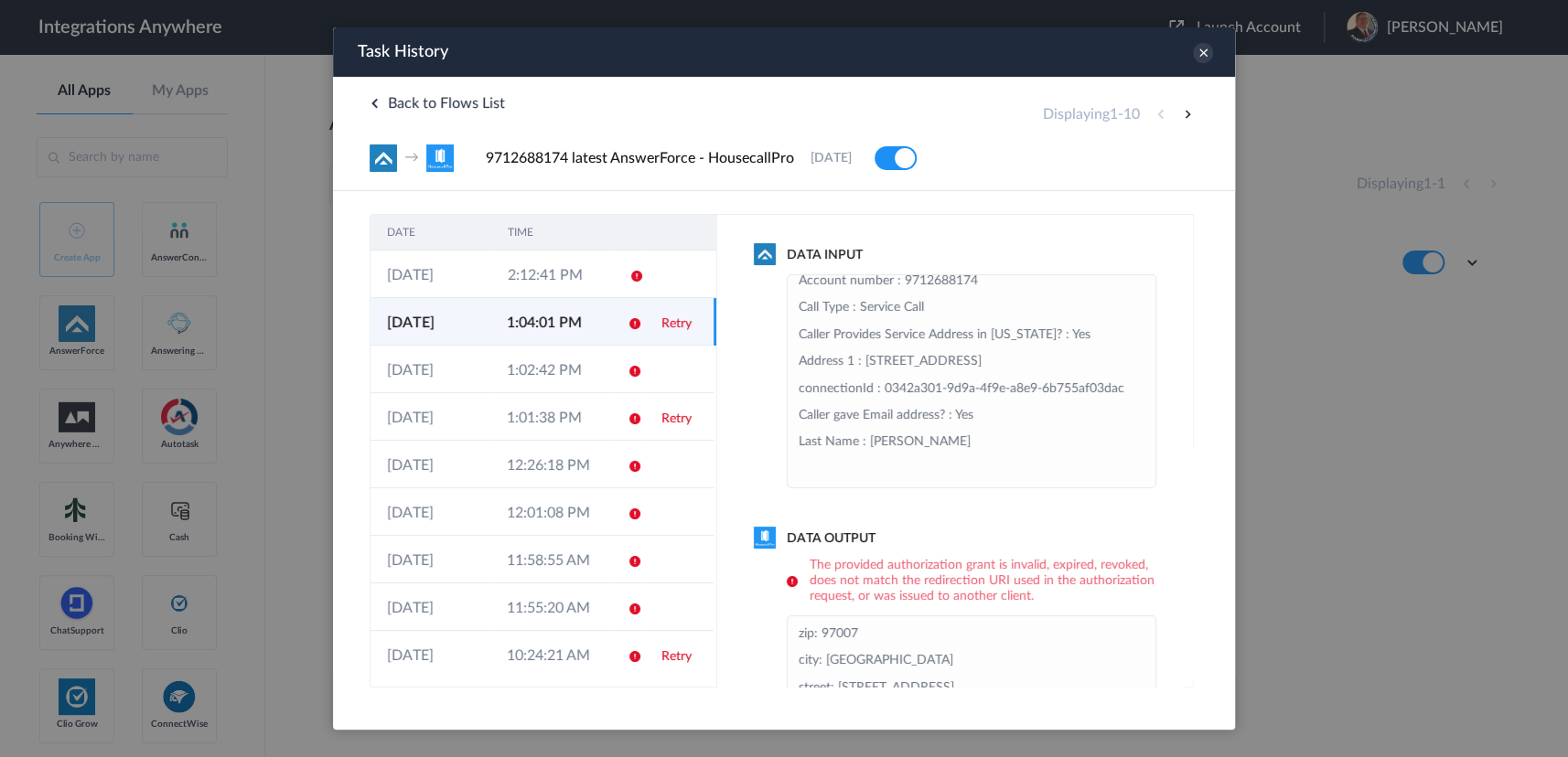 scroll, scrollTop: 631, scrollLeft: 0, axis: vertical 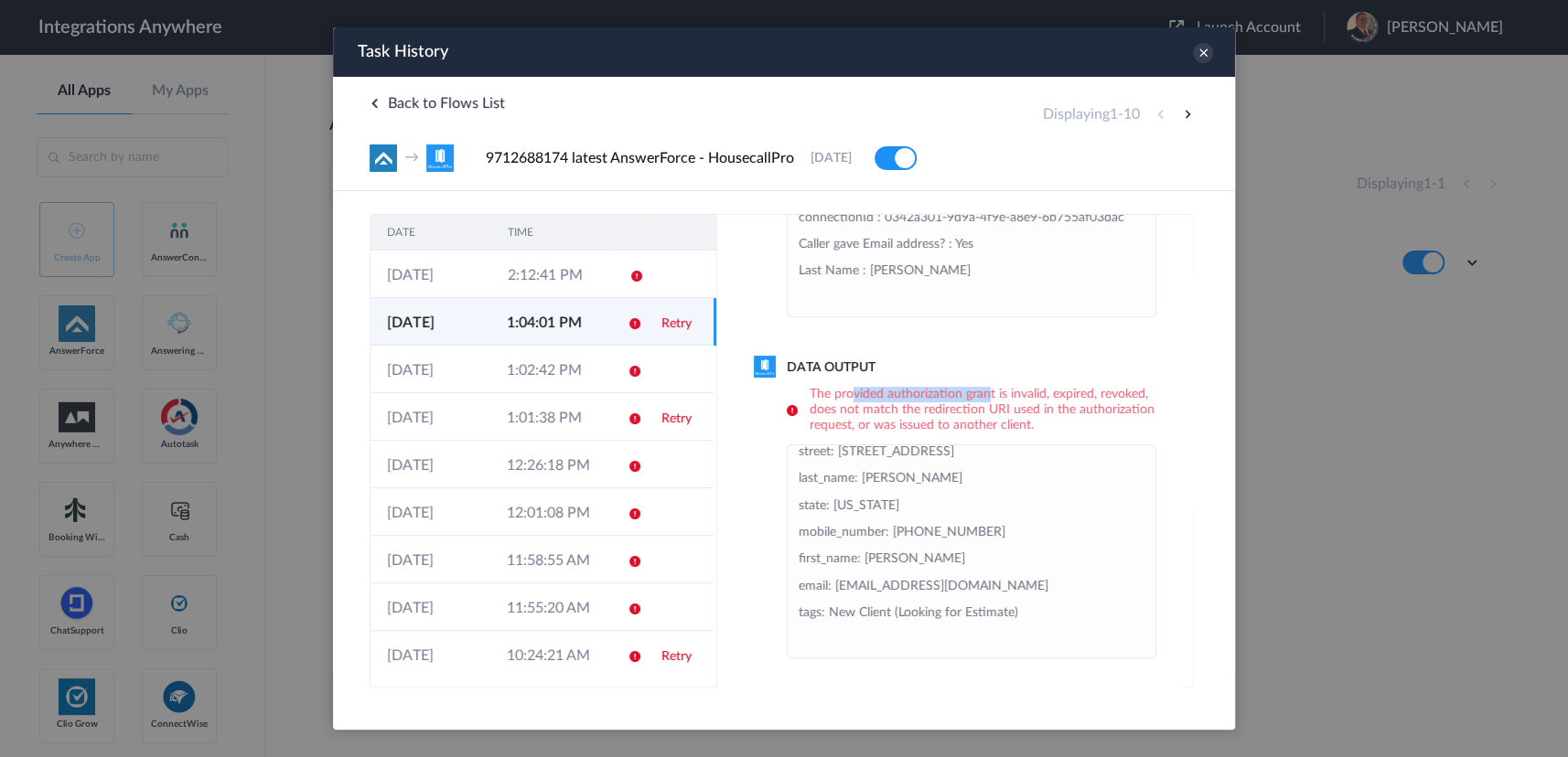 drag, startPoint x: 853, startPoint y: 399, endPoint x: 986, endPoint y: 396, distance: 133.03383 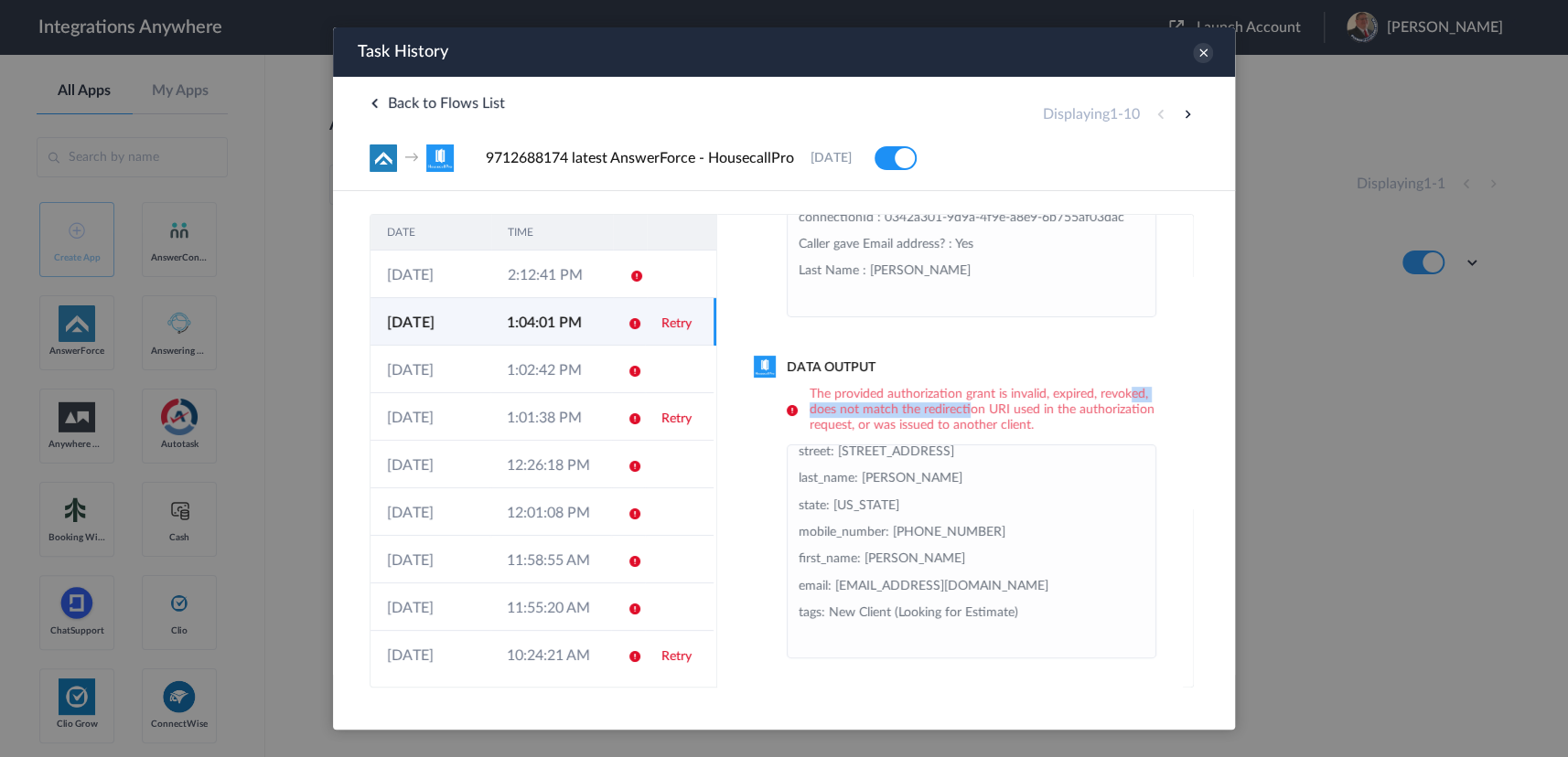 drag, startPoint x: 839, startPoint y: 411, endPoint x: 1016, endPoint y: 405, distance: 177.10167 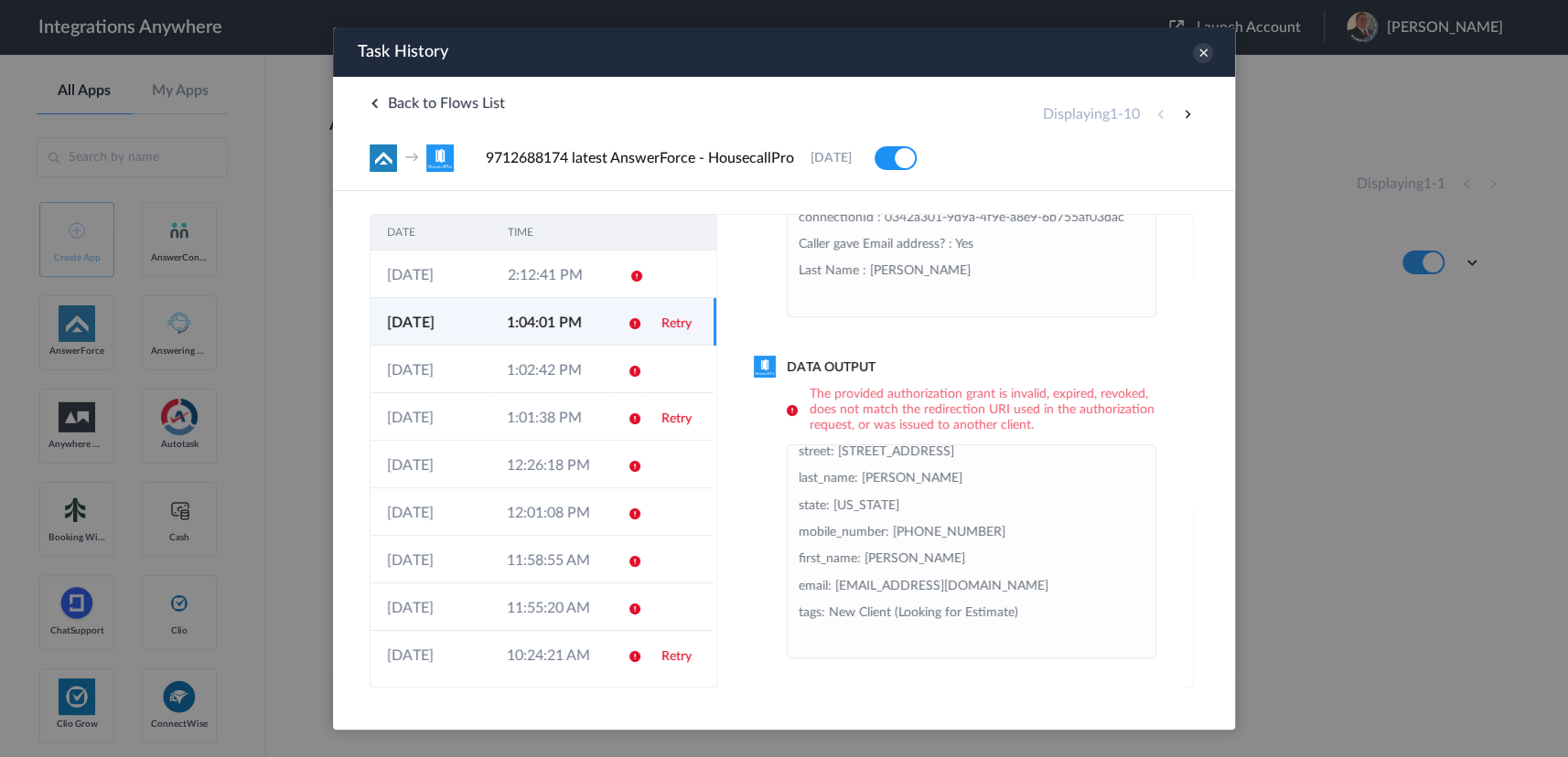 click on "The provided authorization grant is invalid, expired, revoked, does not match the redirection URI used in the authorization request, or was issued to another client." at bounding box center (972, 410) 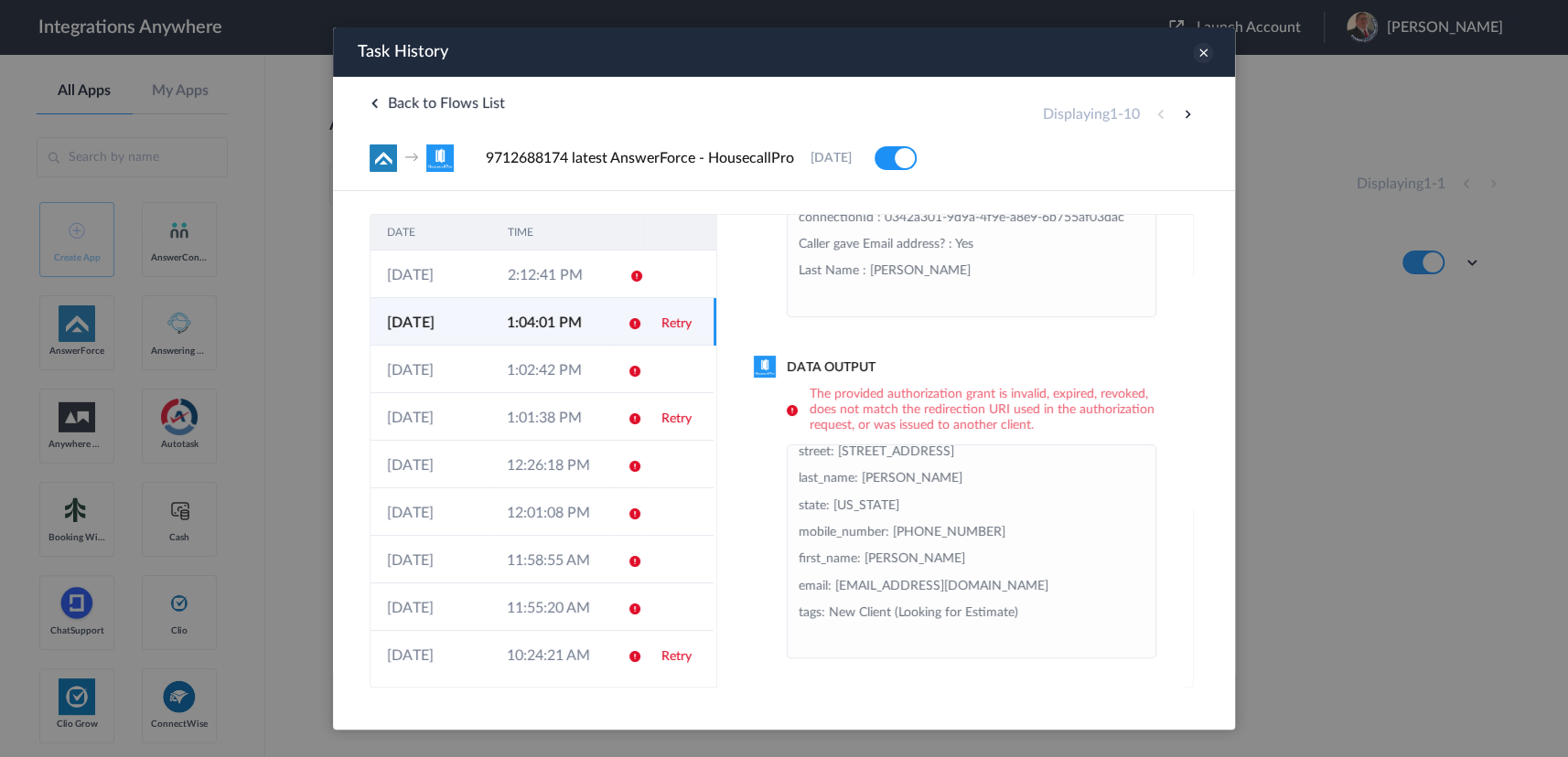 click at bounding box center (1203, 53) 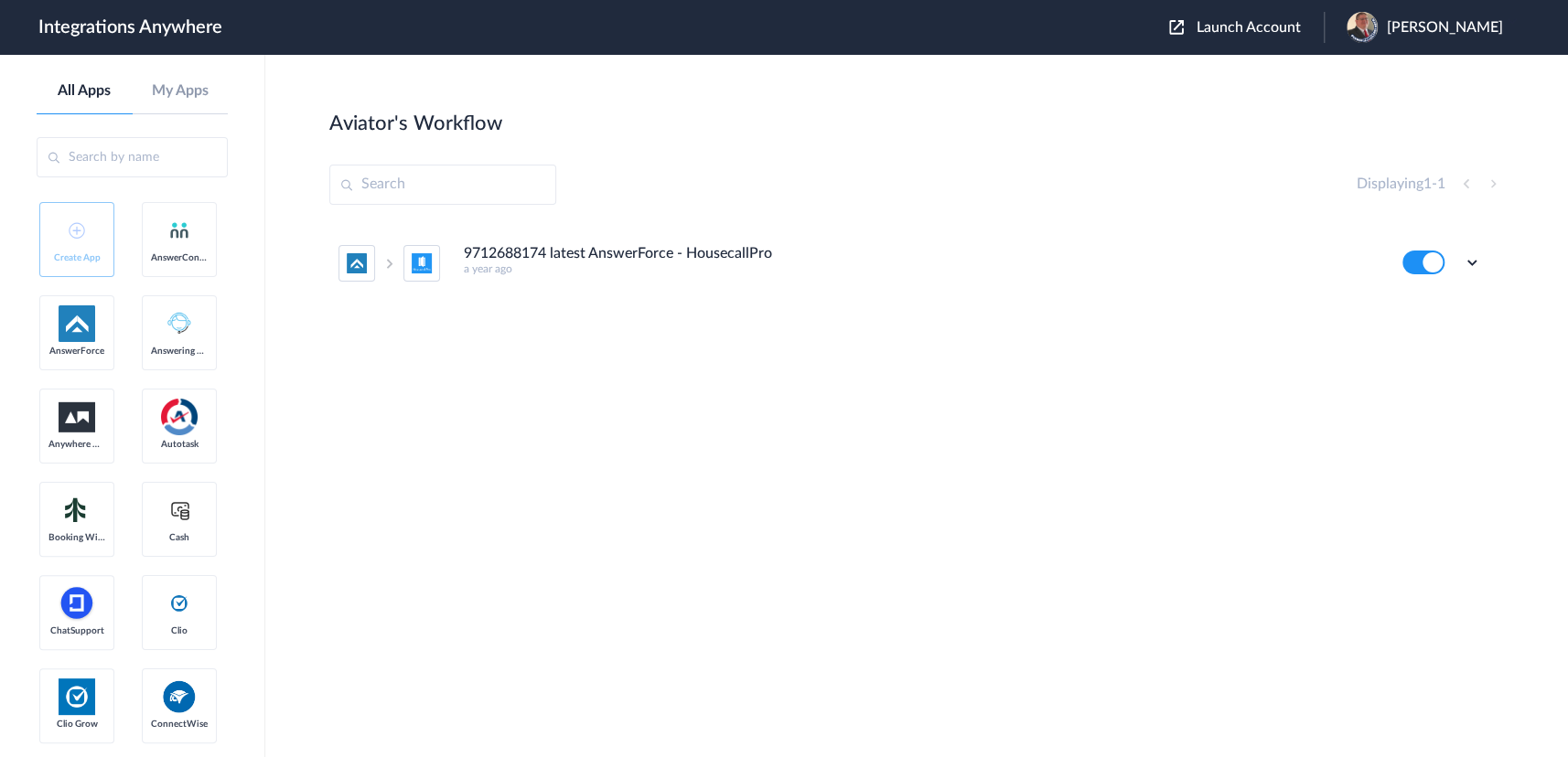 click on "Aviator's  Workflow
Create
Displaying  1  -  1
9712688174 latest AnswerForce - HousecallPro a year ago Edit    Task history    Delete" at bounding box center (917, 406) 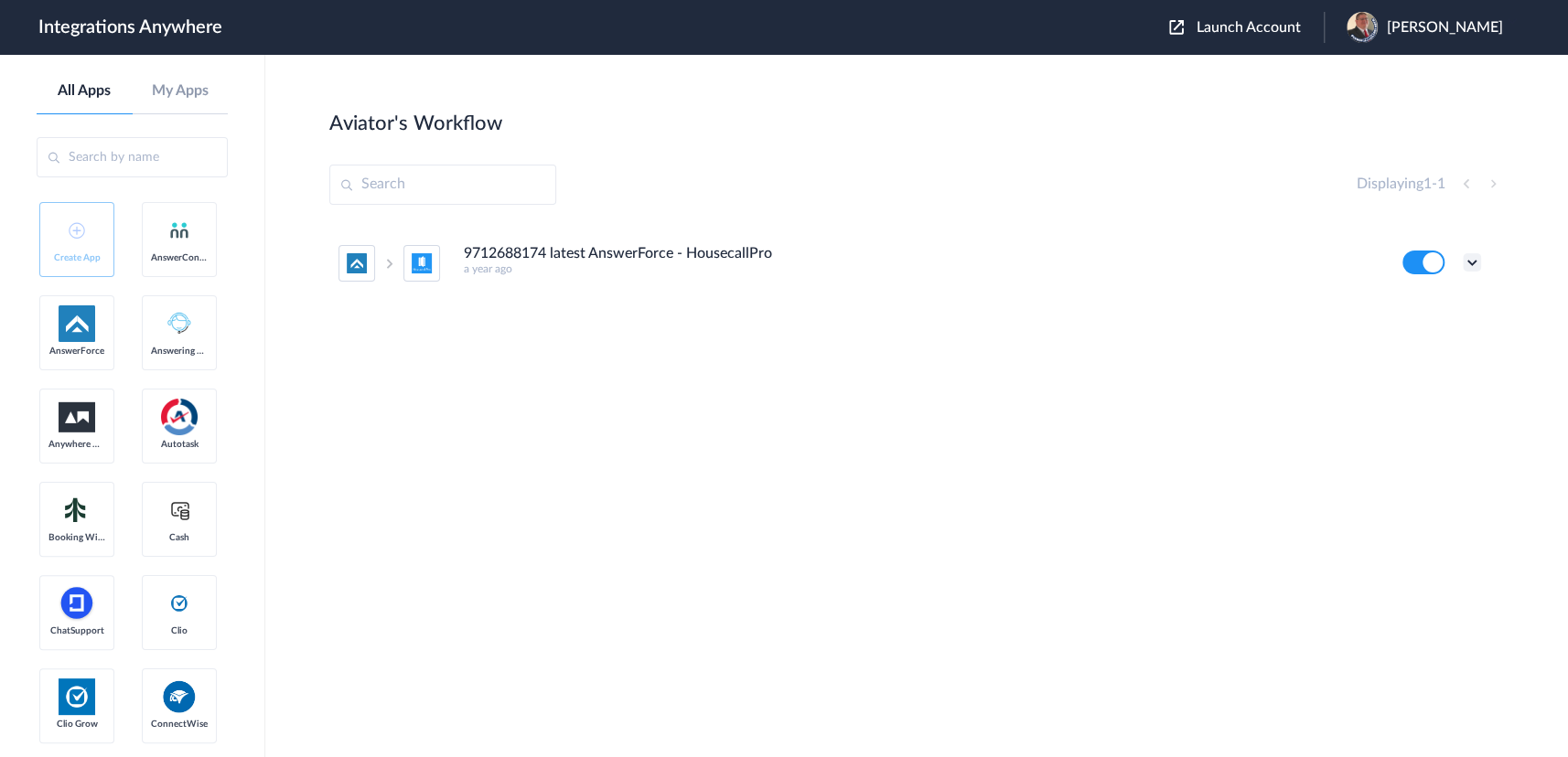 click at bounding box center (1472, 262) 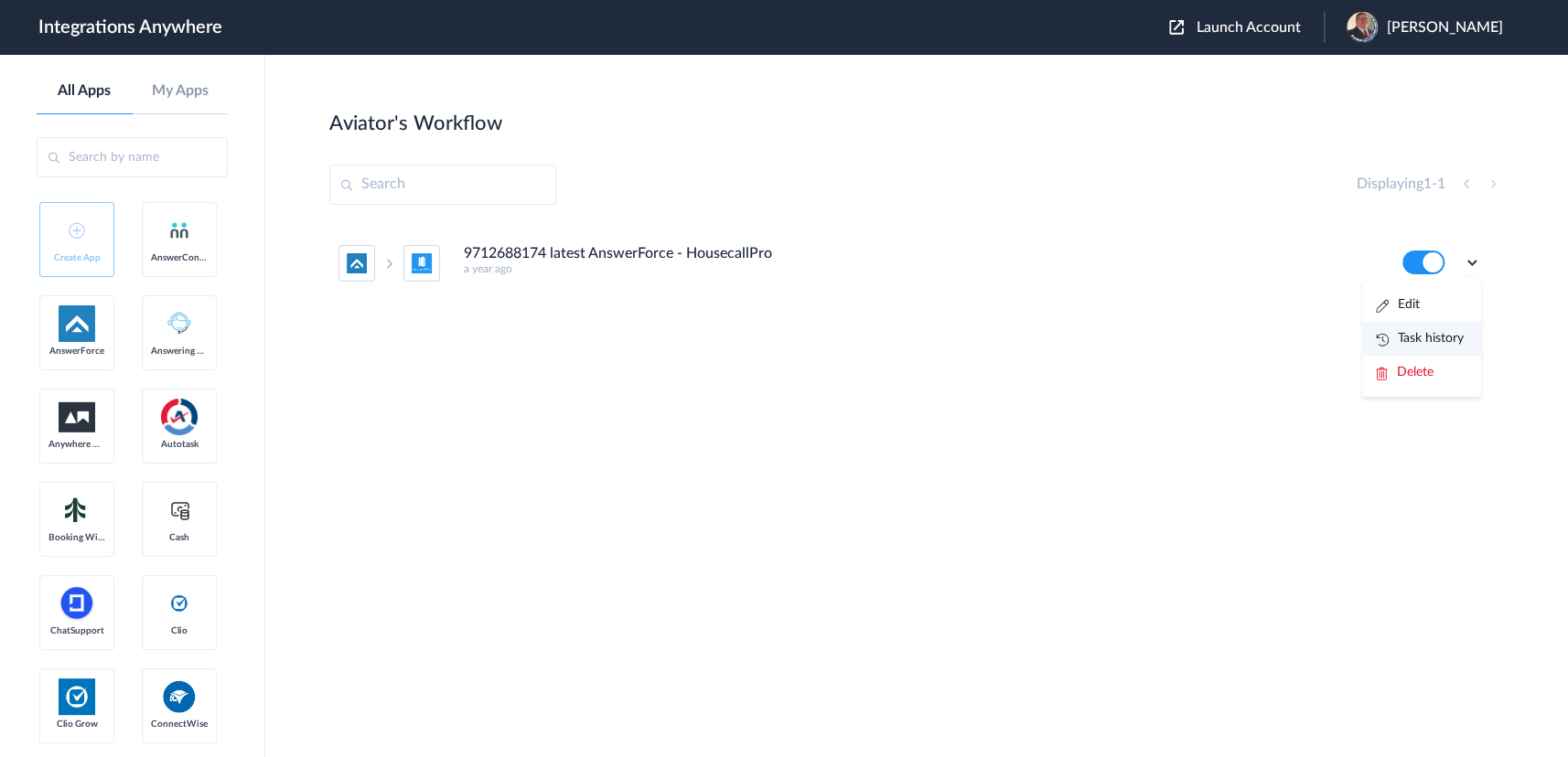 click on "Task history" at bounding box center [1420, 338] 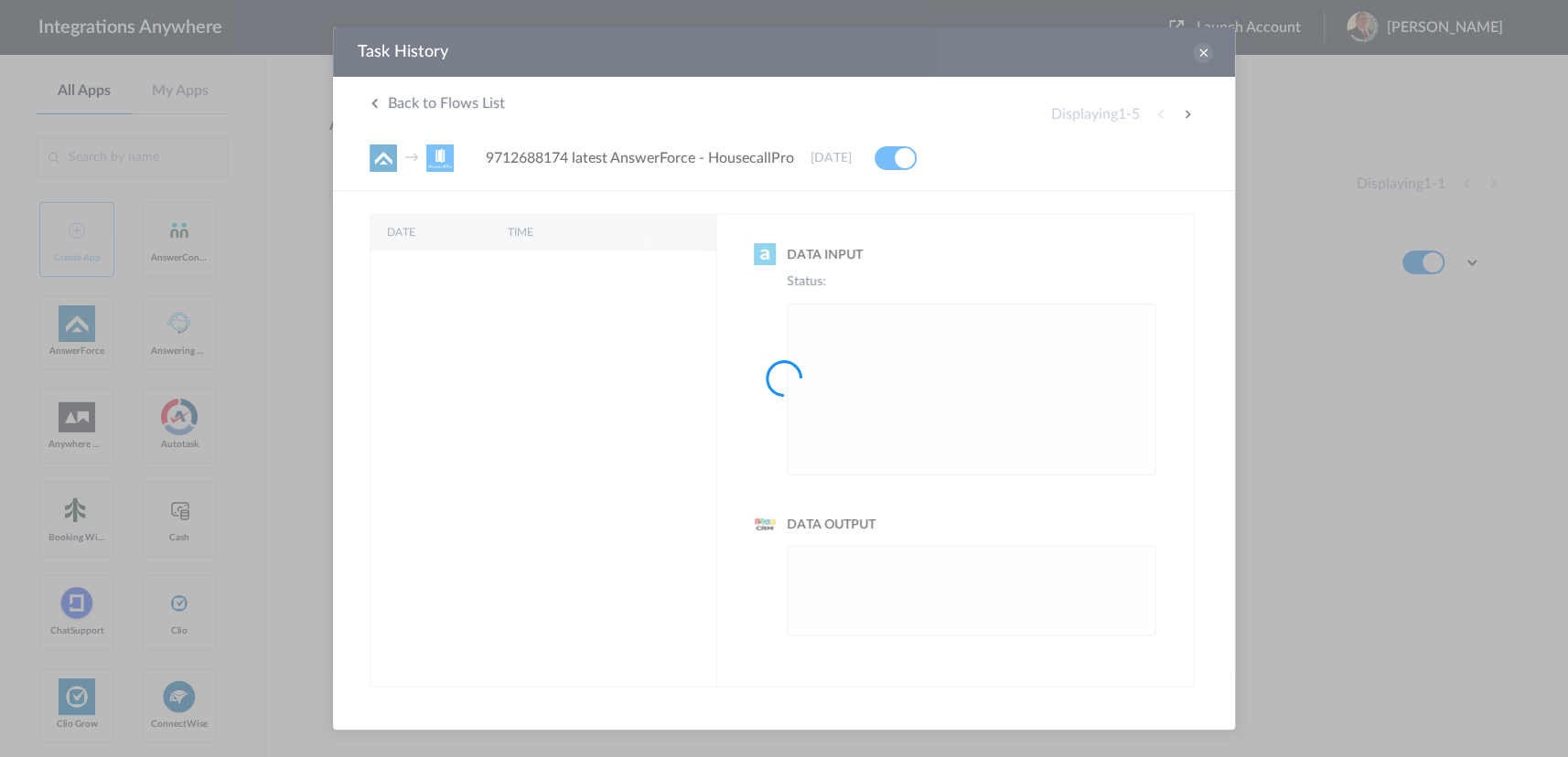 scroll, scrollTop: 0, scrollLeft: 0, axis: both 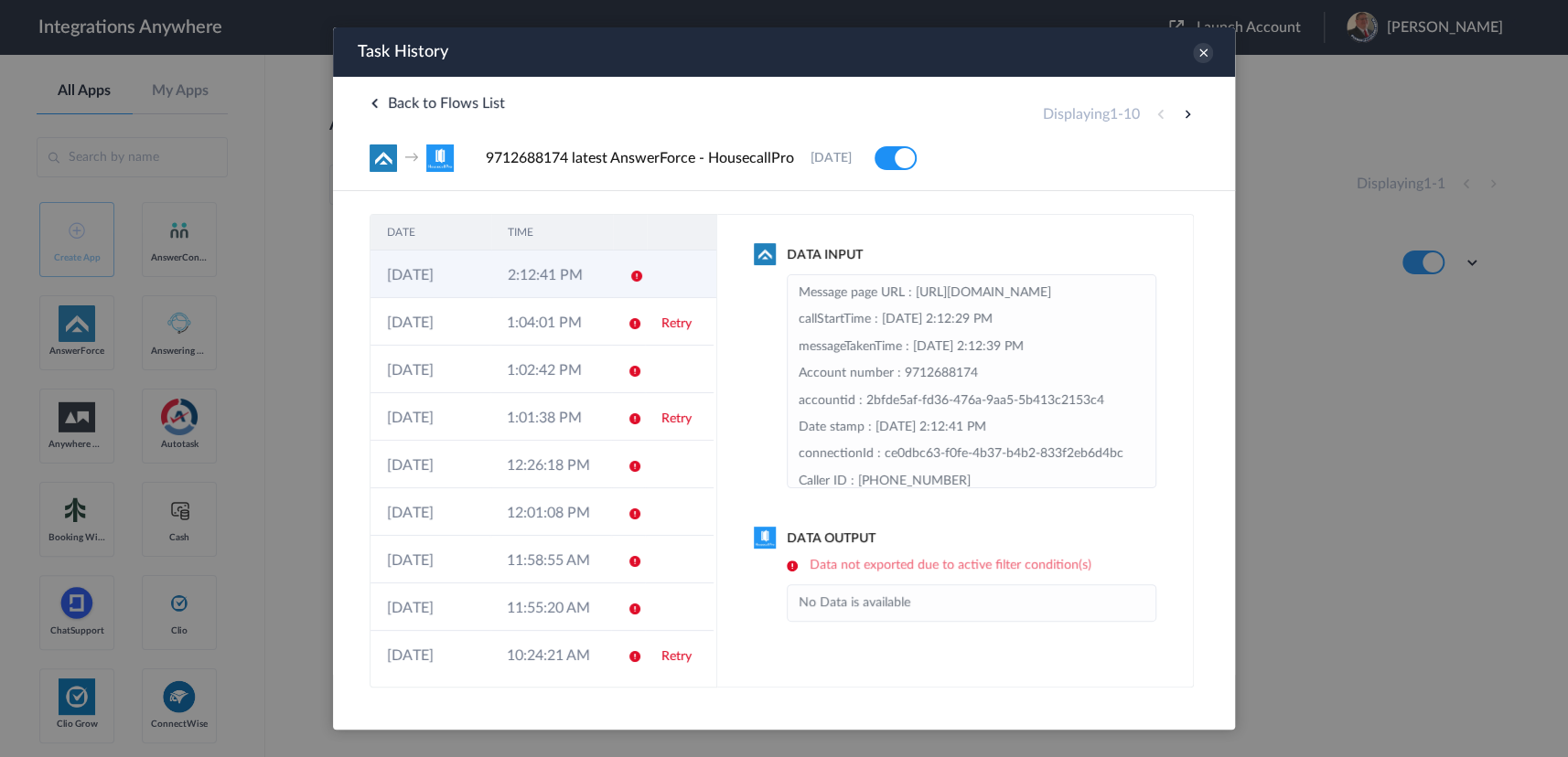 click on "[DATE]" at bounding box center (431, 274) 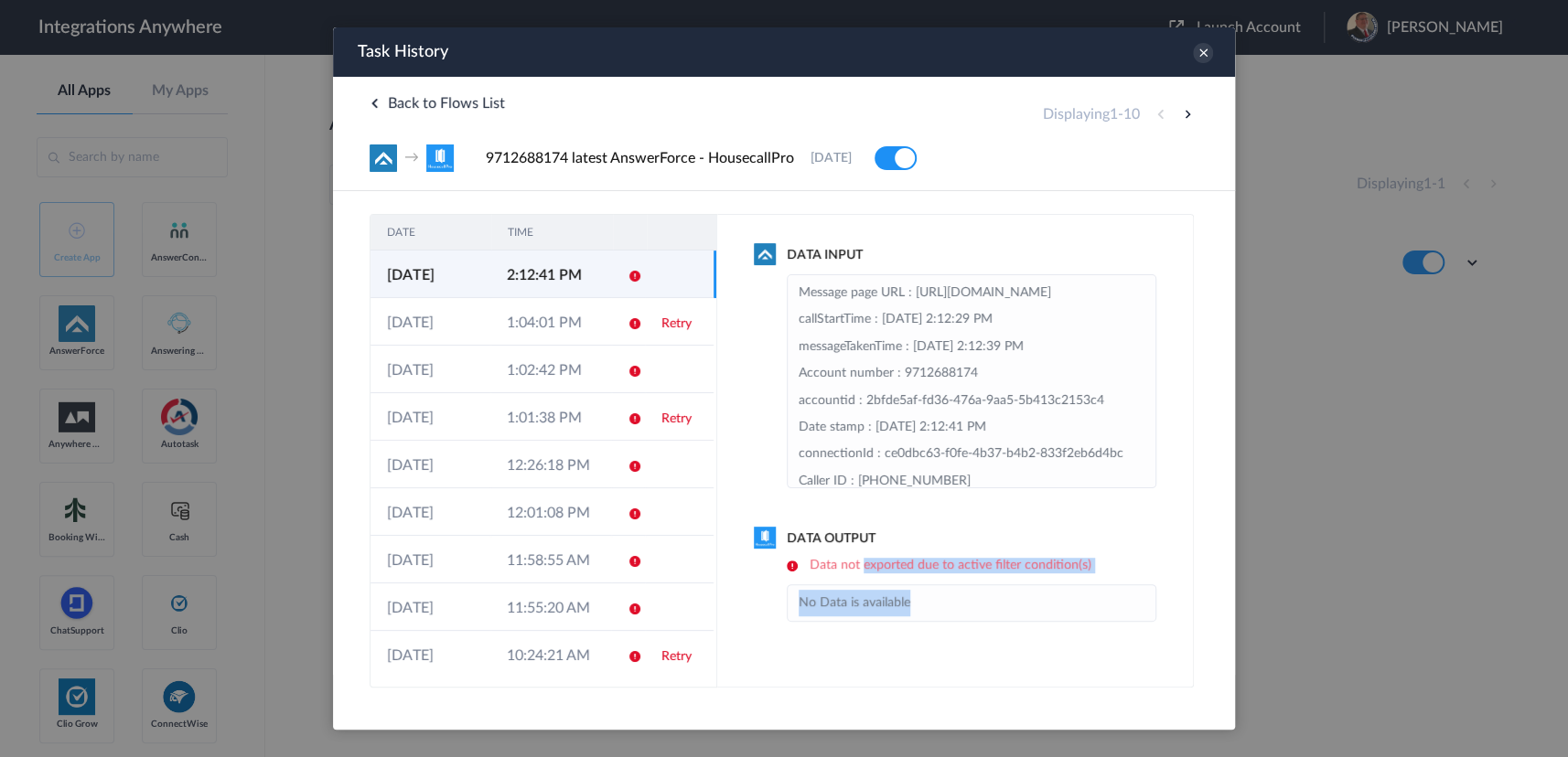 drag, startPoint x: 864, startPoint y: 561, endPoint x: 1179, endPoint y: 576, distance: 315.35694 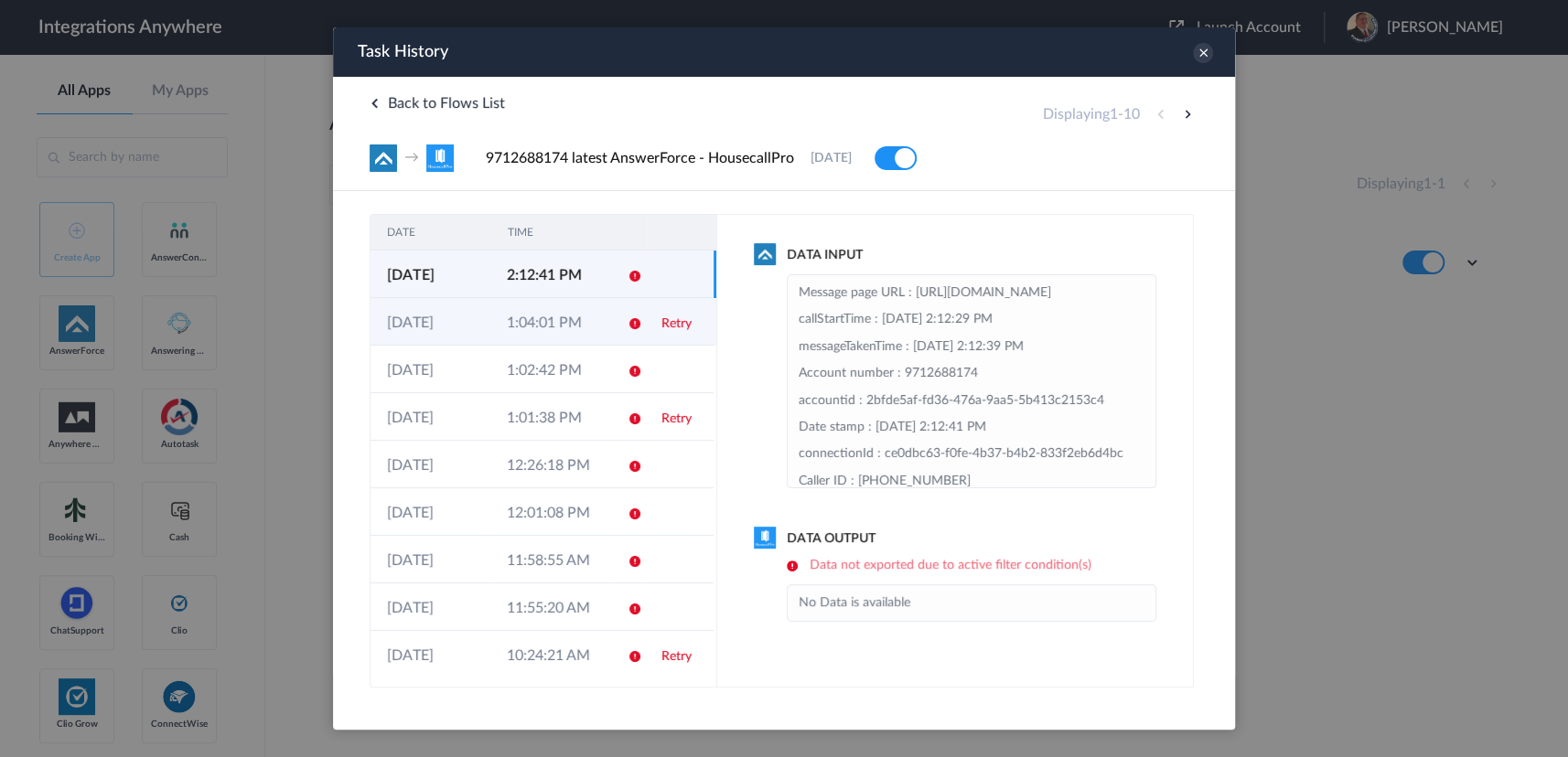 click on "1:04:01 PM" at bounding box center (550, 322) 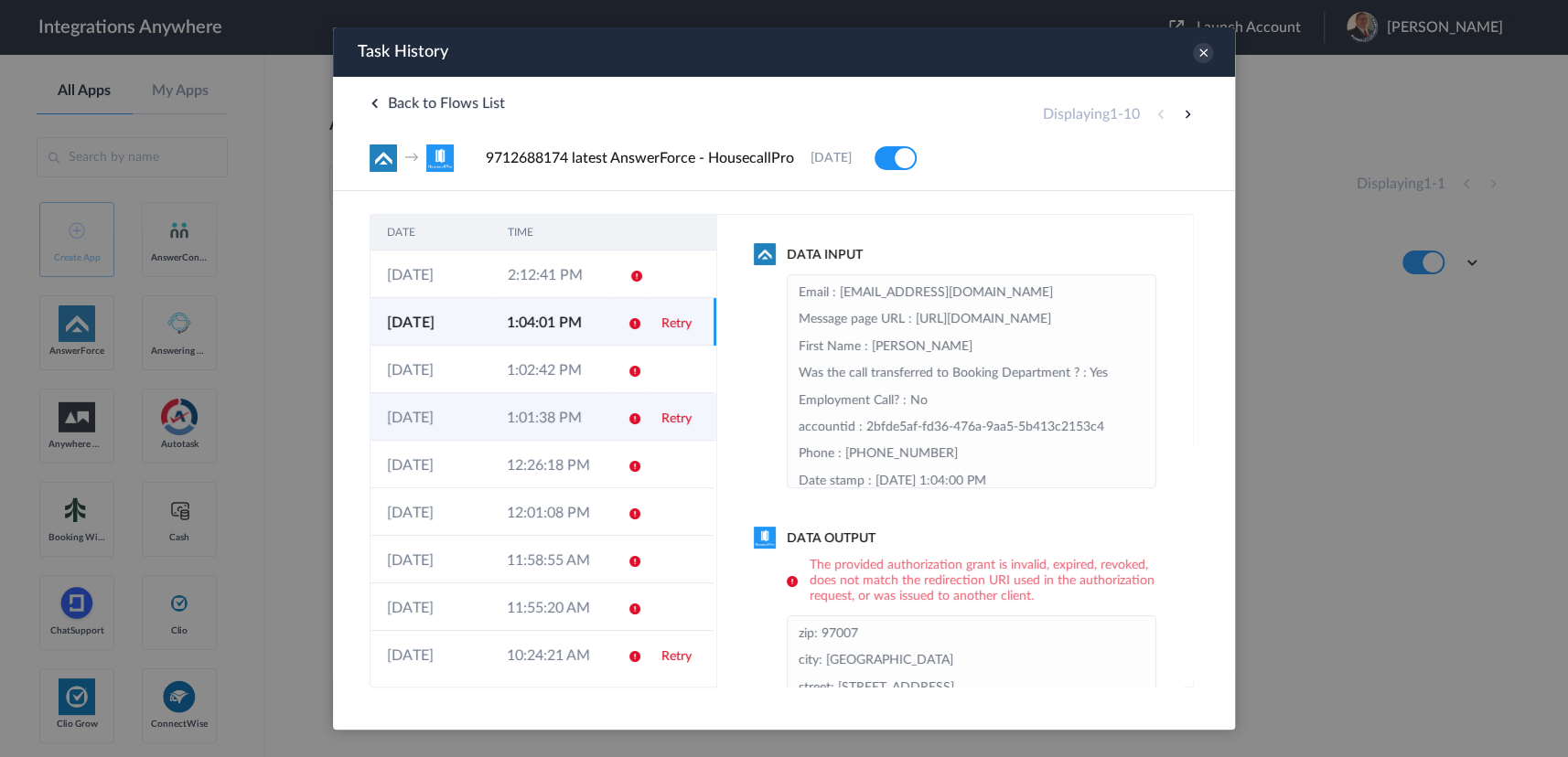 click on "[DATE]" at bounding box center (430, 417) 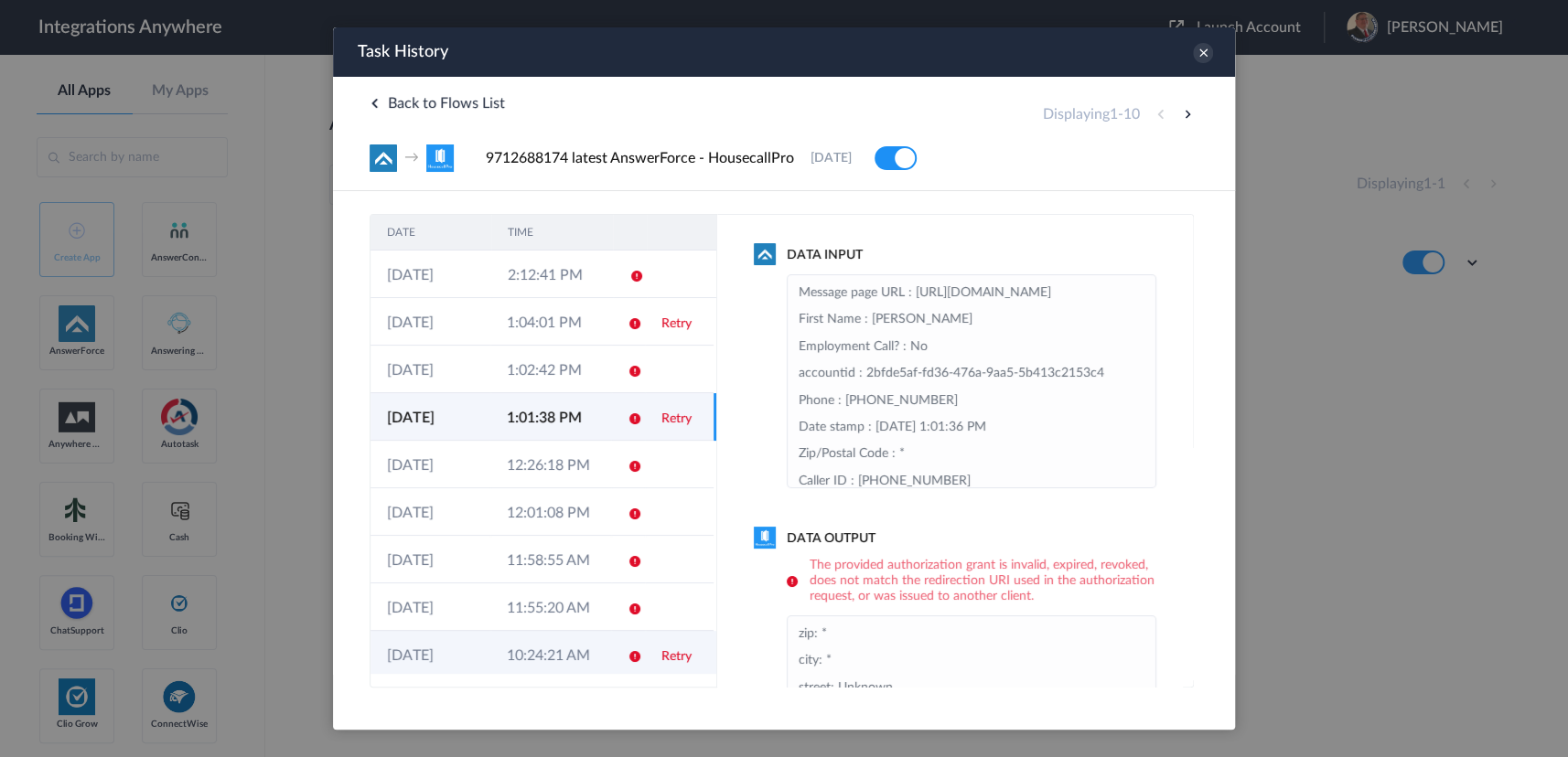 click on "10:24:21 AM" at bounding box center (550, 655) 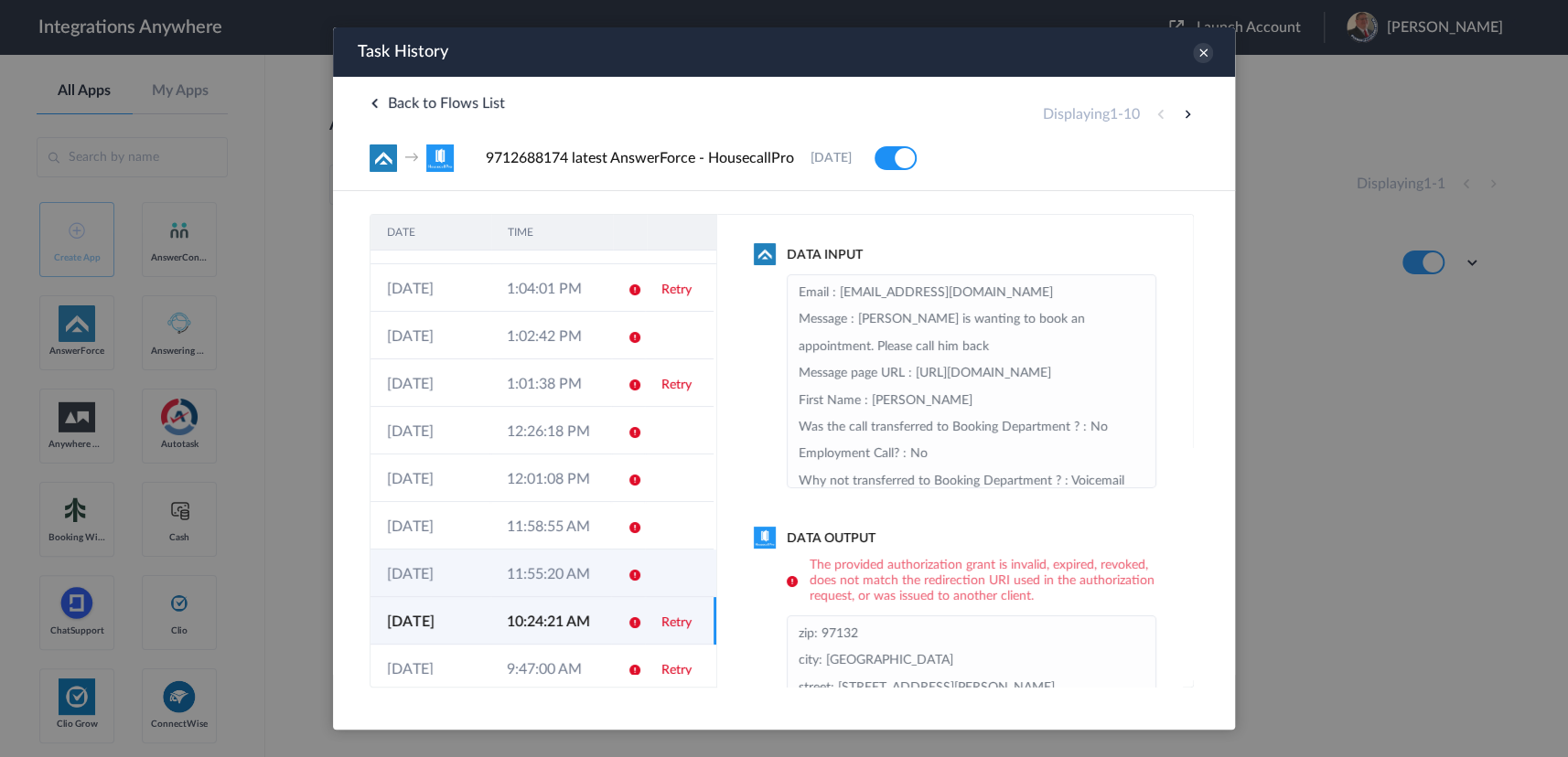 scroll, scrollTop: 51, scrollLeft: 0, axis: vertical 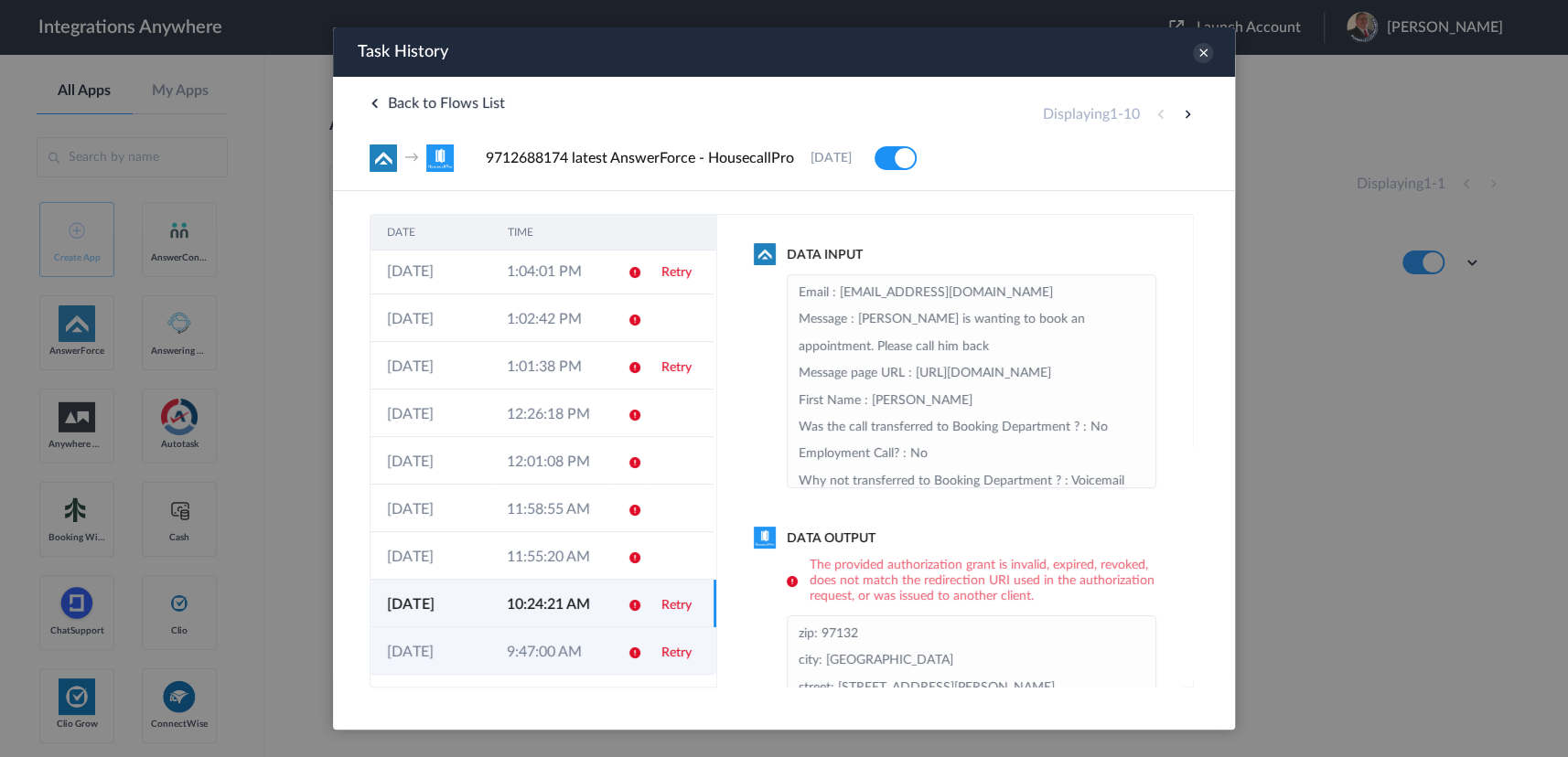 click on "9:47:00 AM" at bounding box center (550, 651) 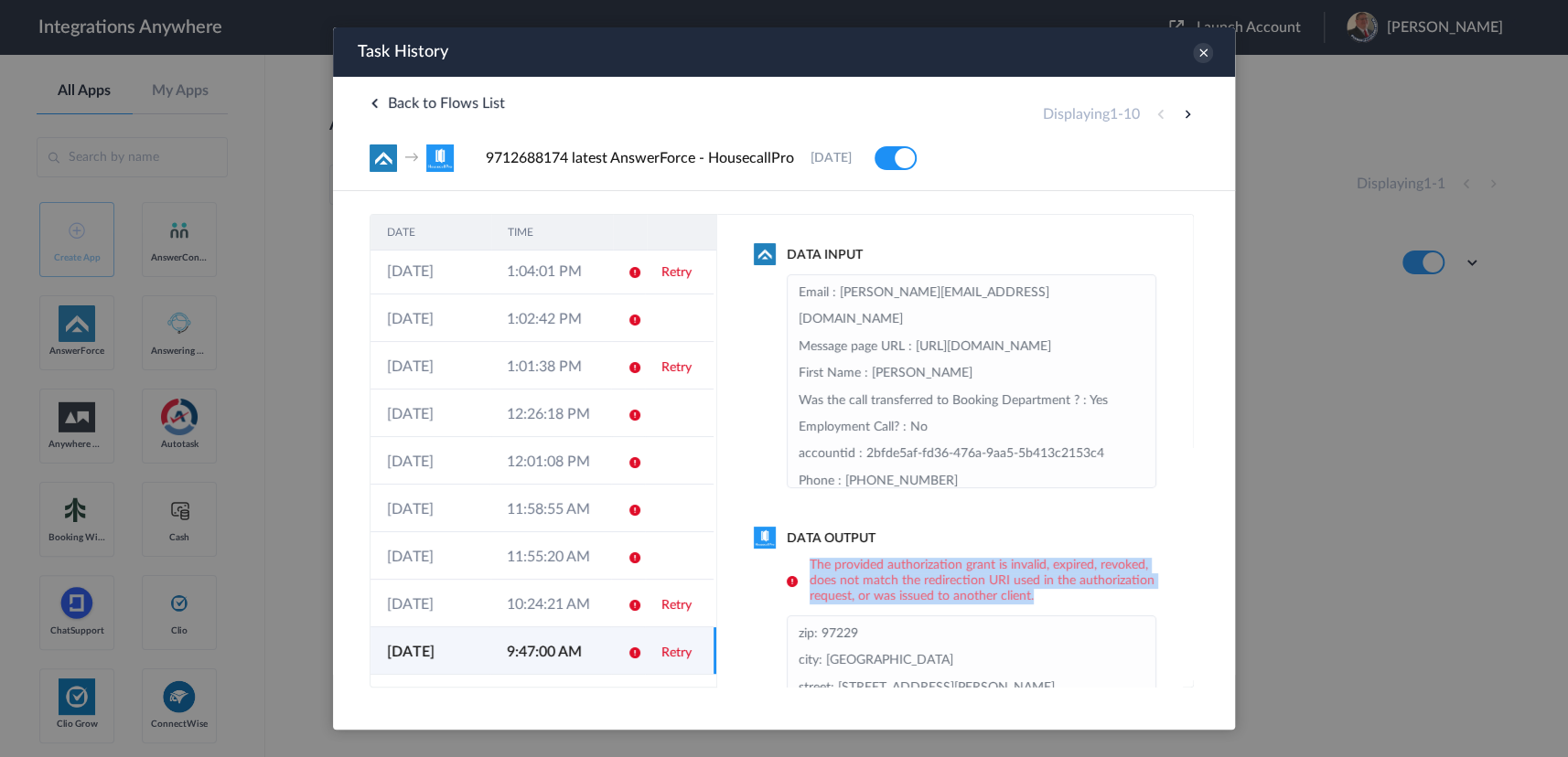 drag, startPoint x: 809, startPoint y: 567, endPoint x: 1197, endPoint y: 592, distance: 388.80458 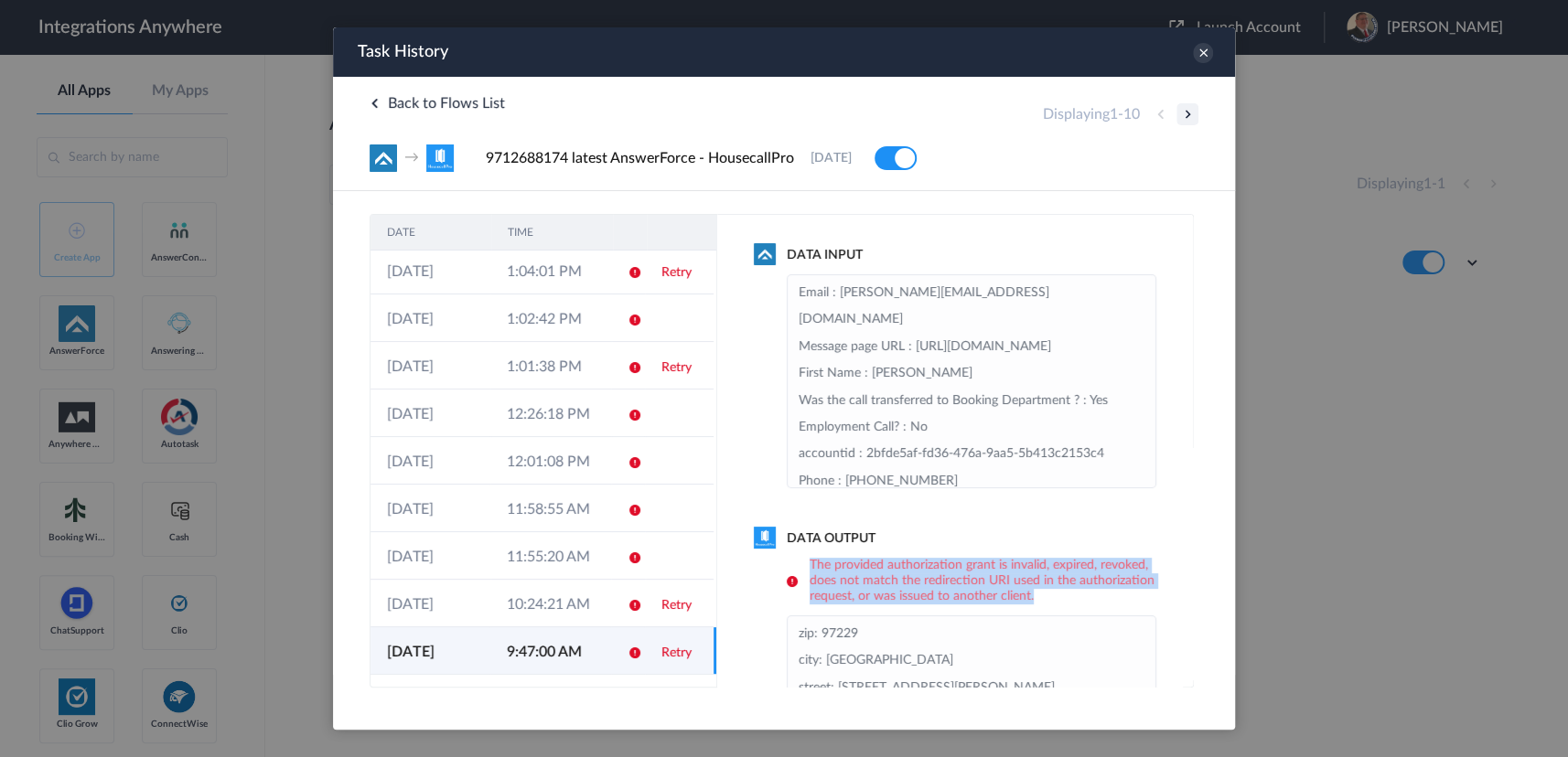 click at bounding box center [1187, 114] 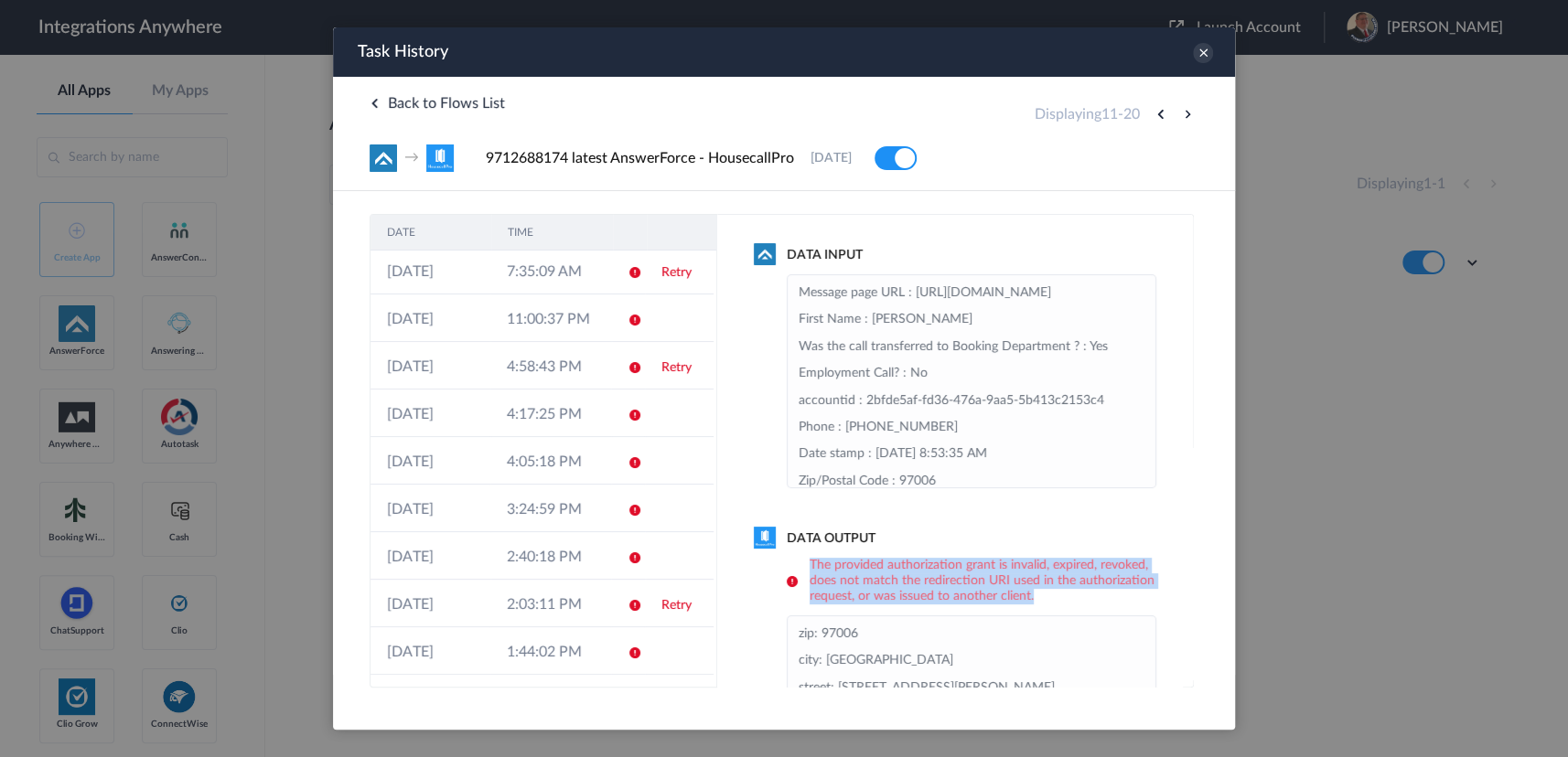 drag, startPoint x: 806, startPoint y: 566, endPoint x: 1122, endPoint y: 596, distance: 317.42086 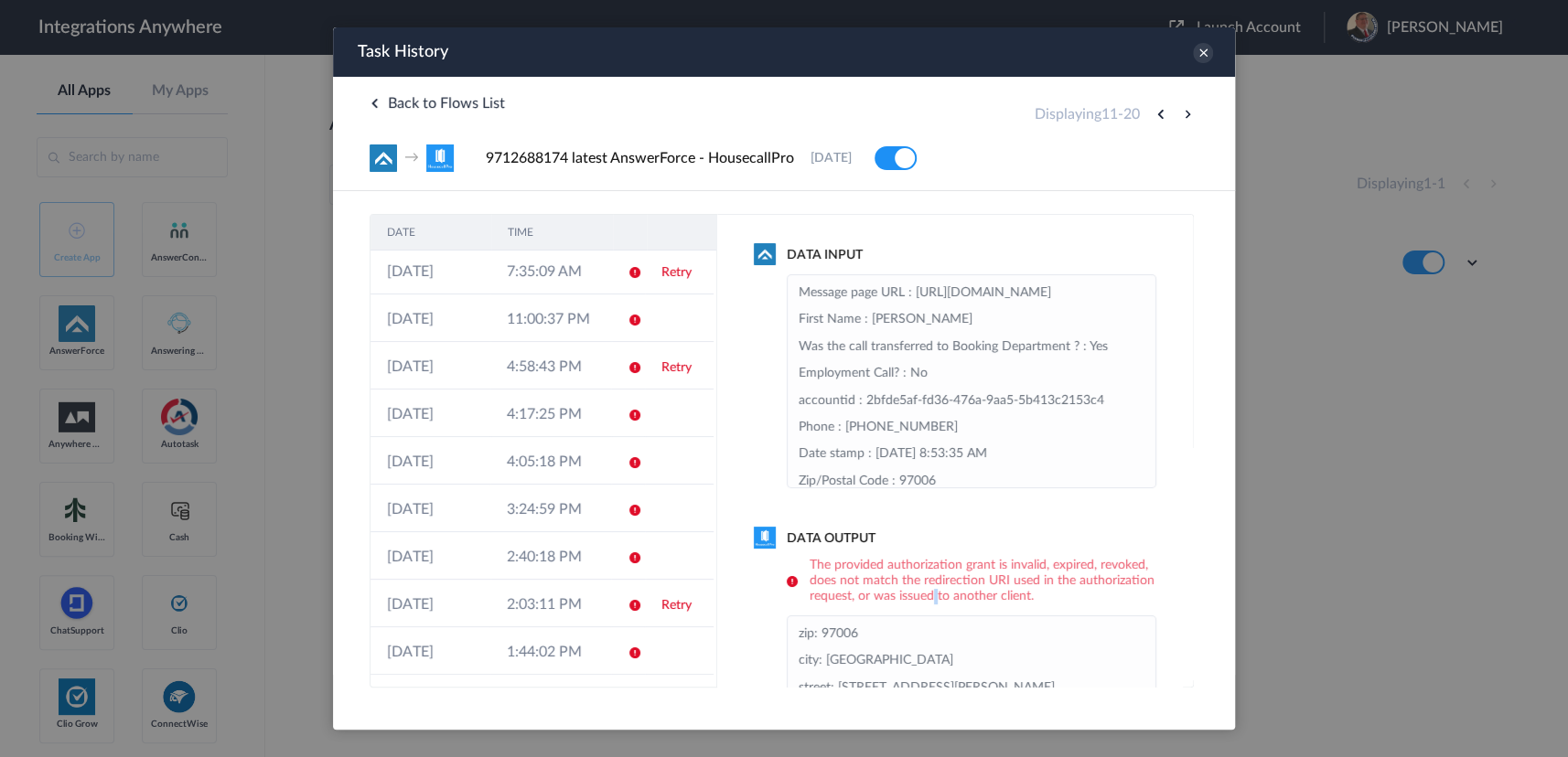 click on "The provided authorization grant is invalid, expired, revoked, does not match the redirection URI used in the authorization request, or was issued to another client." at bounding box center (972, 581) 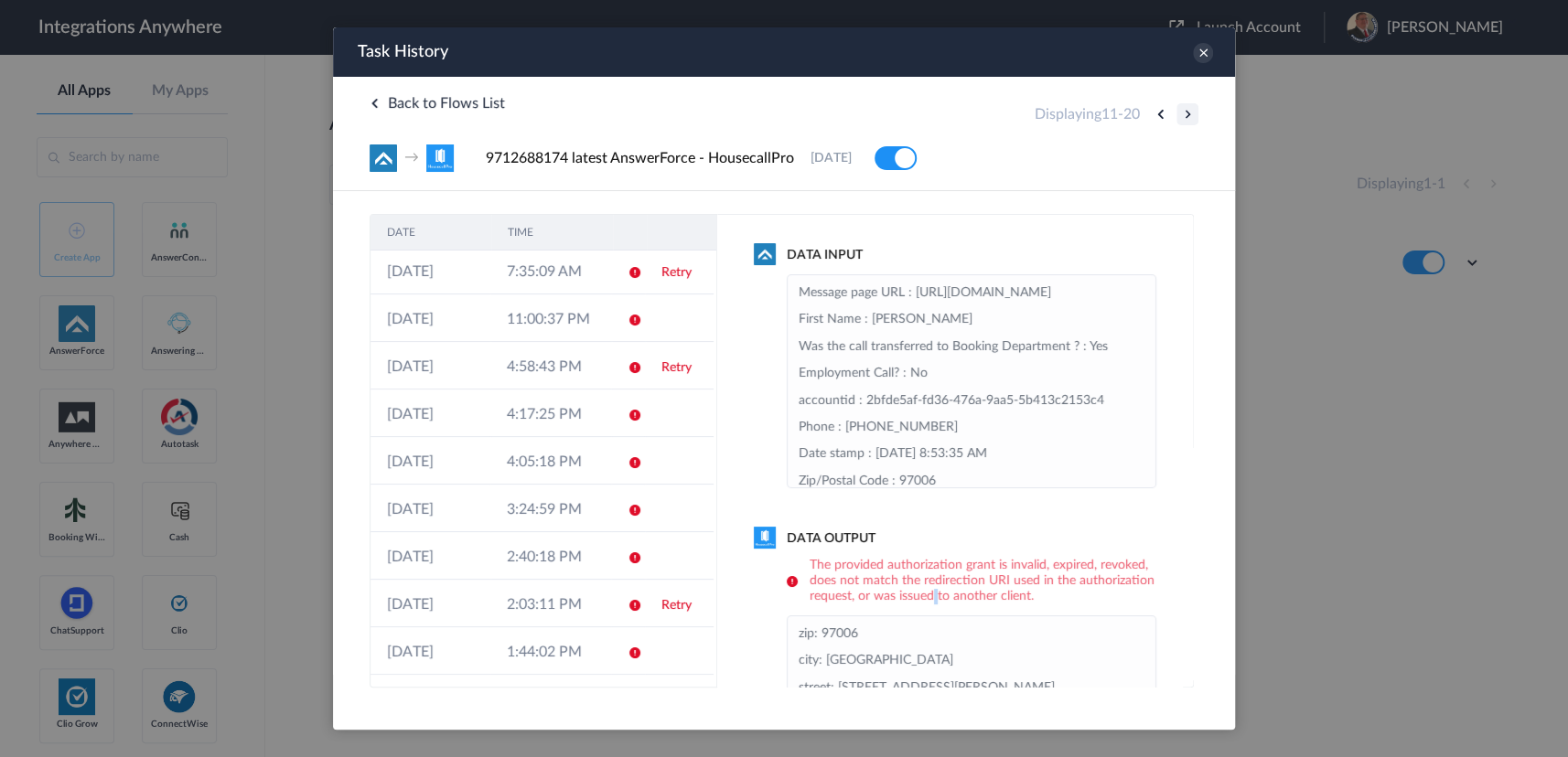 click at bounding box center [1187, 114] 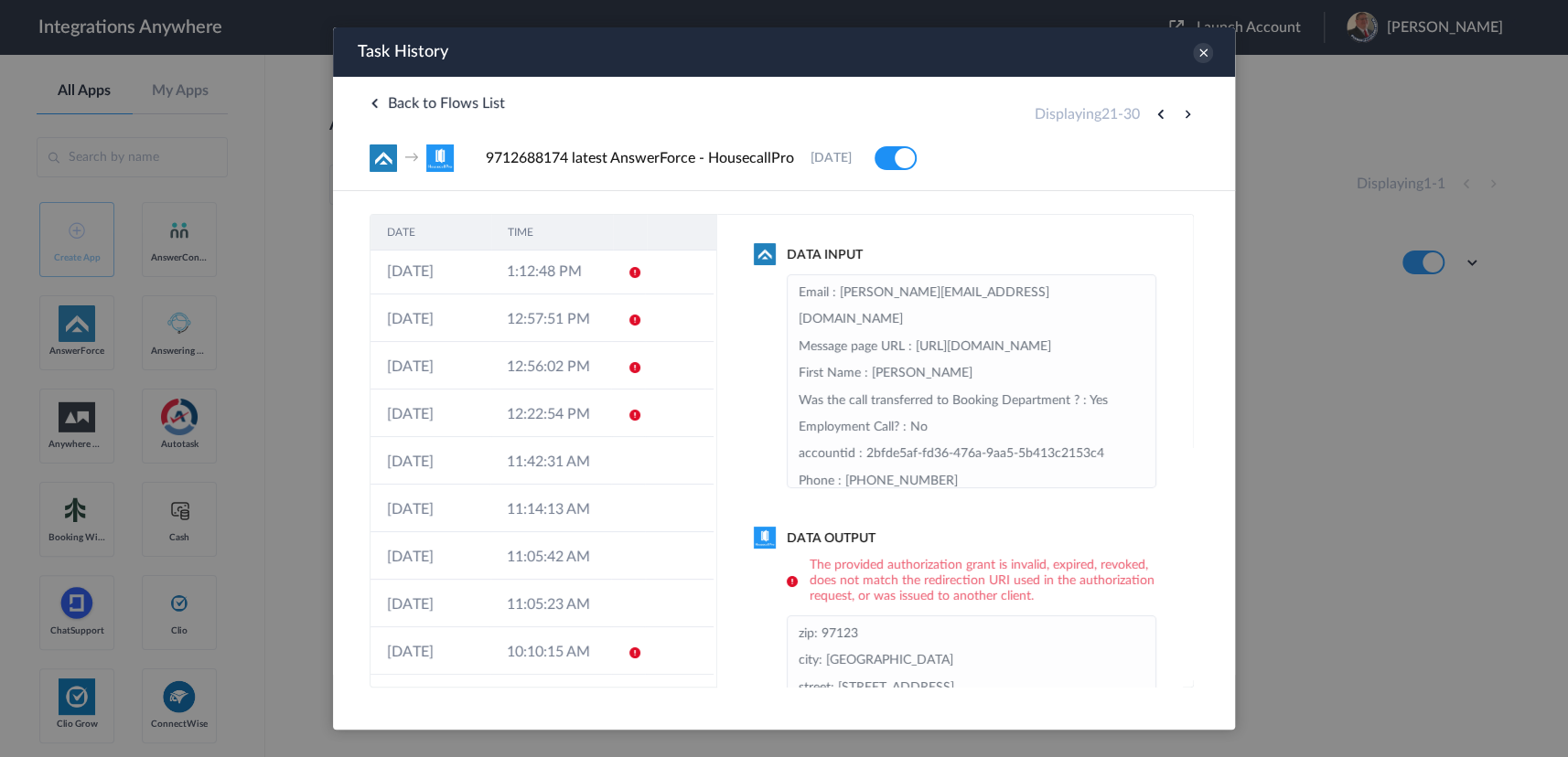 click at bounding box center (1187, 114) 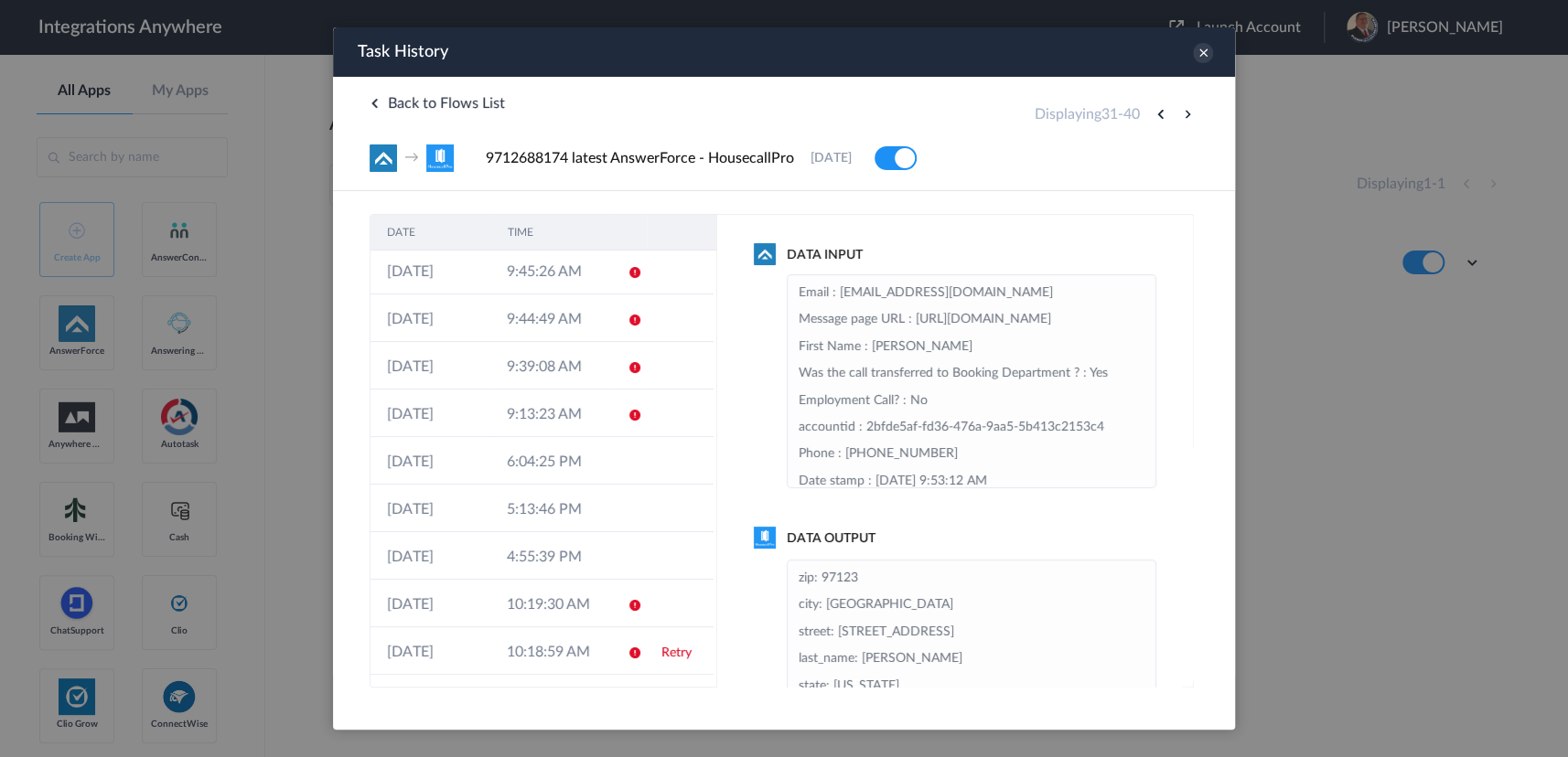 click at bounding box center [1160, 114] 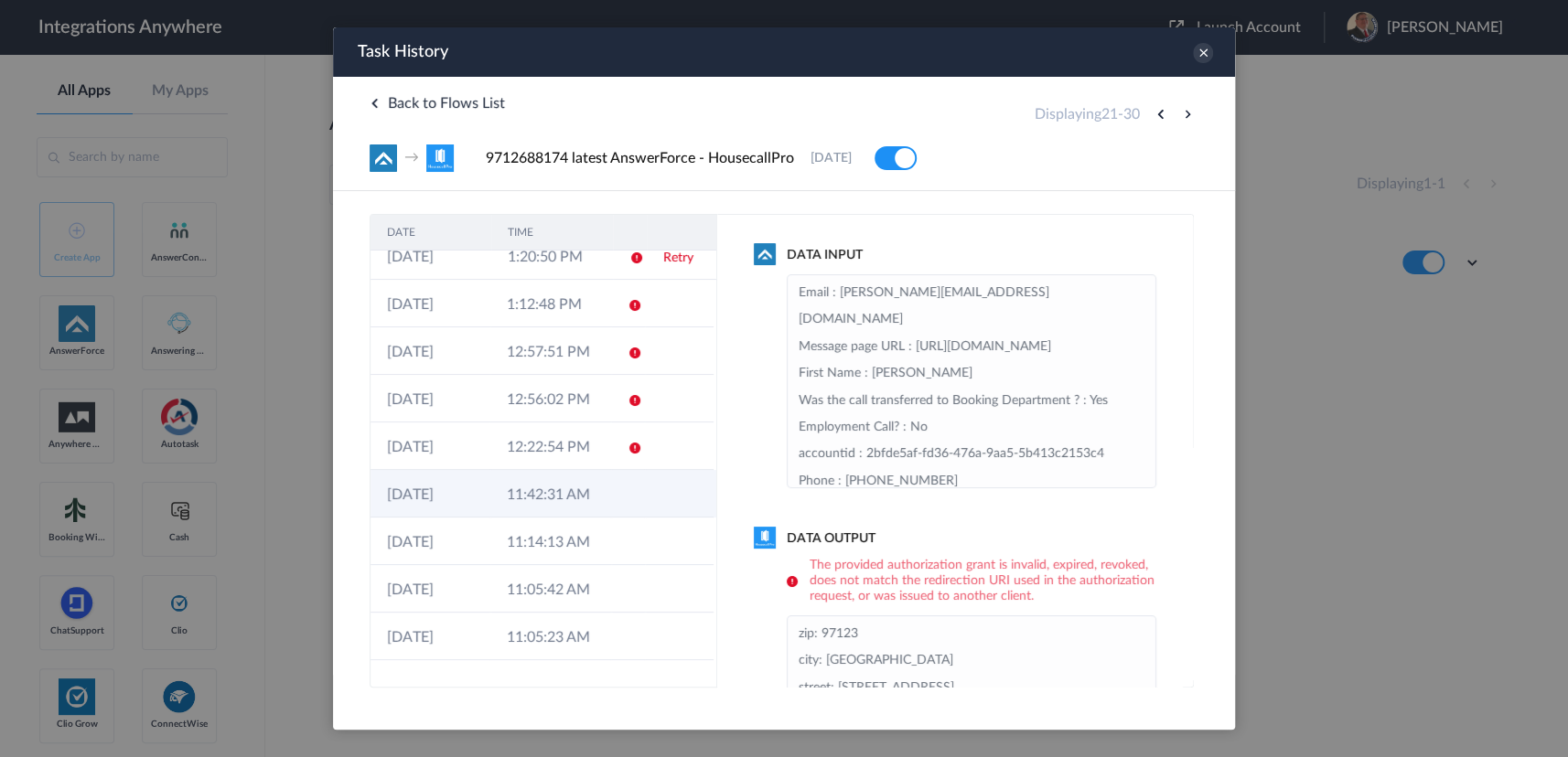 scroll, scrollTop: 0, scrollLeft: 0, axis: both 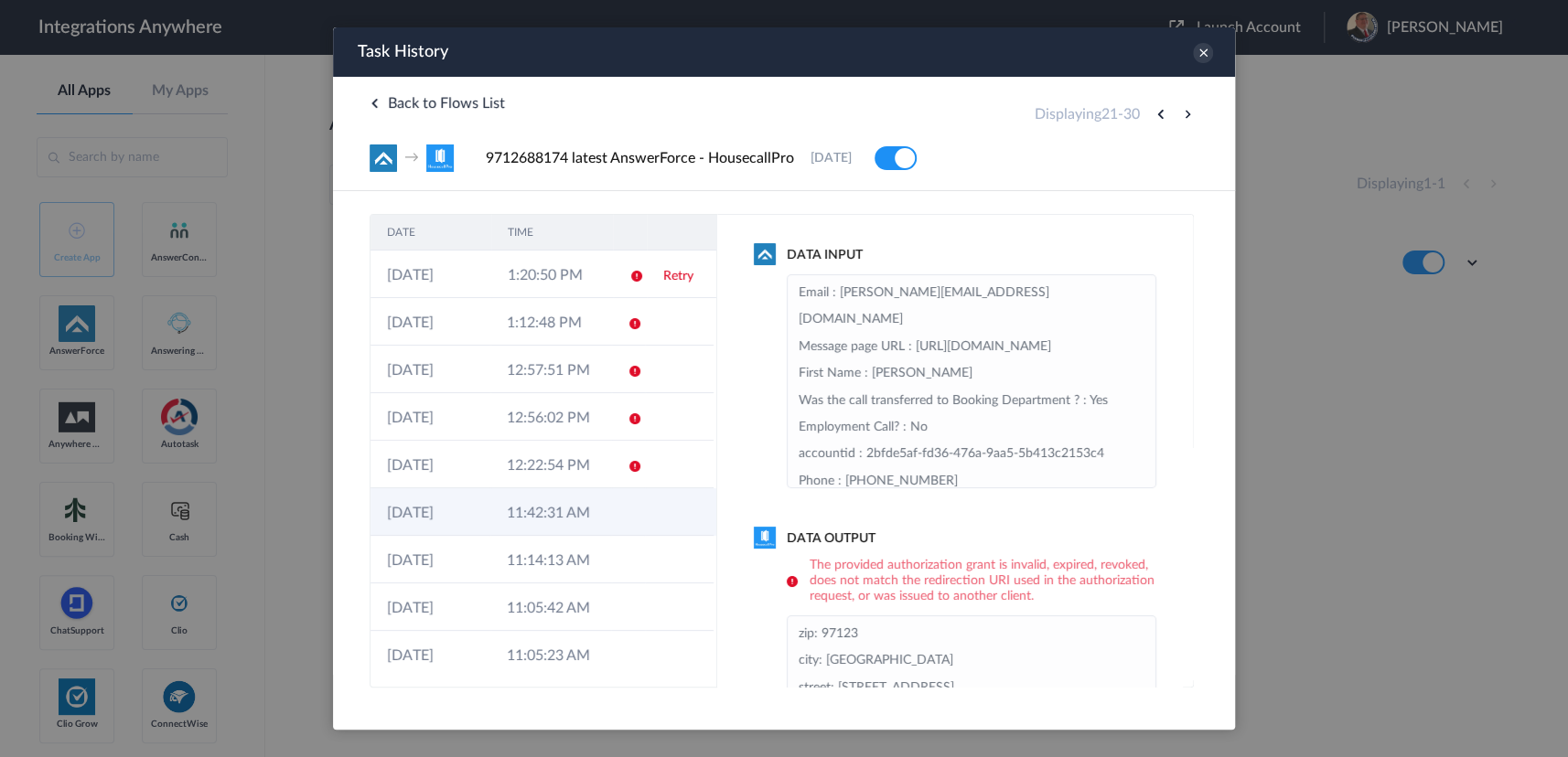 click on "11:42:31 AM" at bounding box center (550, 512) 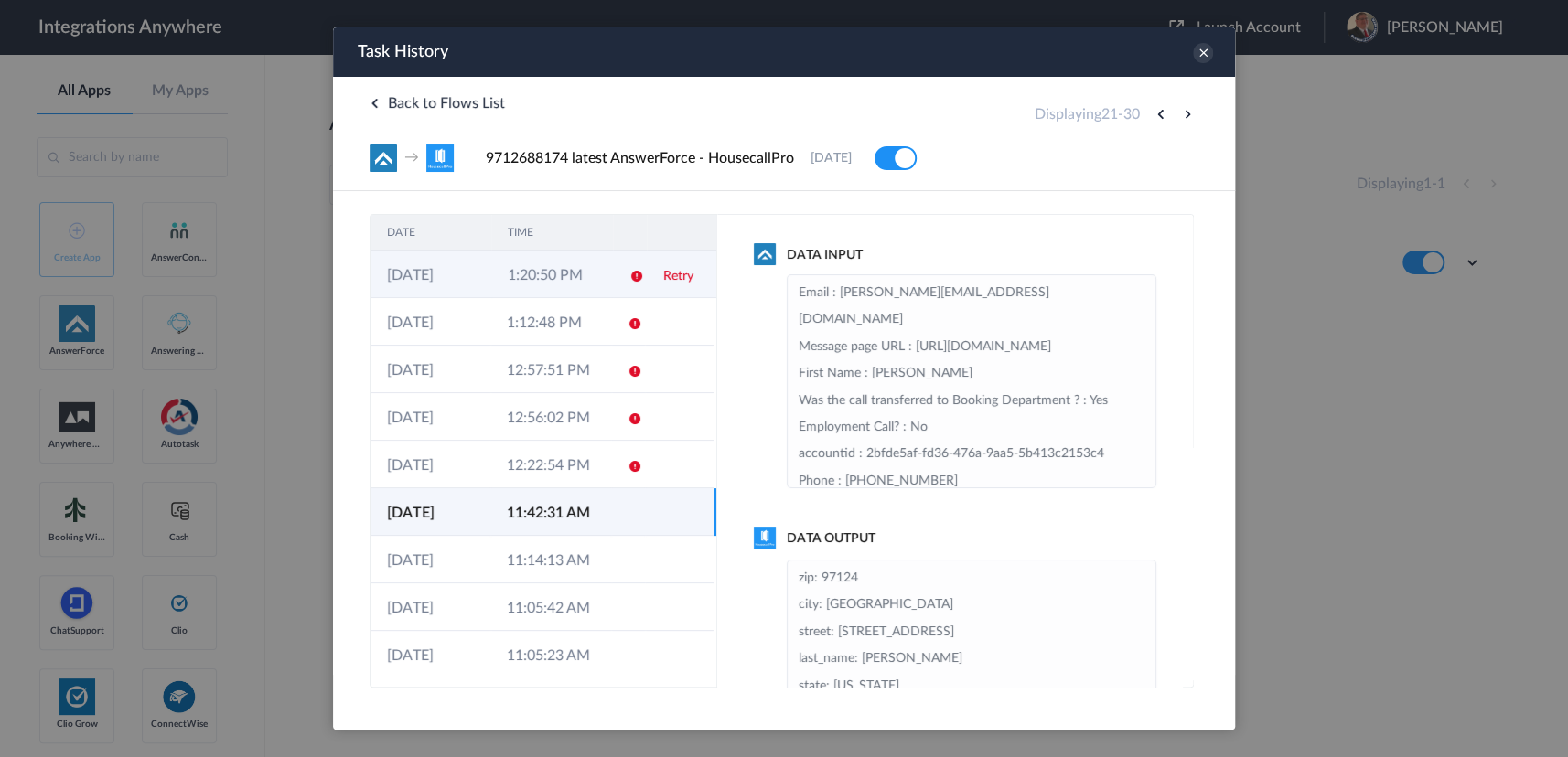 click on "1:20:50 PM" at bounding box center [552, 274] 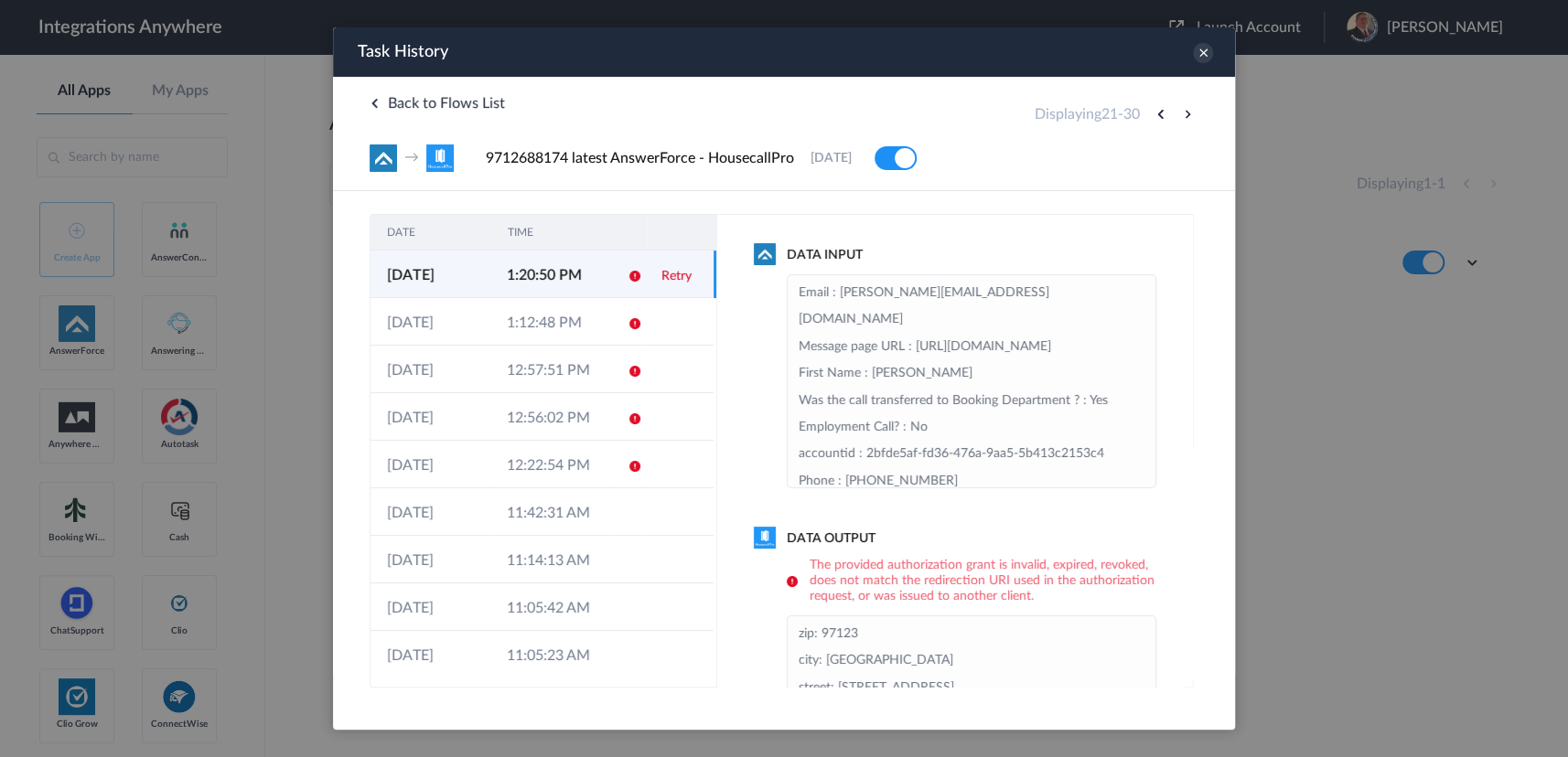 click on "Data Input  Email : [PERSON_NAME][EMAIL_ADDRESS][DOMAIN_NAME]  Message page URL : [URL][DOMAIN_NAME]  First Name : [PERSON_NAME]  Was the call transferred to Booking Department ? : Yes  Employment Call? : No  accountid : 2bfde5af-fd36-476a-9aa5-5b413c2153c4  Phone : [PHONE_NUMBER]  Date stamp : [DATE] 1:20:49 PM  Zip/Postal Code : 97123  Caller ID : [PHONE_NUMBER]  staffid : c3bfcec2-d0dd-4a02-94be-1dd6eff7696e  Number Dialed : [PHONE_NUMBER]  Was the call transferred to Booking Department? : Yes  State (Enter [US_STATE]) : [US_STATE]  Client Type : New Client (Looking for Estimate)  callStartTime : [DATE] 1:18:07 PM  messageTakenTime : [DATE] 1:20:46 PM  City : [GEOGRAPHIC_DATA]  Account number : [PHONE_NUMBER]  Call Type : Service Call  Caller Provides Service Address in [US_STATE]? : Yes  Address 1 : [GEOGRAPHIC_DATA]  connectionId : 41eab887-55d3-4028-afee-b4bc549e70d8  Caller gave Email address? : Yes" at bounding box center [955, 451] 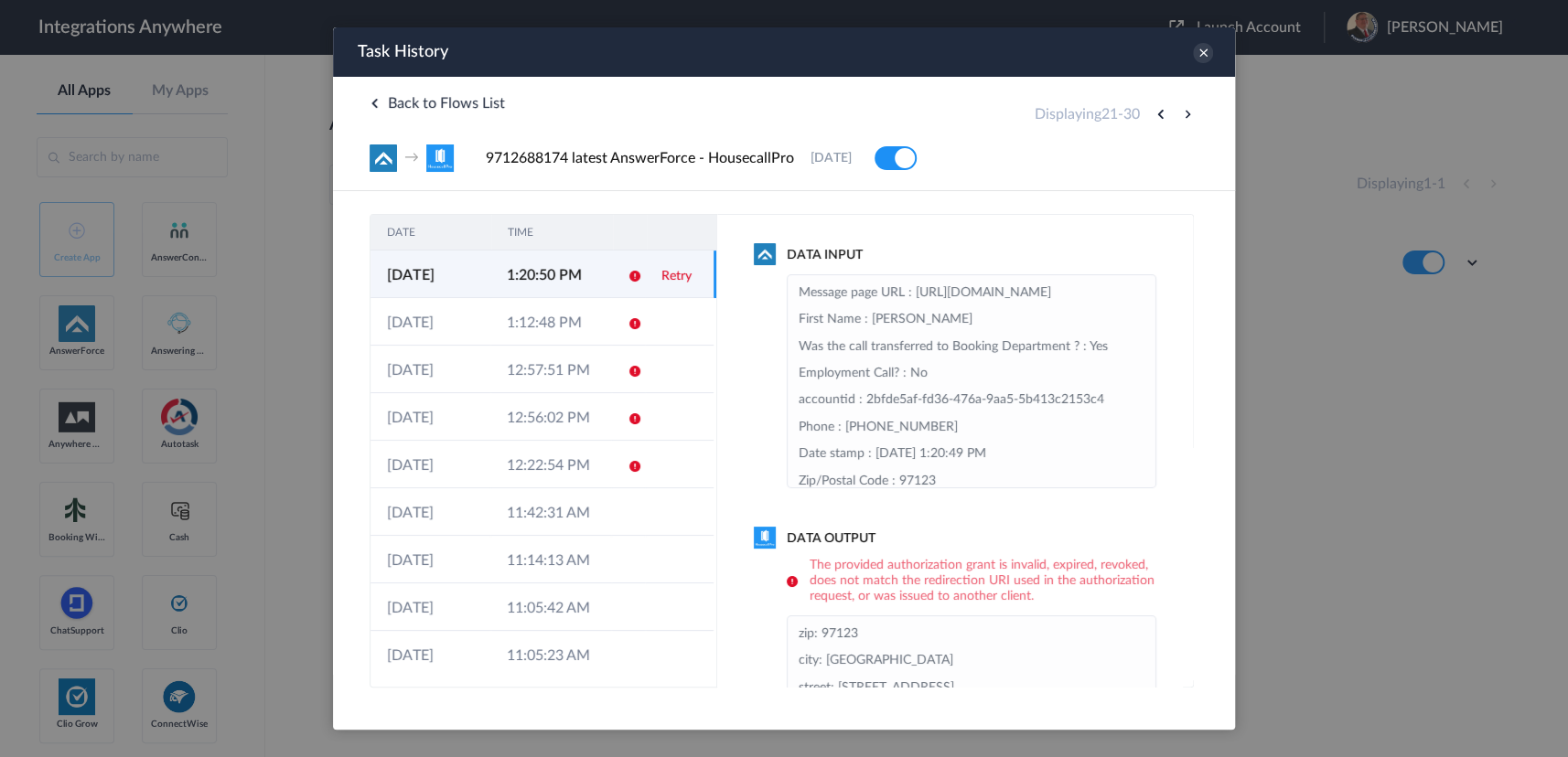scroll, scrollTop: 82, scrollLeft: 0, axis: vertical 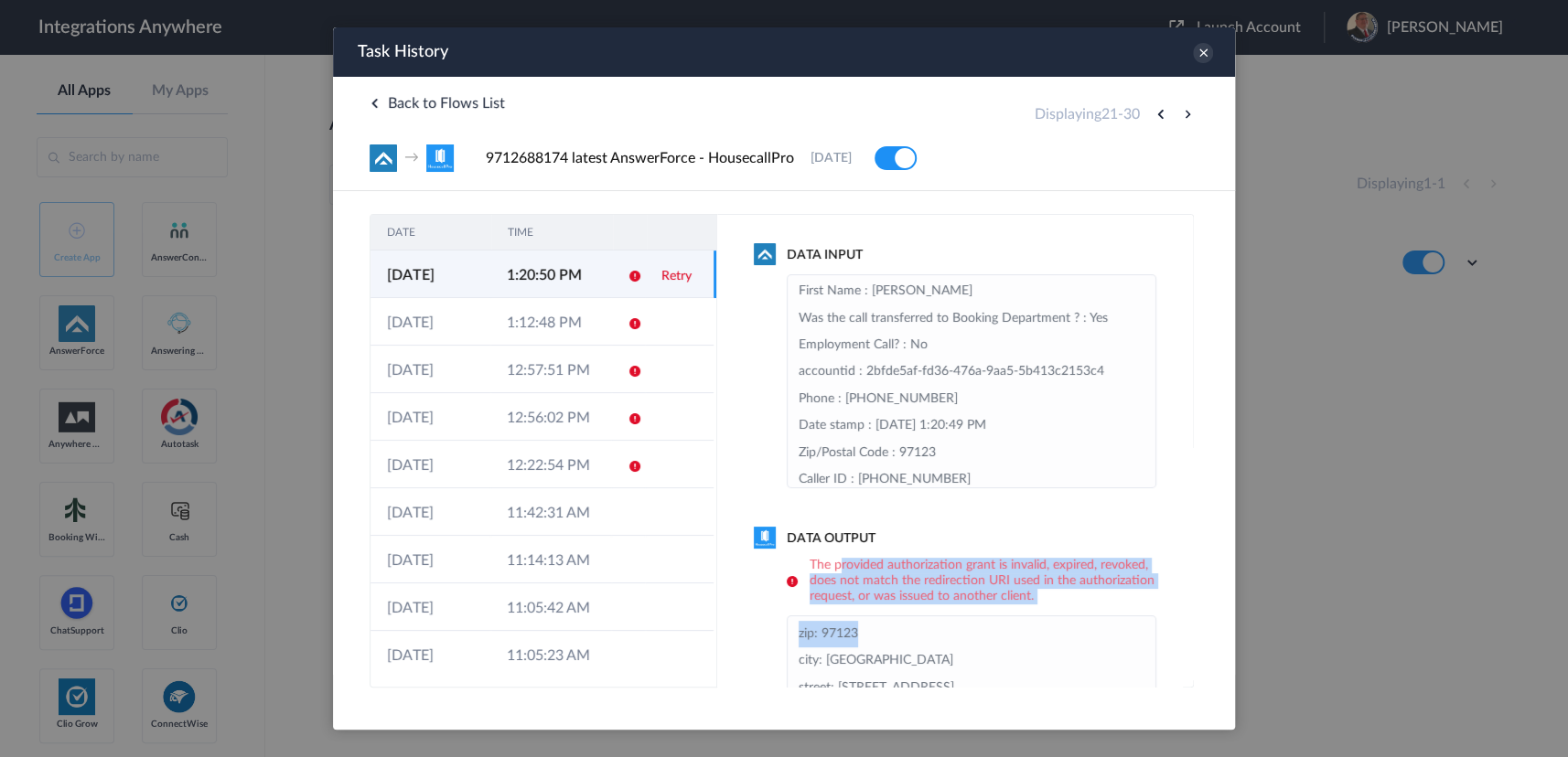 drag, startPoint x: 838, startPoint y: 558, endPoint x: 1035, endPoint y: 603, distance: 202.0742 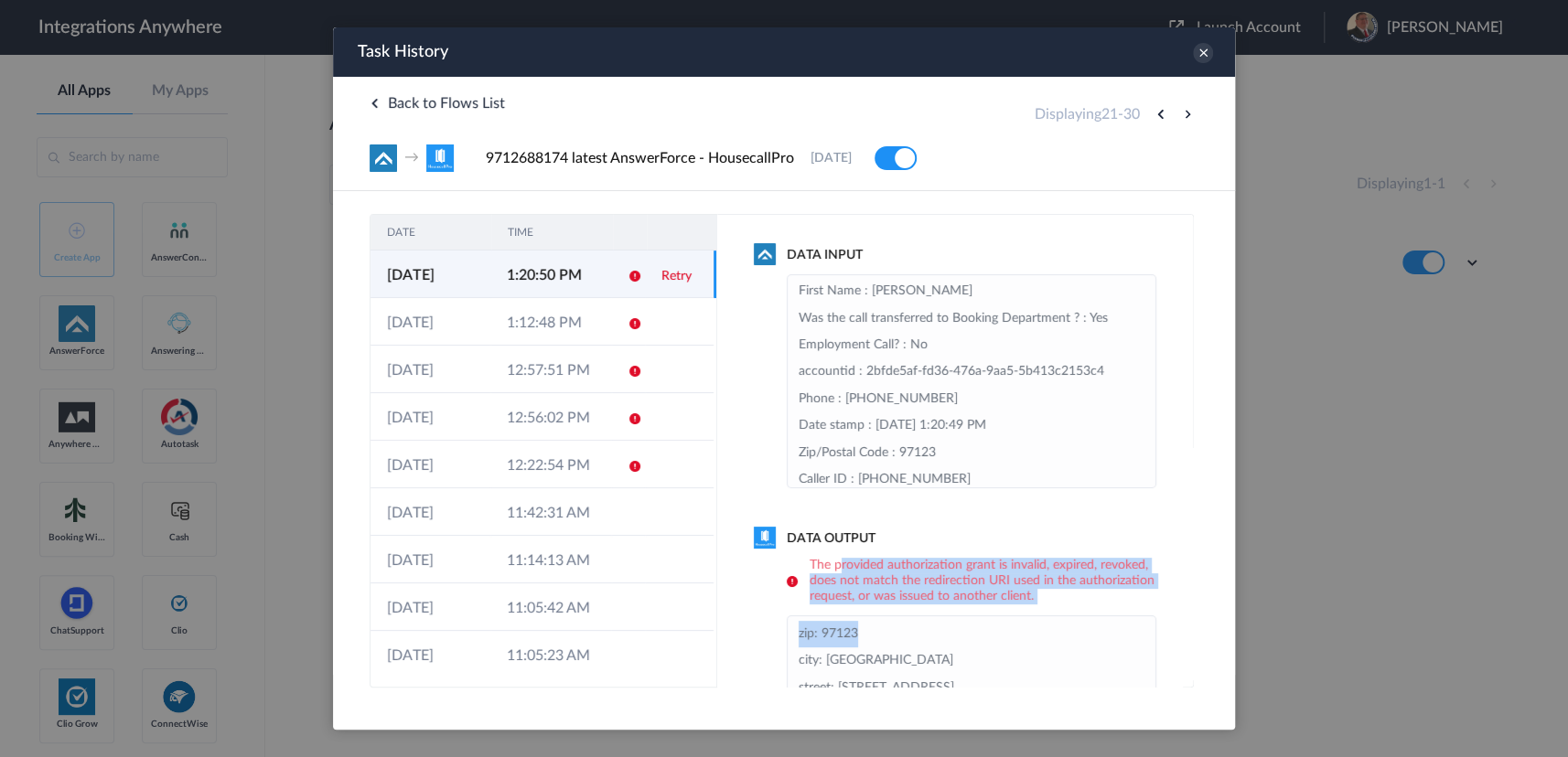 click on "The provided authorization grant is invalid, expired, revoked, does not match the redirection URI used in the authorization request, or was issued to another client." at bounding box center (972, 581) 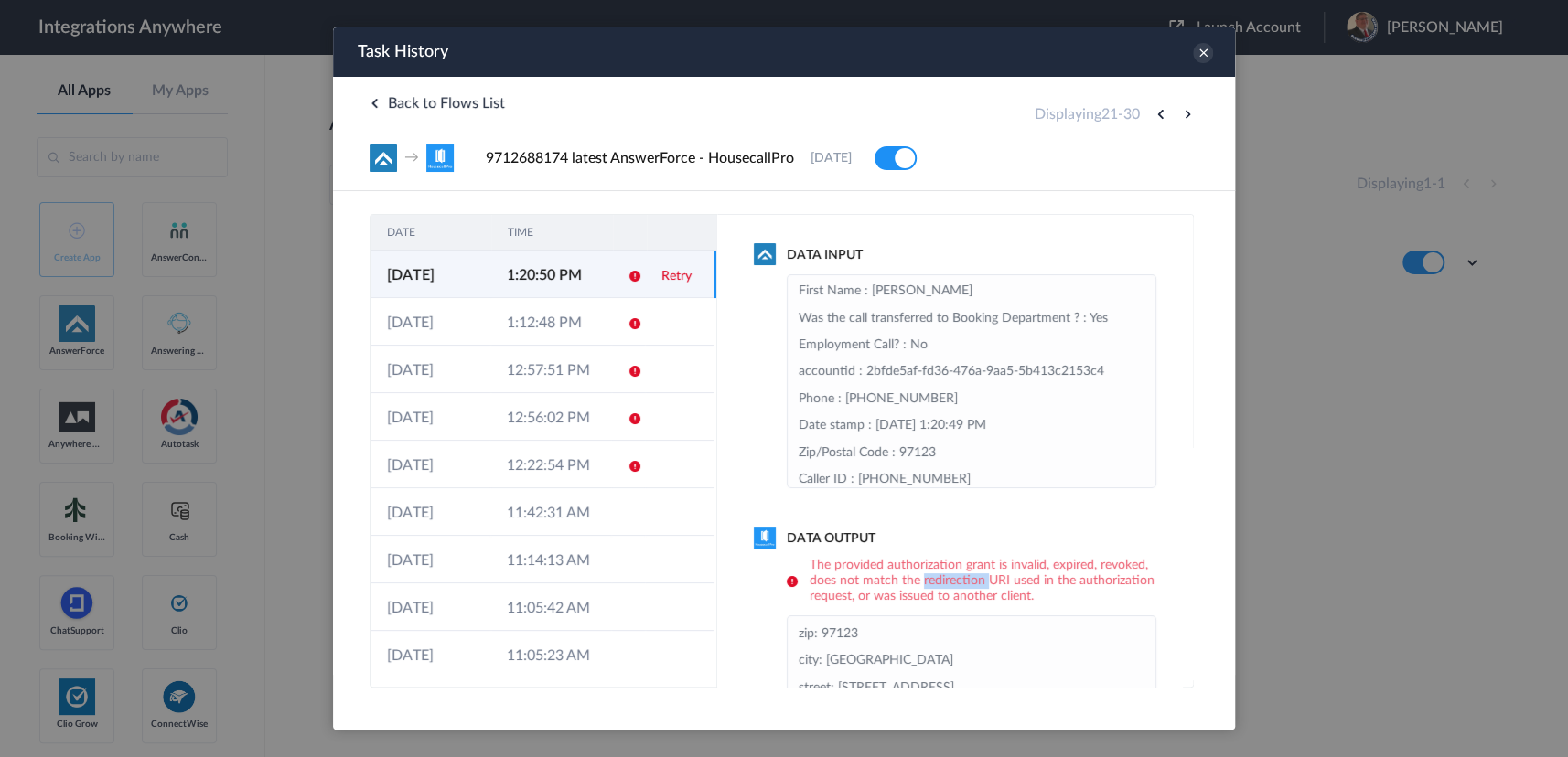 click on "The provided authorization grant is invalid, expired, revoked, does not match the redirection URI used in the authorization request, or was issued to another client." at bounding box center [972, 581] 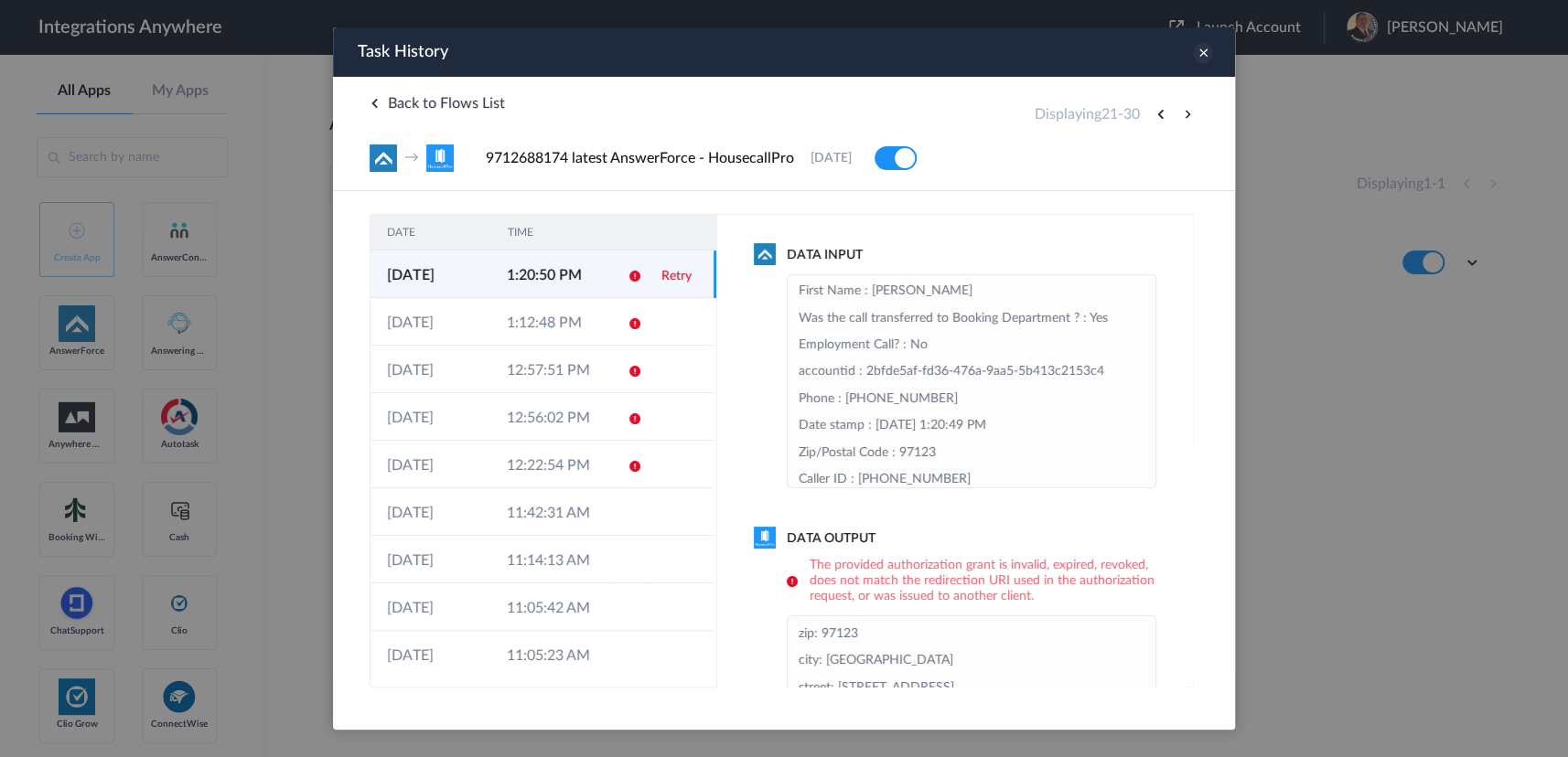 click at bounding box center (1203, 53) 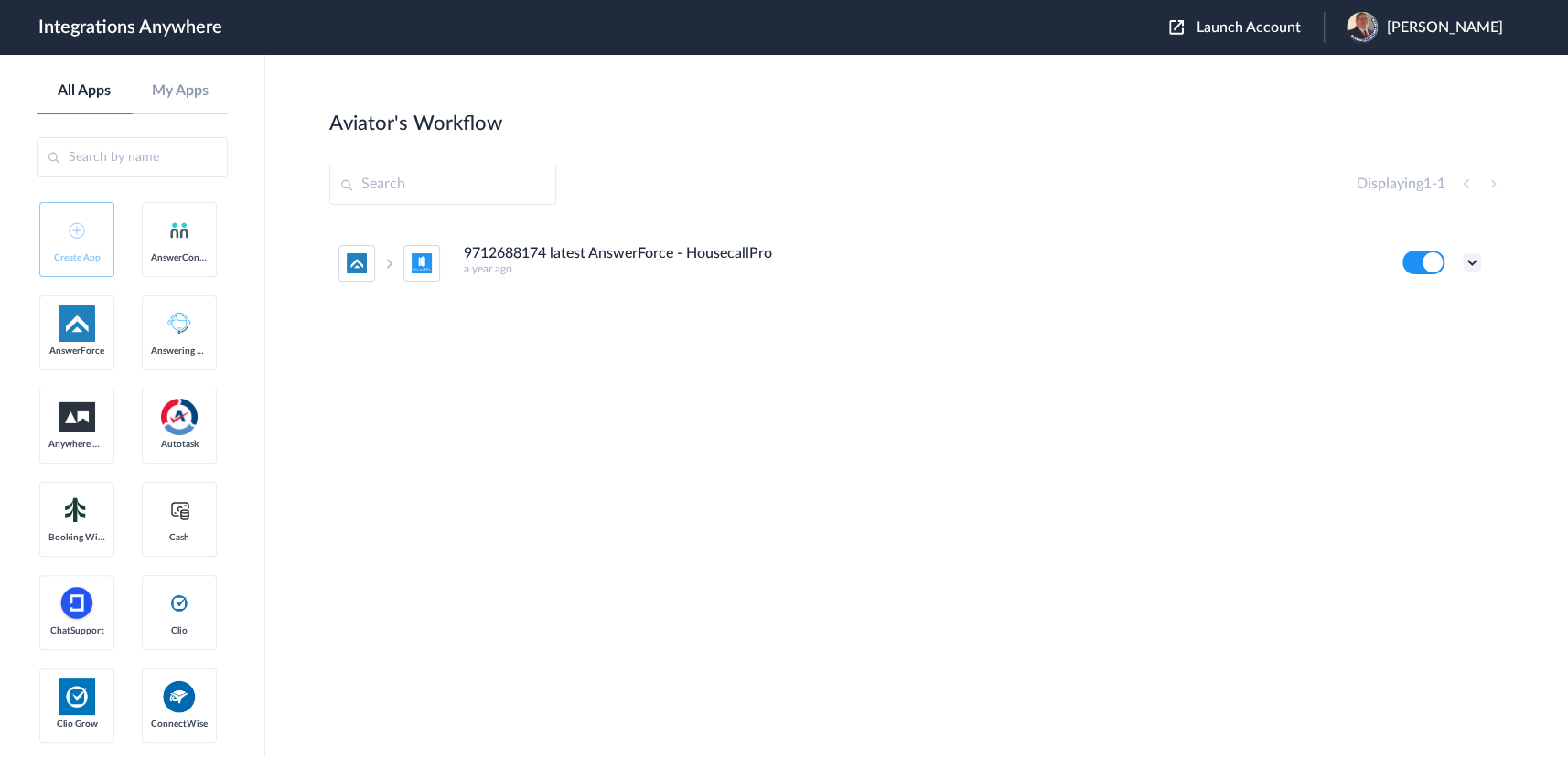 click at bounding box center [1472, 262] 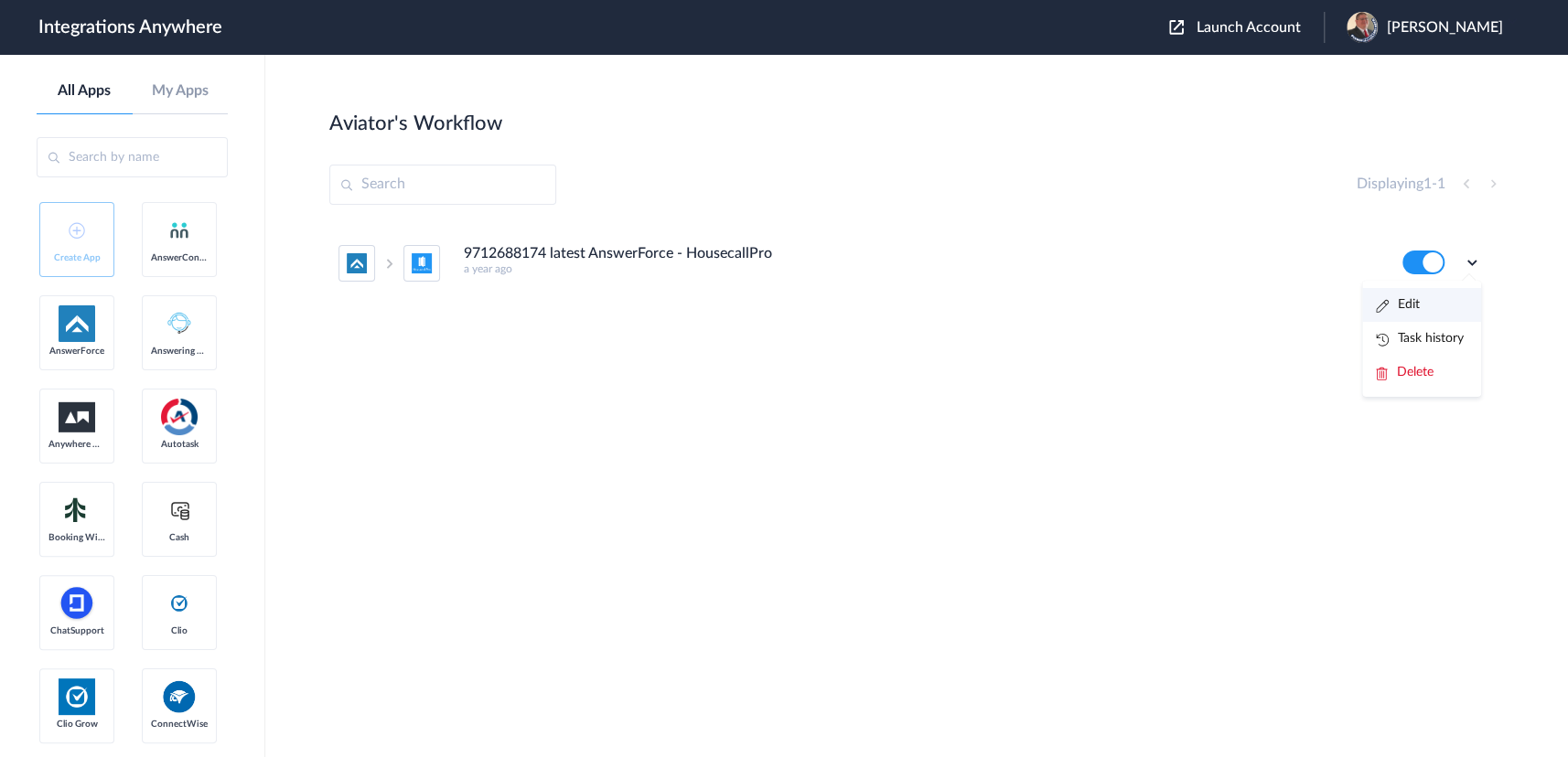 click on "Edit" at bounding box center [1422, 304] 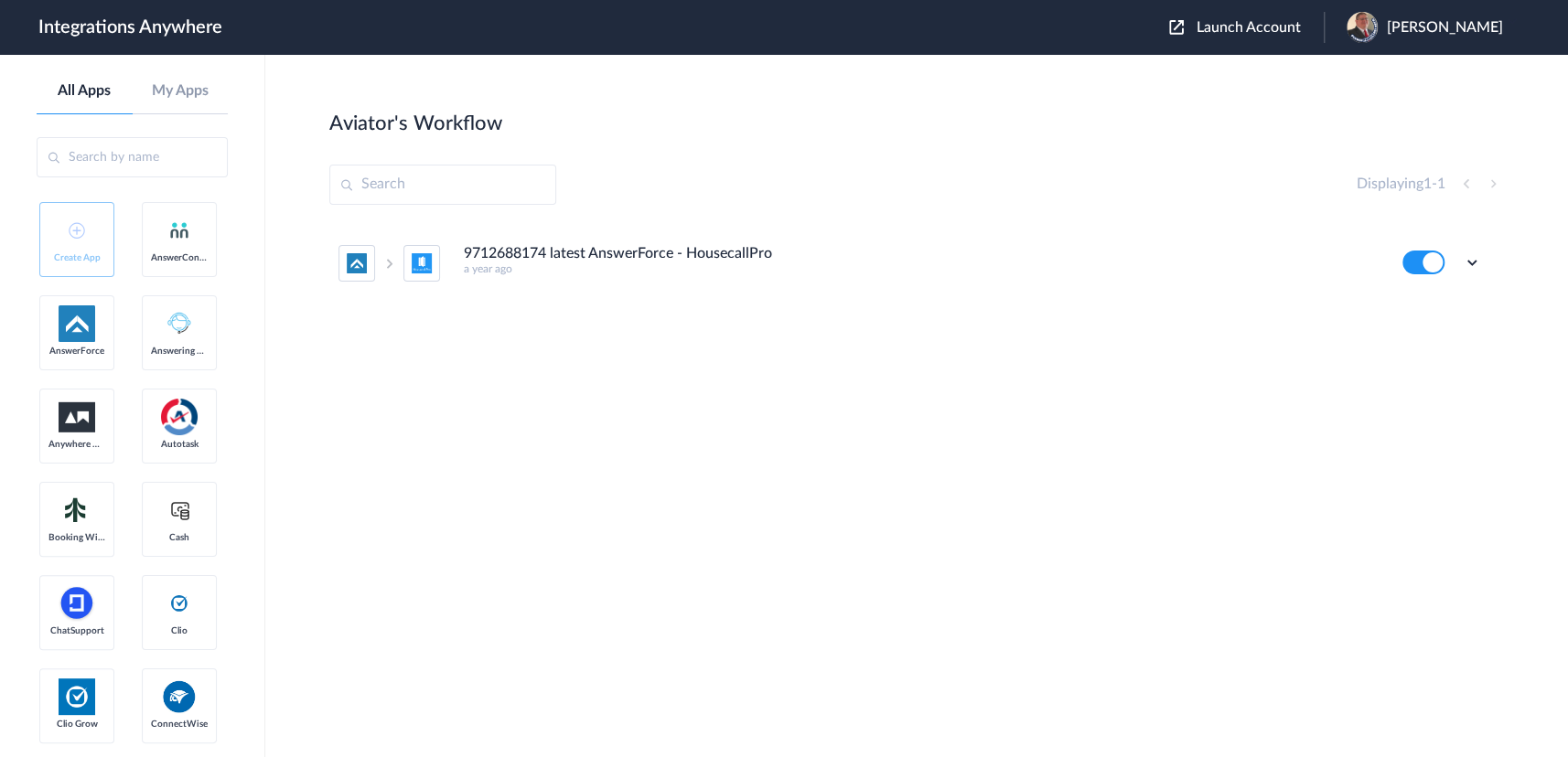 click on "Edit    Task history    Delete" at bounding box center [1442, 262] 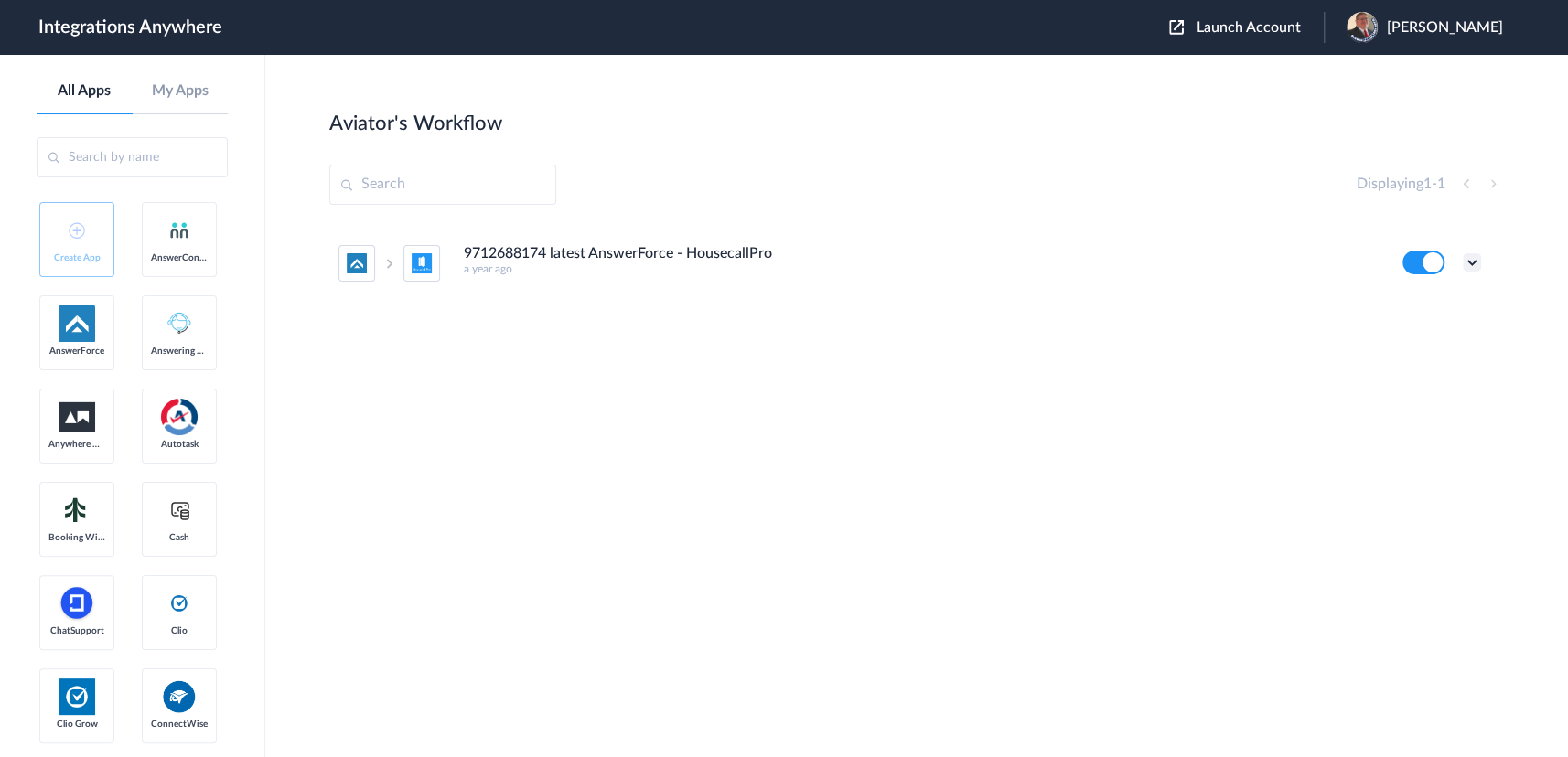 click at bounding box center (1472, 262) 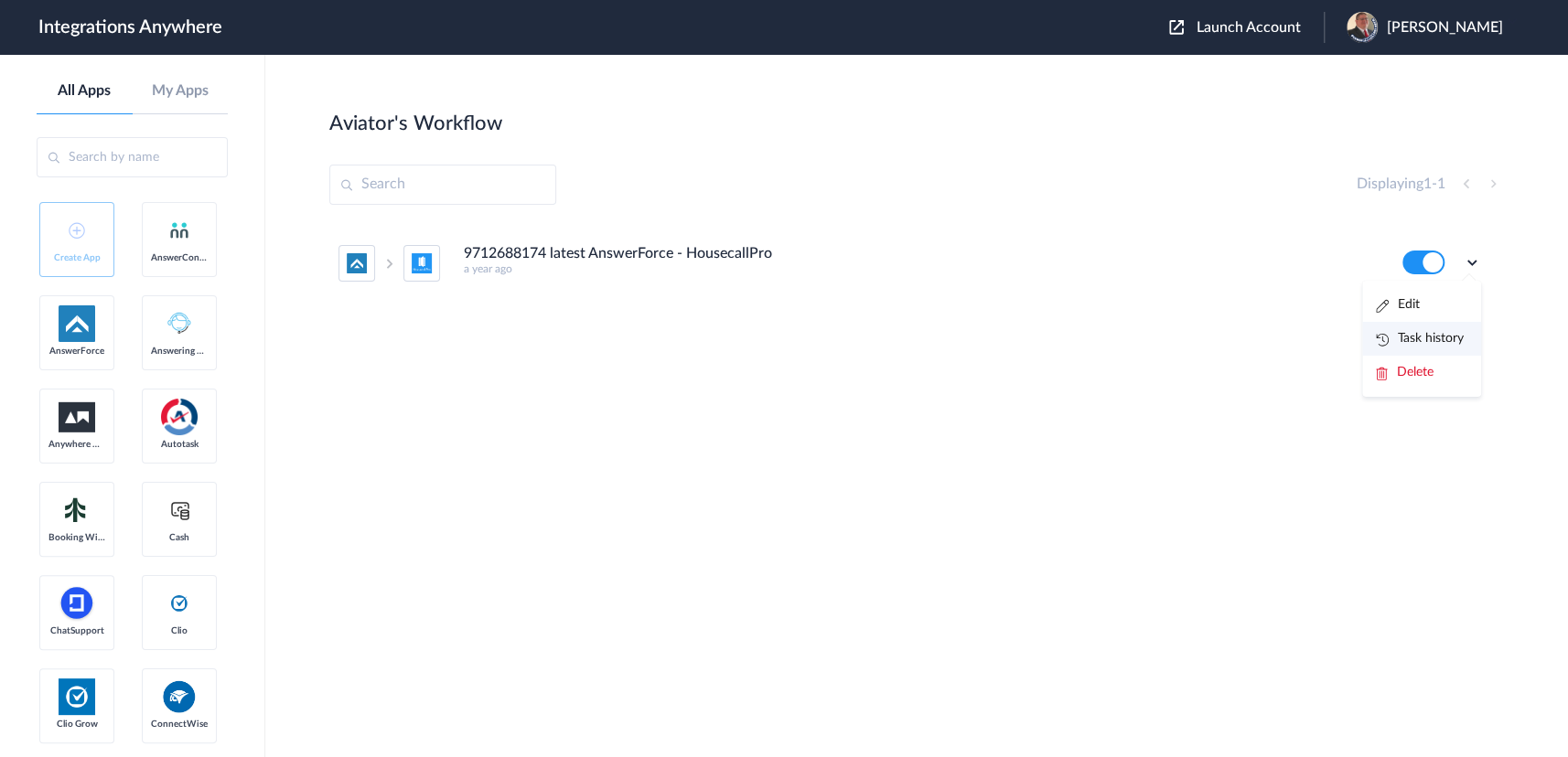 click on "Task history" at bounding box center (1422, 338) 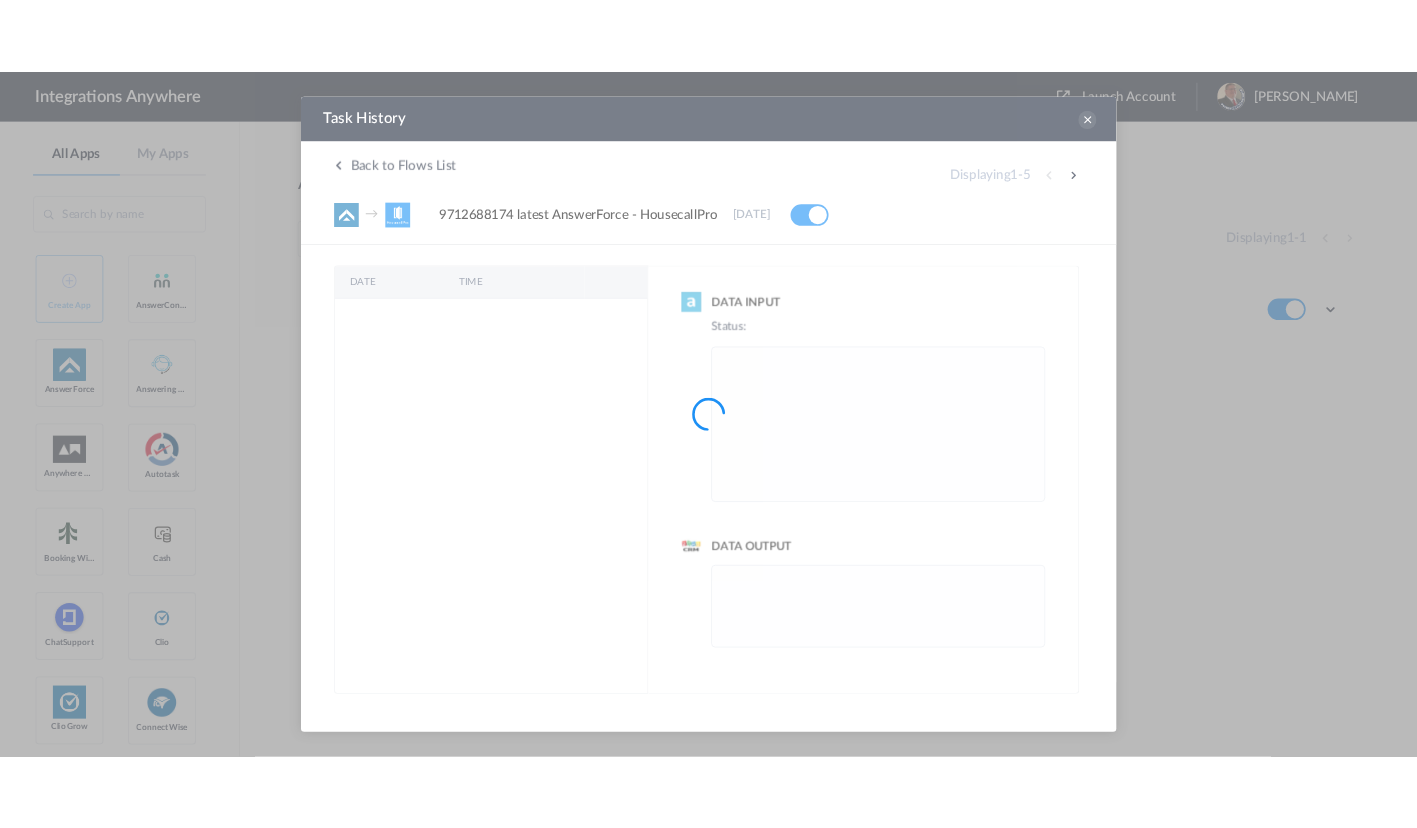 scroll, scrollTop: 0, scrollLeft: 0, axis: both 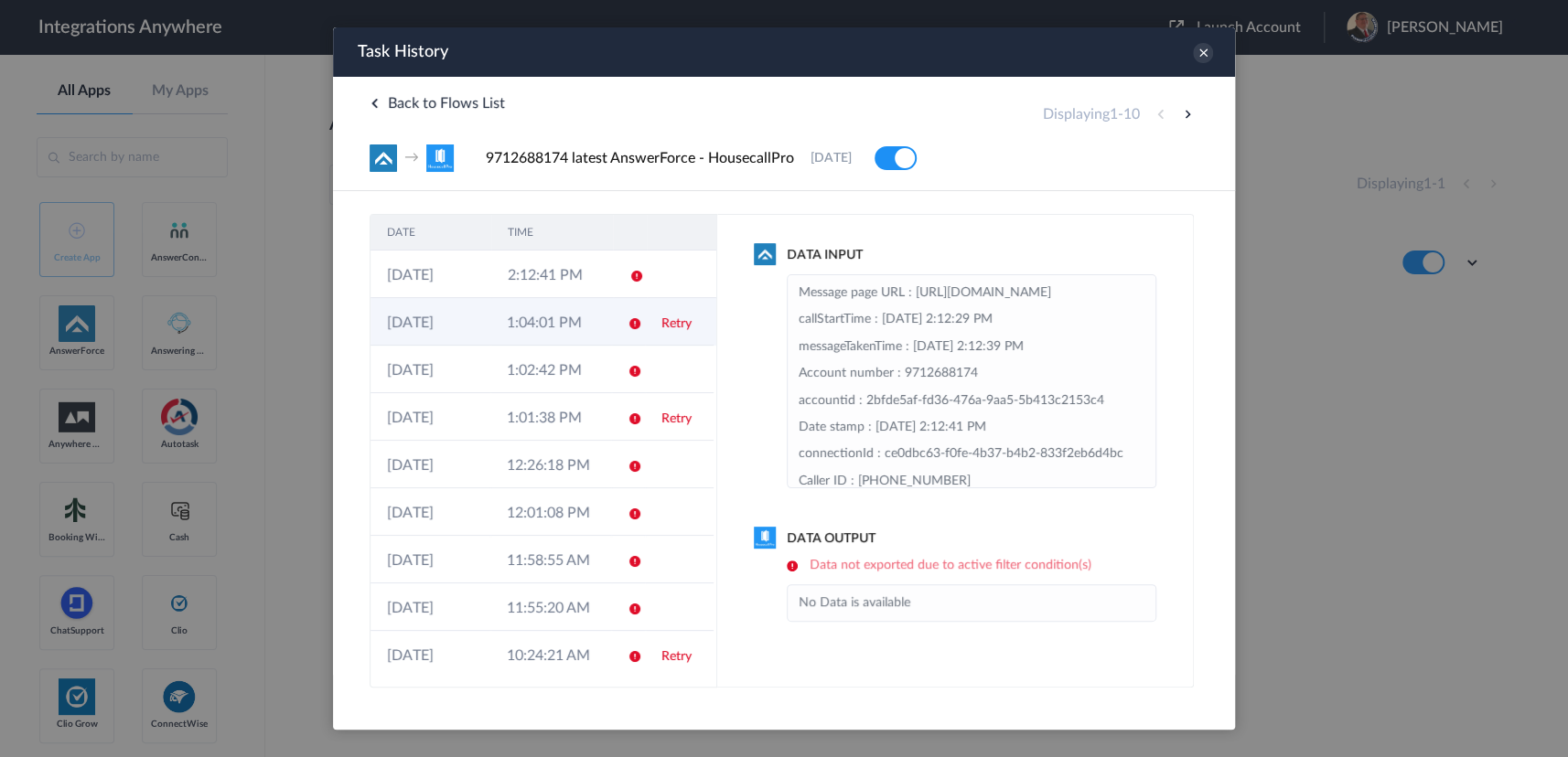 click on "1:04:01 PM" at bounding box center (550, 322) 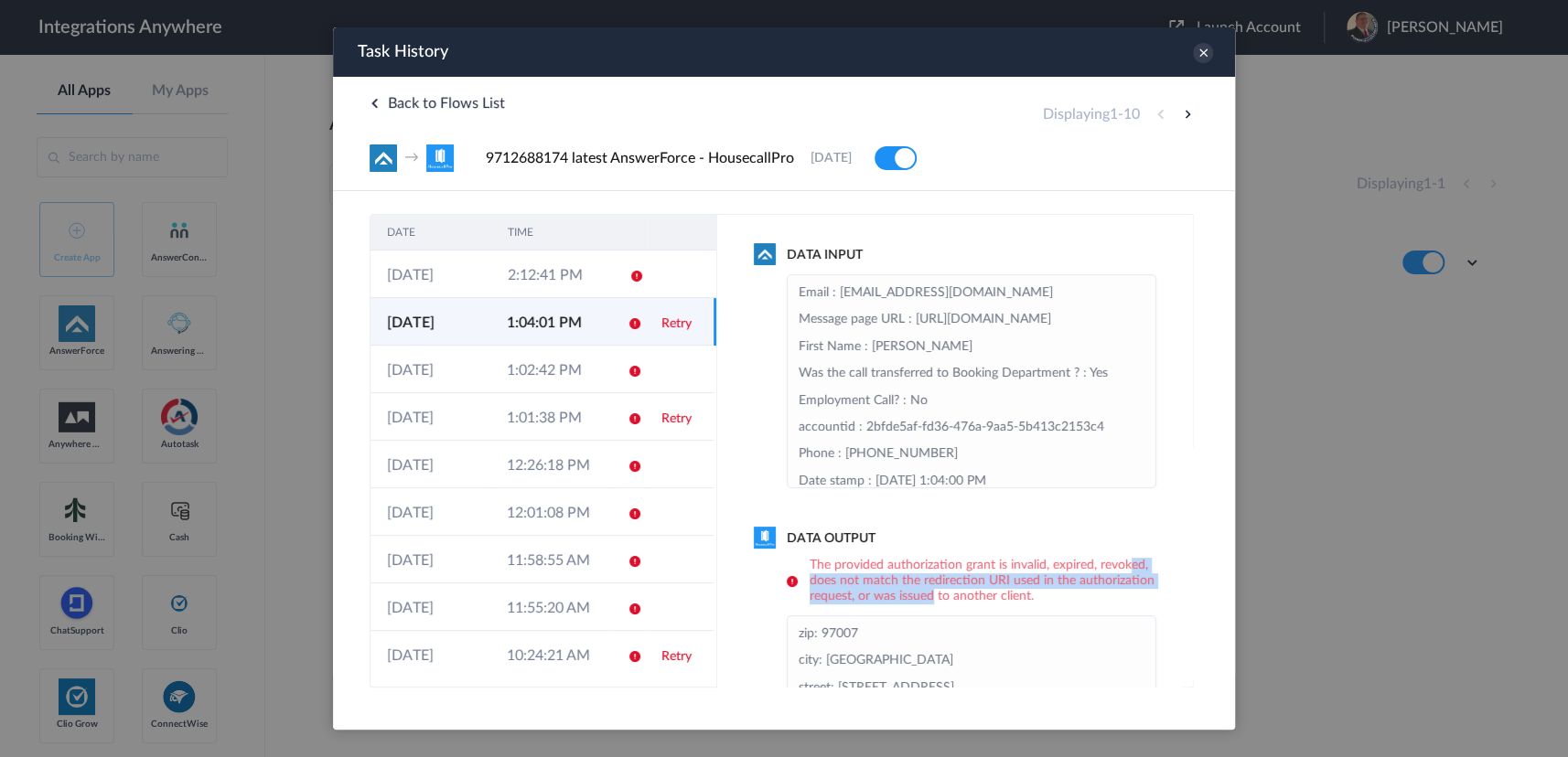 drag, startPoint x: 838, startPoint y: 576, endPoint x: 1009, endPoint y: 591, distance: 171.65663 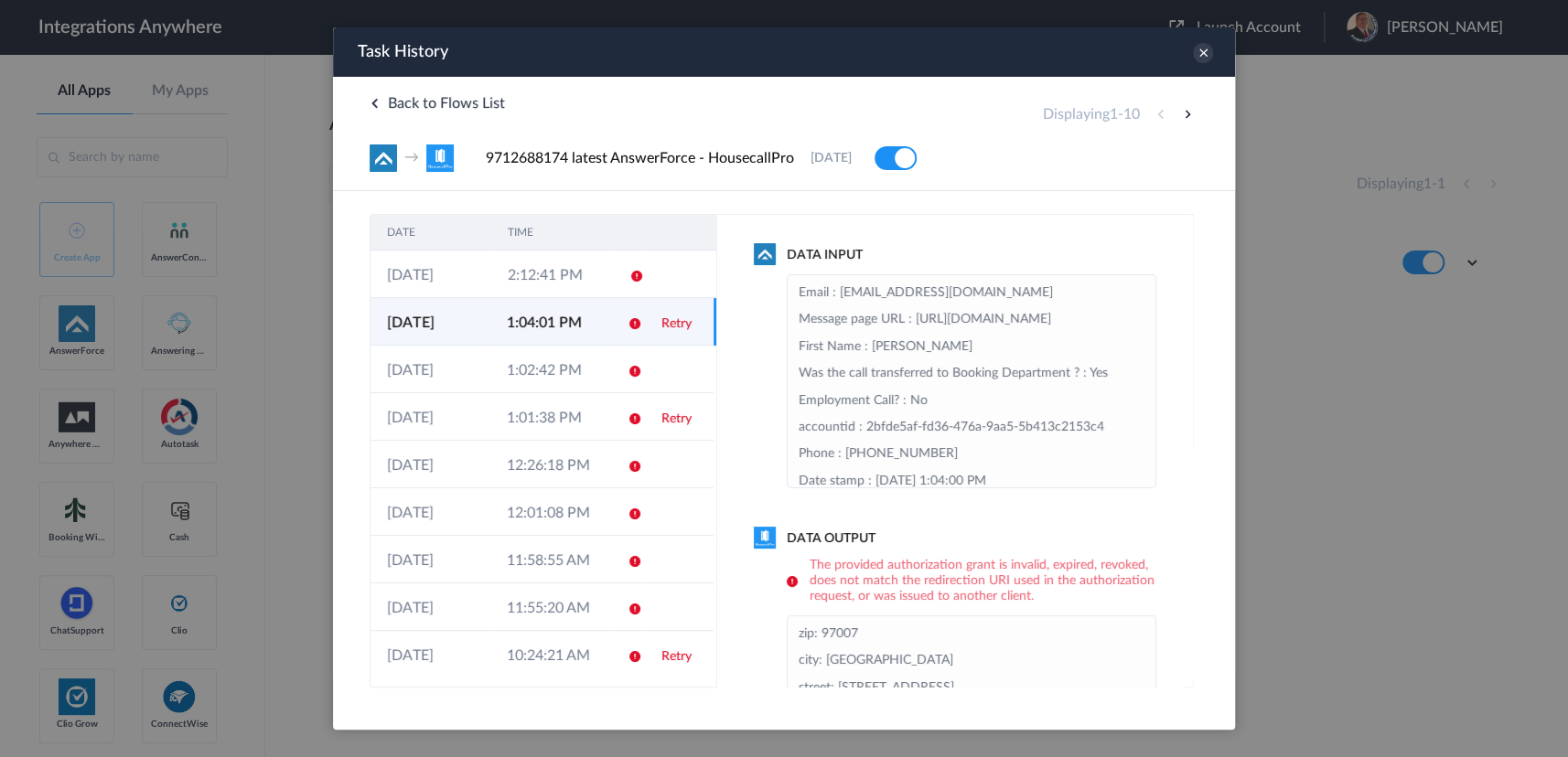 click on "Data Output The provided authorization grant is invalid, expired, revoked, does not match the redirection URI used in the authorization request, or was issued to another client. zip: 97007 city: [GEOGRAPHIC_DATA]: [STREET_ADDRESS] last_name: [PERSON_NAME][GEOGRAPHIC_DATA]: [US_STATE] mobile_number: [PHONE_NUMBER] first_name: [PERSON_NAME] email: [EMAIL_ADDRESS][DOMAIN_NAME] tags: New Client (Looking for Estimate)" at bounding box center (955, 679) 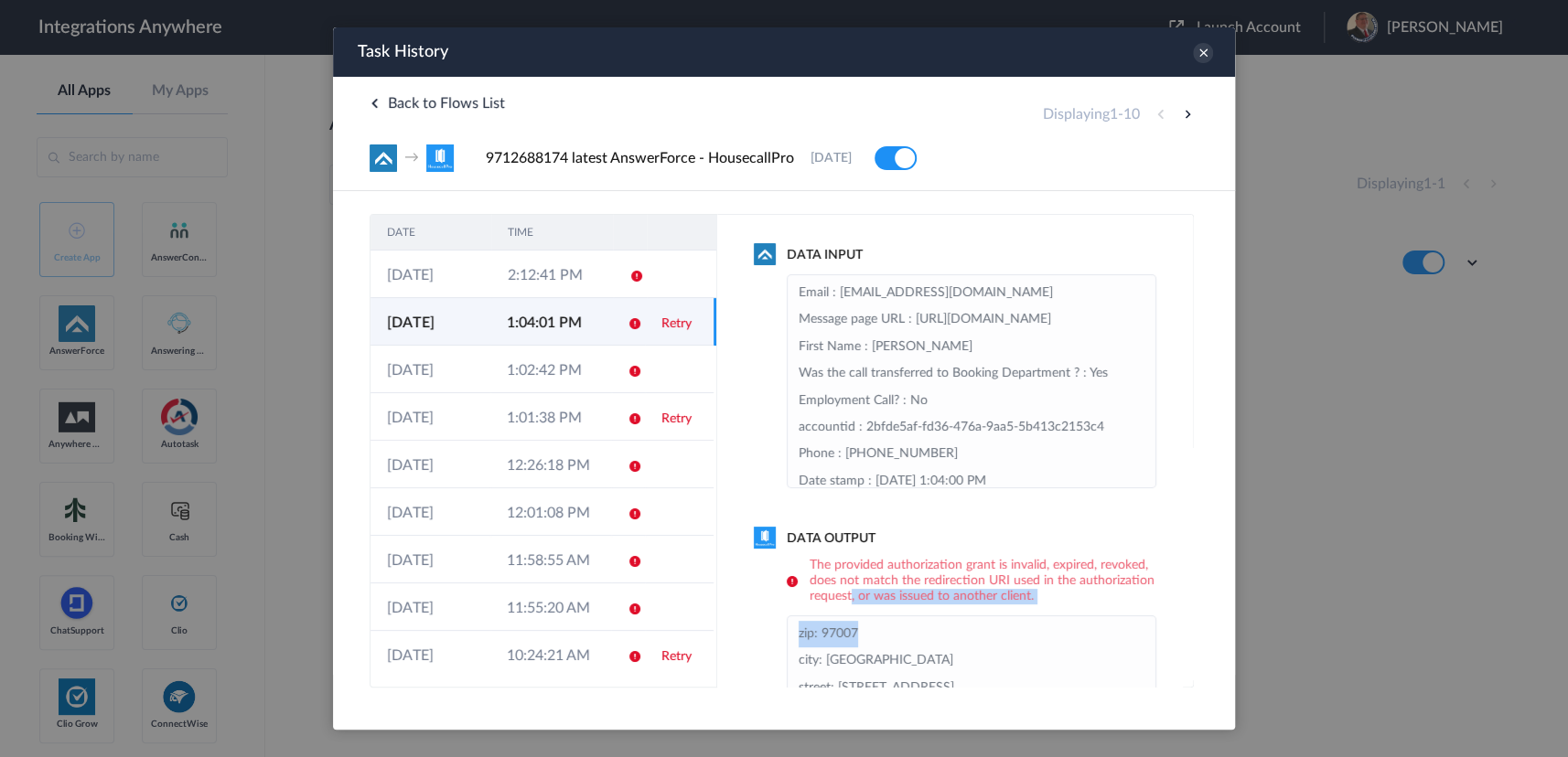 drag, startPoint x: 1123, startPoint y: 603, endPoint x: 928, endPoint y: 595, distance: 195.16403 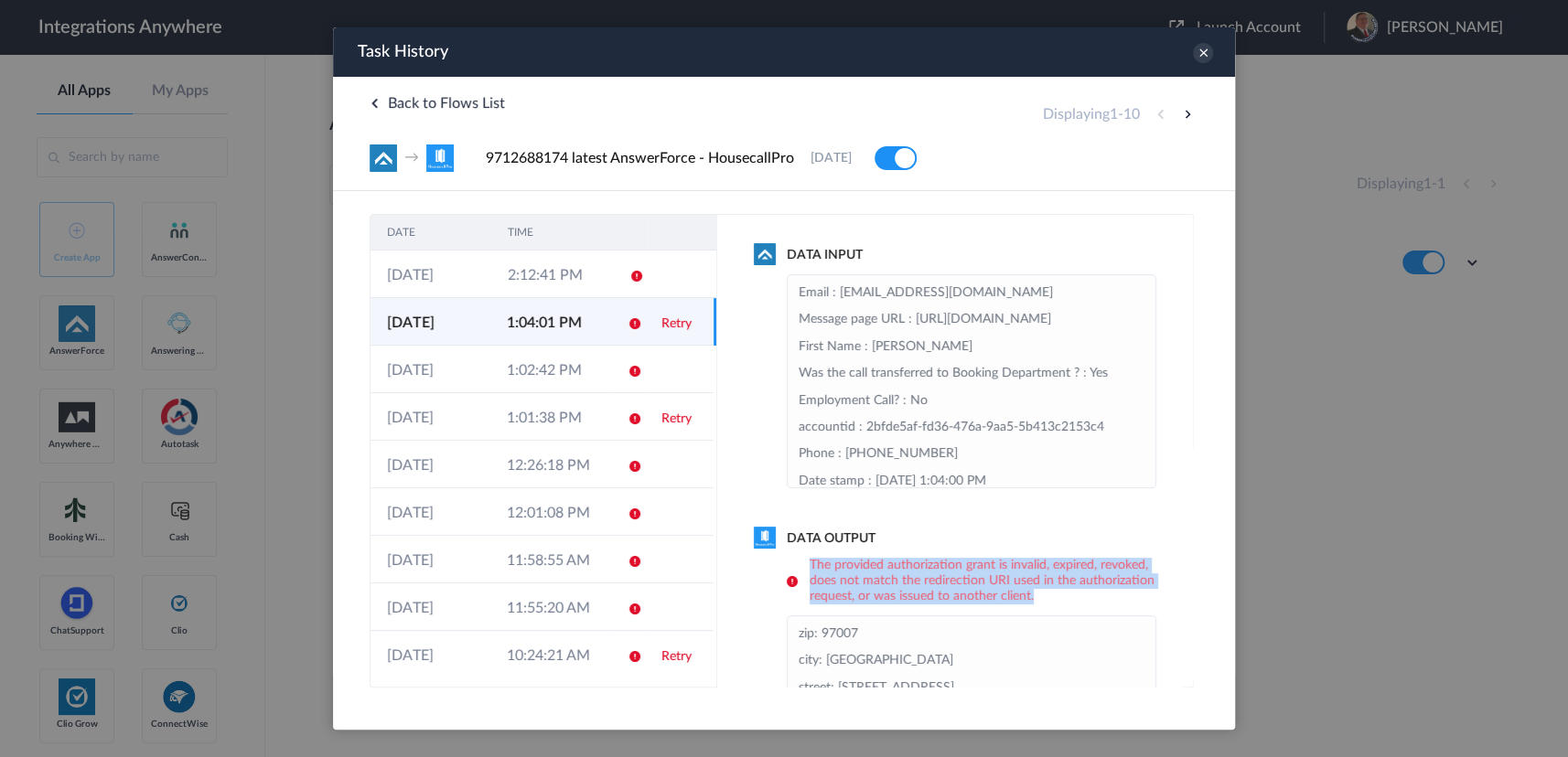 drag, startPoint x: 1108, startPoint y: 594, endPoint x: 811, endPoint y: 561, distance: 298.82771 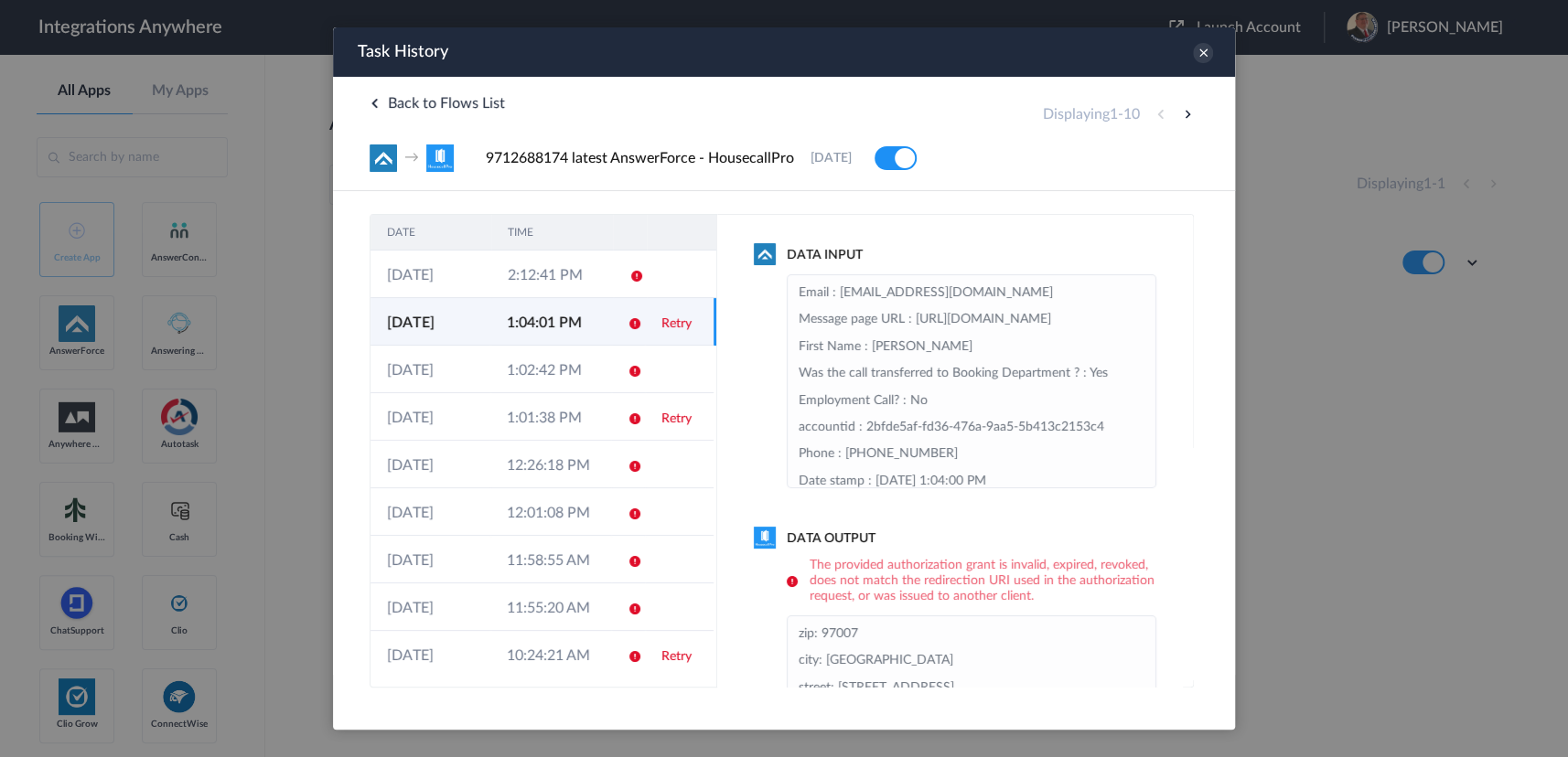 click on "Data Output The provided authorization grant is invalid, expired, revoked, does not match the redirection URI used in the authorization request, or was issued to another client. zip: 97007 city: [GEOGRAPHIC_DATA]: [STREET_ADDRESS] last_name: [PERSON_NAME][GEOGRAPHIC_DATA]: [US_STATE] mobile_number: [PHONE_NUMBER] first_name: [PERSON_NAME] email: [EMAIL_ADDRESS][DOMAIN_NAME] tags: New Client (Looking for Estimate)" at bounding box center [955, 679] 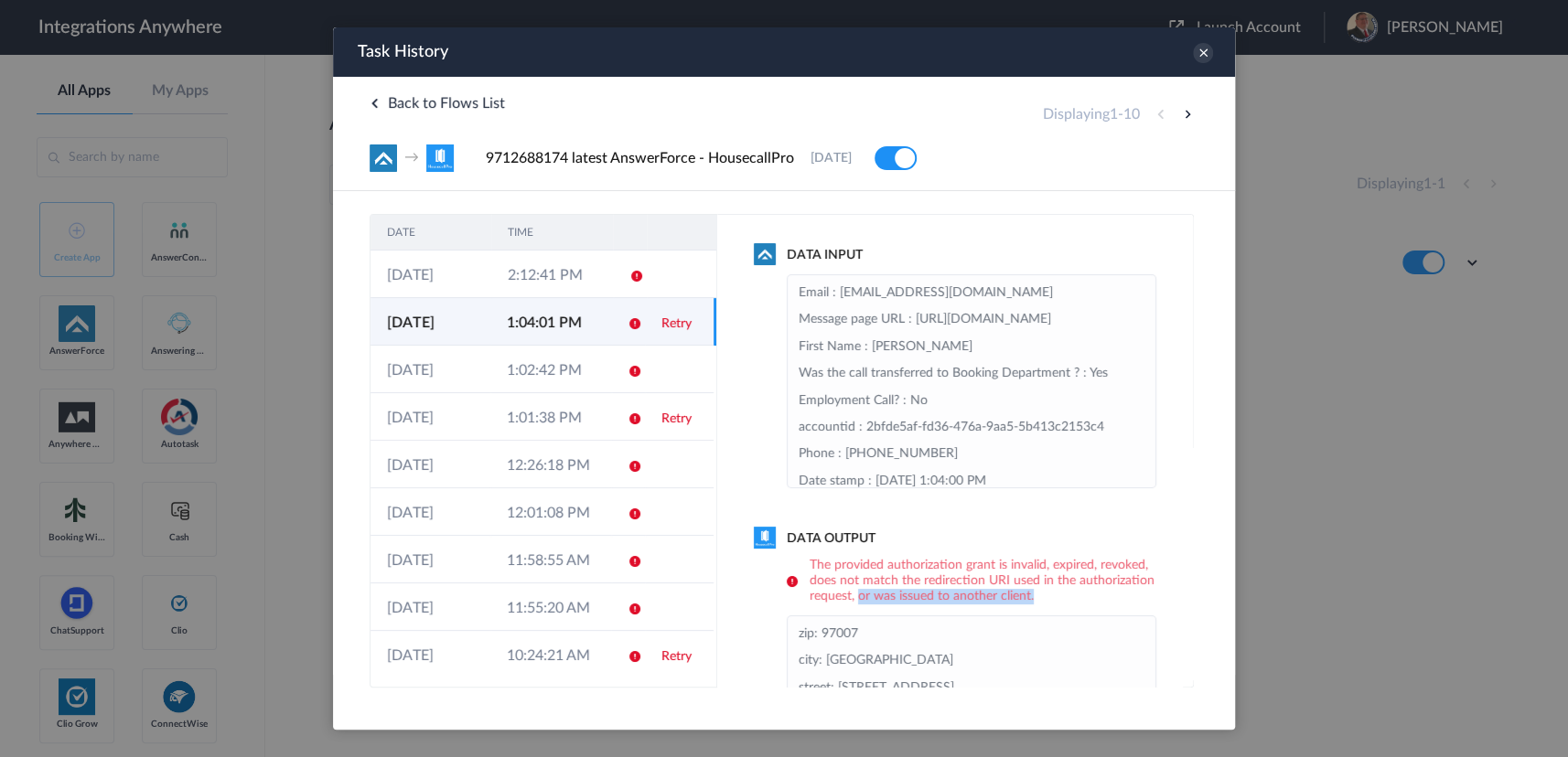 drag, startPoint x: 938, startPoint y: 593, endPoint x: 1150, endPoint y: 587, distance: 212.08489 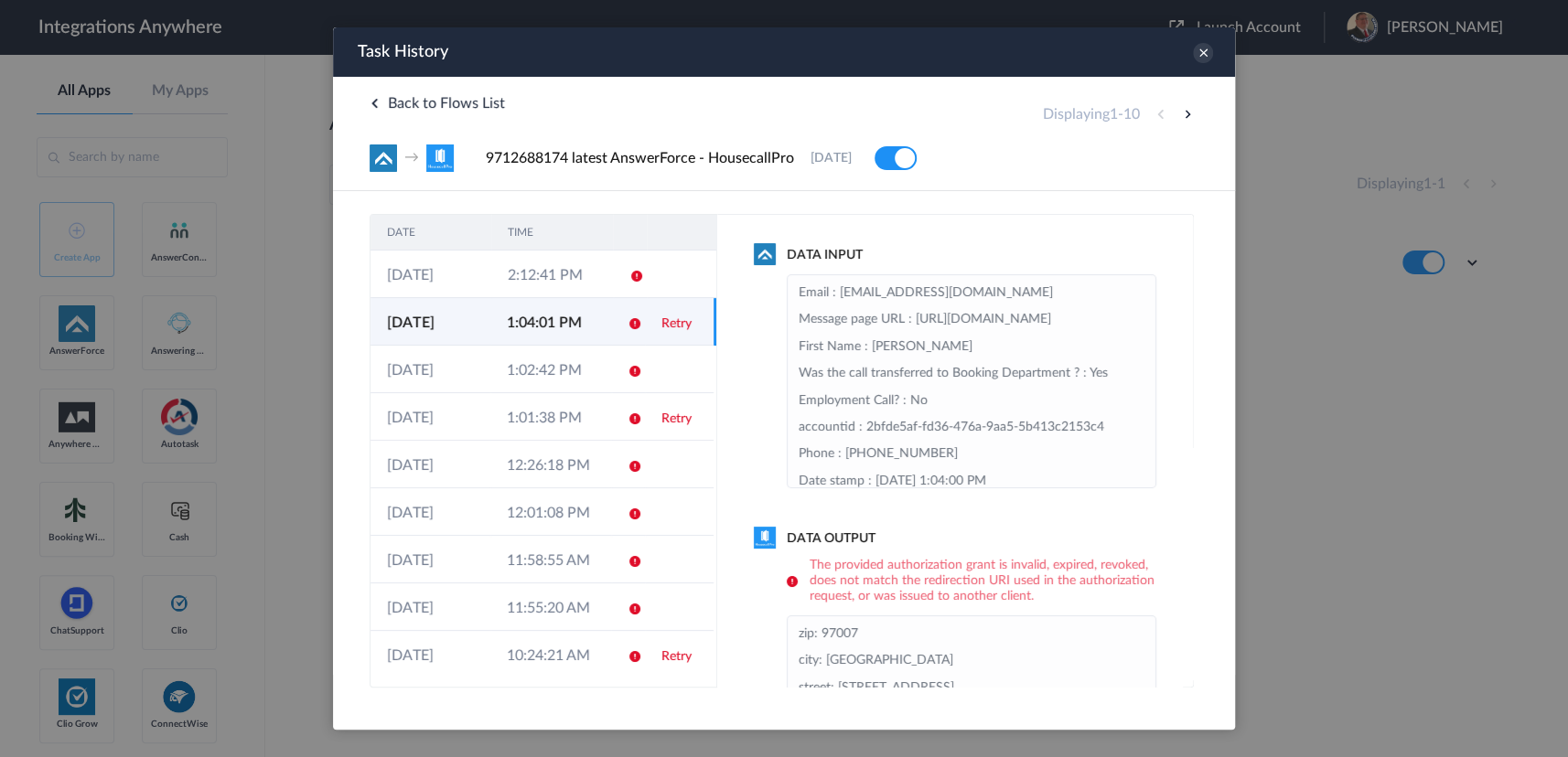 click on "The provided authorization grant is invalid, expired, revoked, does not match the redirection URI used in the authorization request, or was issued to another client." at bounding box center (972, 581) 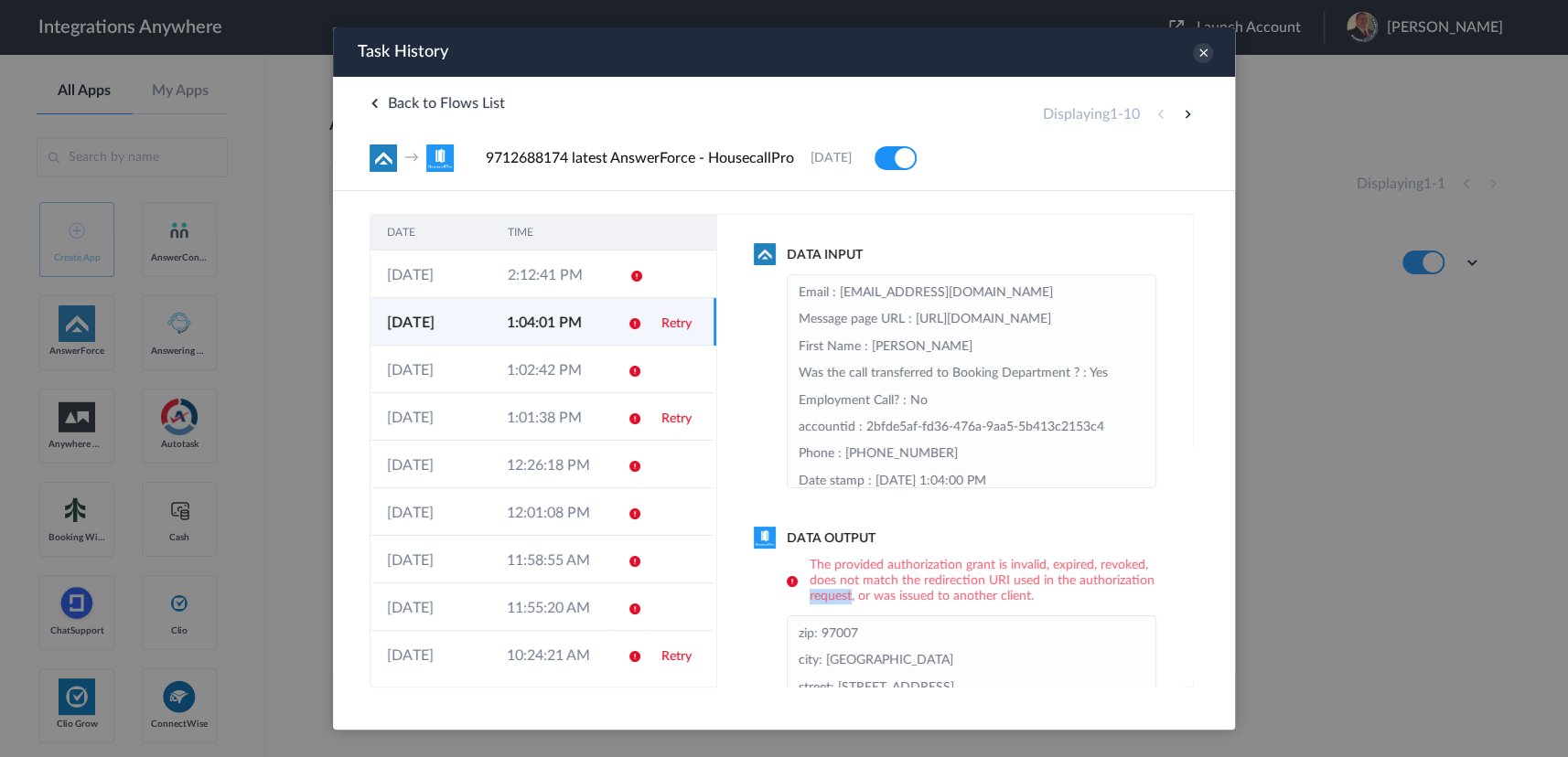 click on "The provided authorization grant is invalid, expired, revoked, does not match the redirection URI used in the authorization request, or was issued to another client." at bounding box center [972, 581] 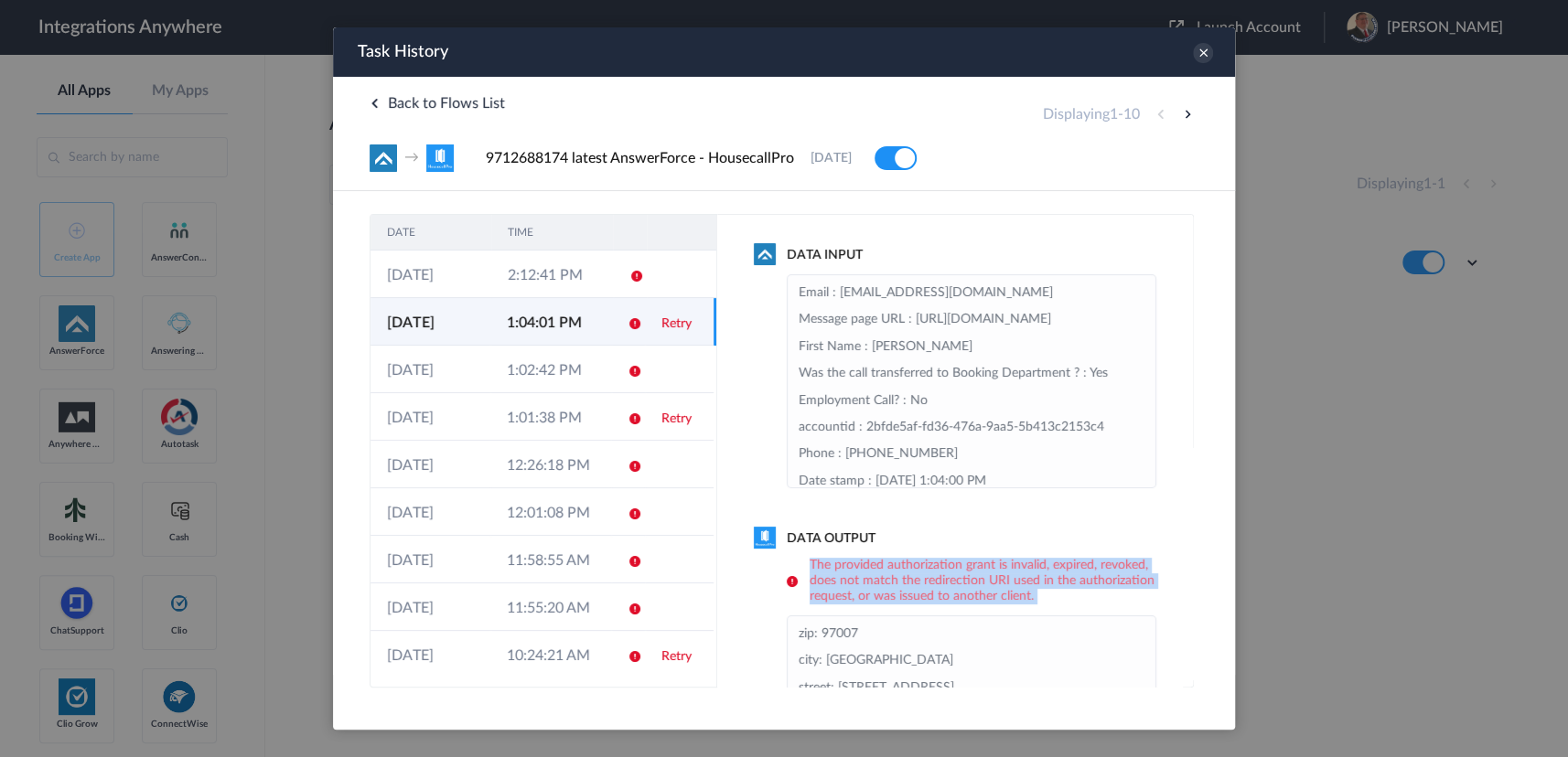 click on "The provided authorization grant is invalid, expired, revoked, does not match the redirection URI used in the authorization request, or was issued to another client." at bounding box center [972, 581] 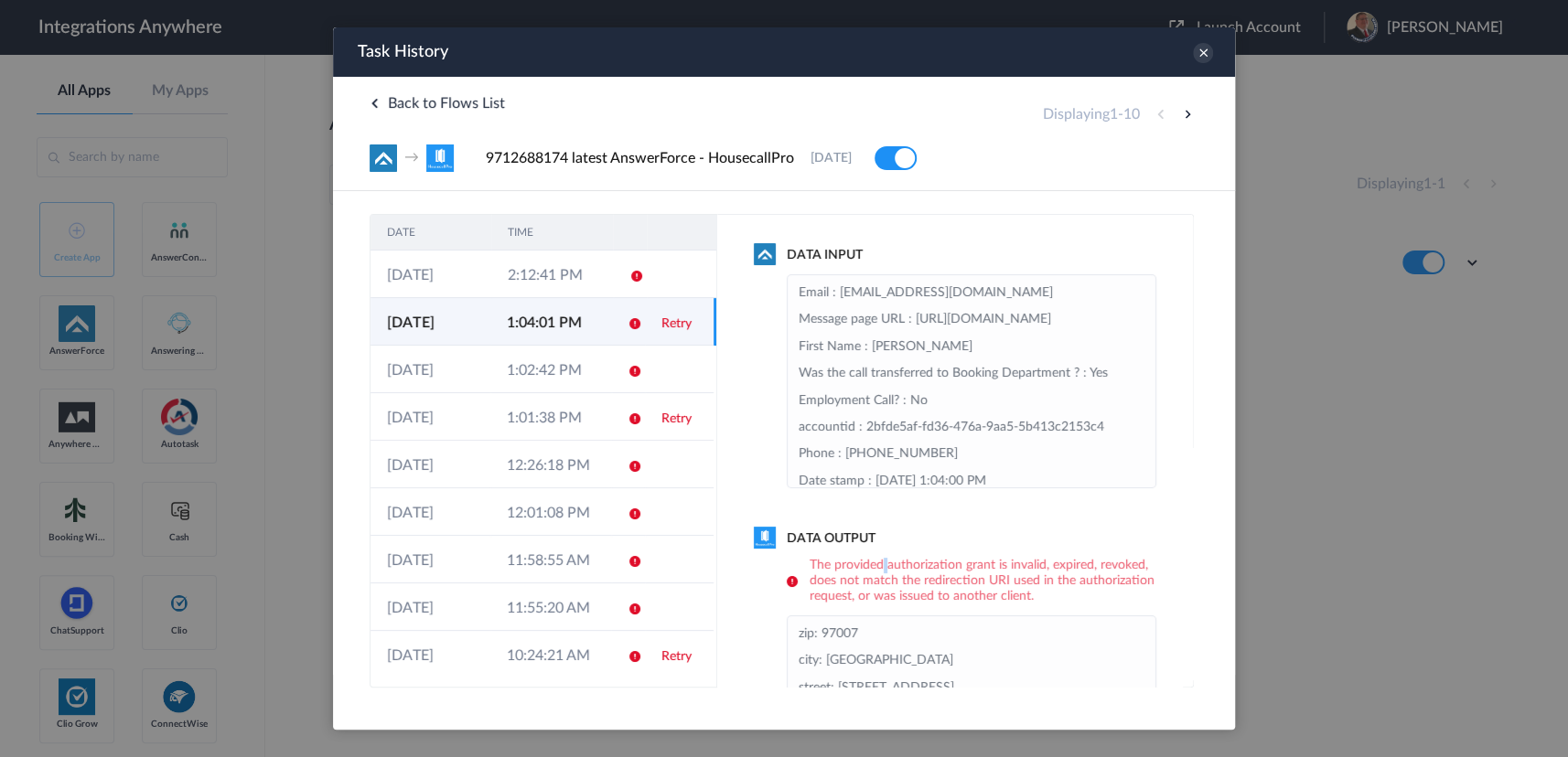click on "The provided authorization grant is invalid, expired, revoked, does not match the redirection URI used in the authorization request, or was issued to another client." at bounding box center [972, 581] 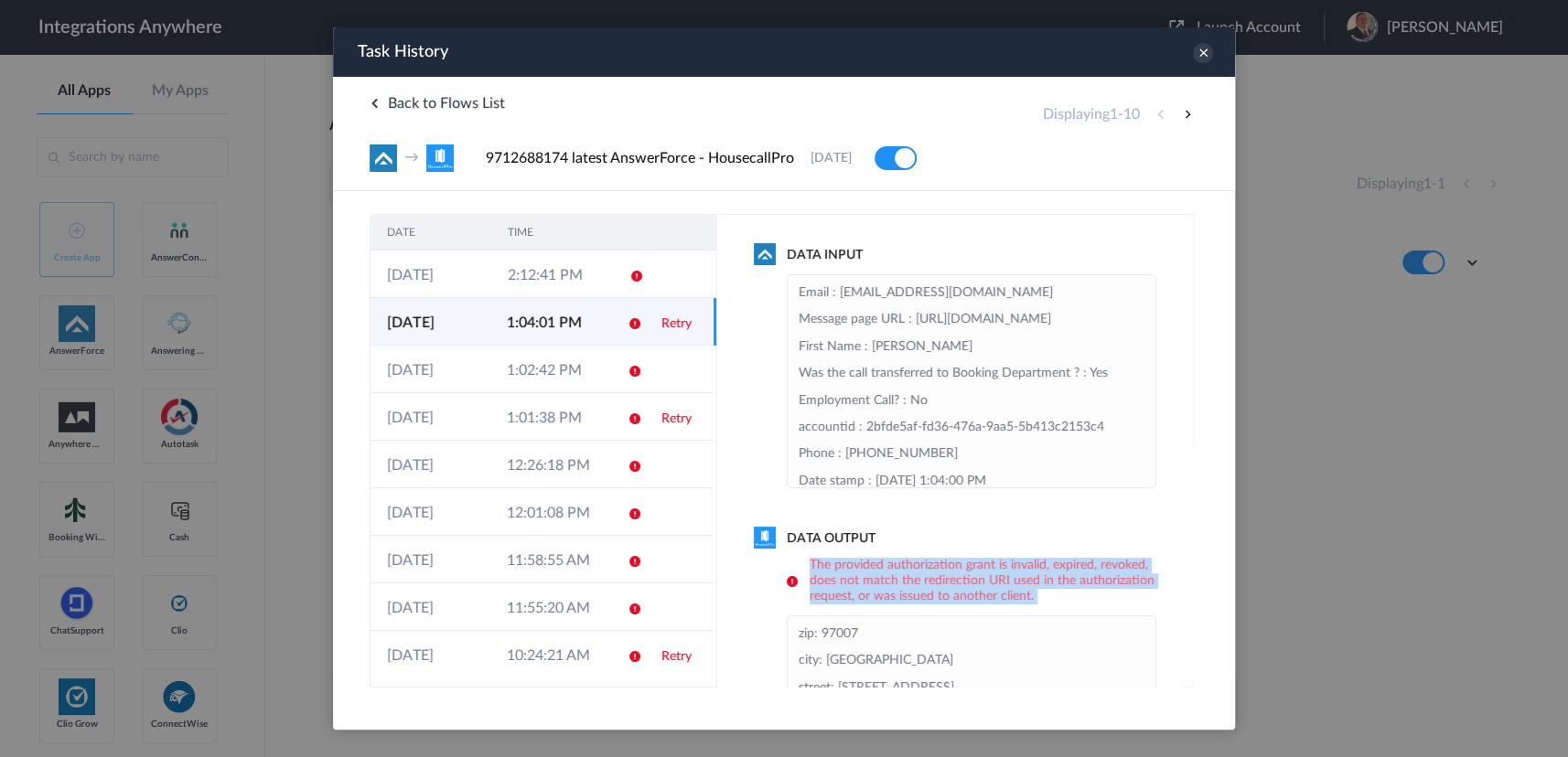 click on "The provided authorization grant is invalid, expired, revoked, does not match the redirection URI used in the authorization request, or was issued to another client." at bounding box center (972, 581) 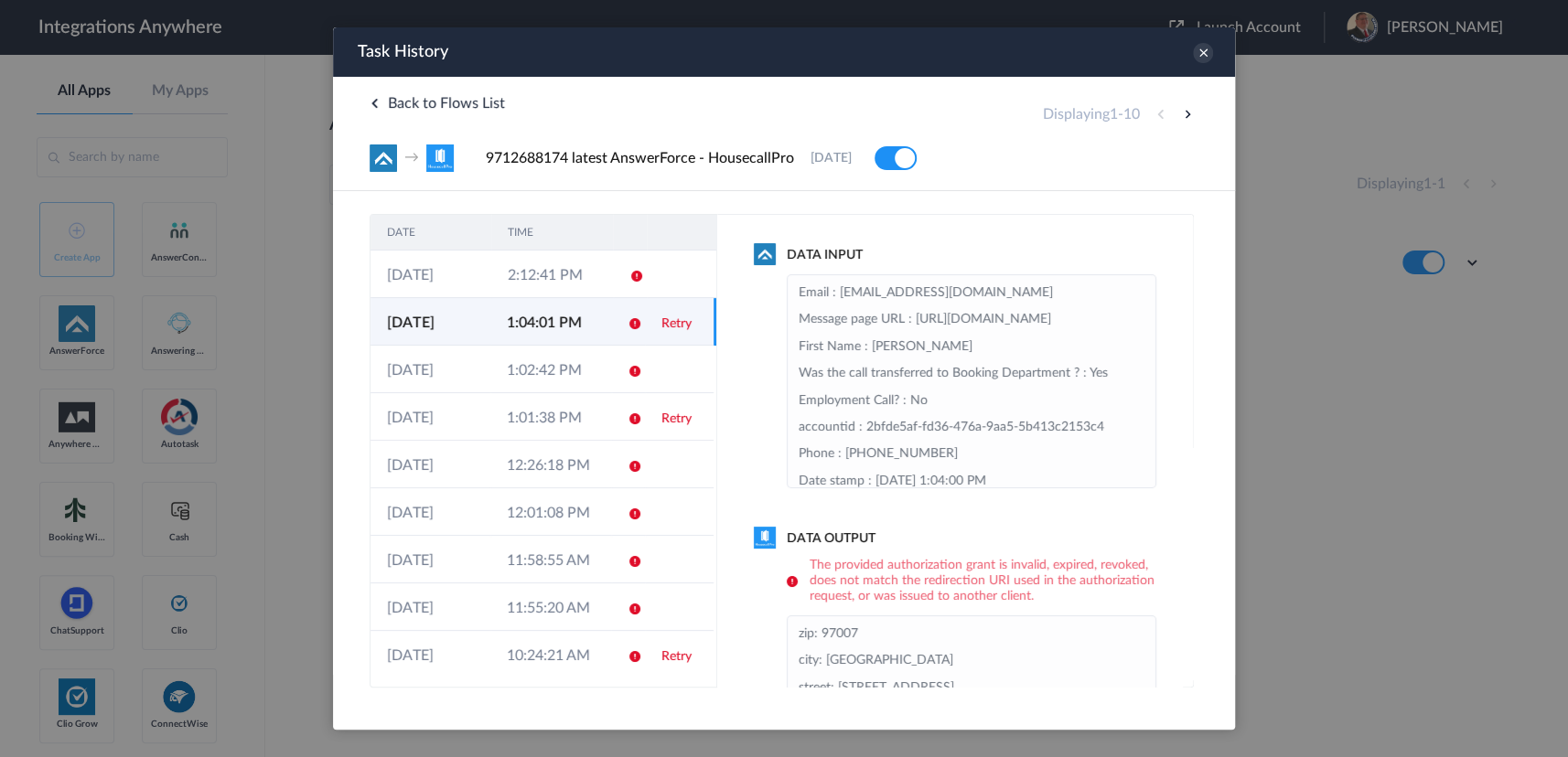 click on "Back to Flows List
Displaying  1  -  10
→ 9712688174 latest AnswerForce - HousecallPro [DATE] [GEOGRAPHIC_DATA]" at bounding box center (784, 133) 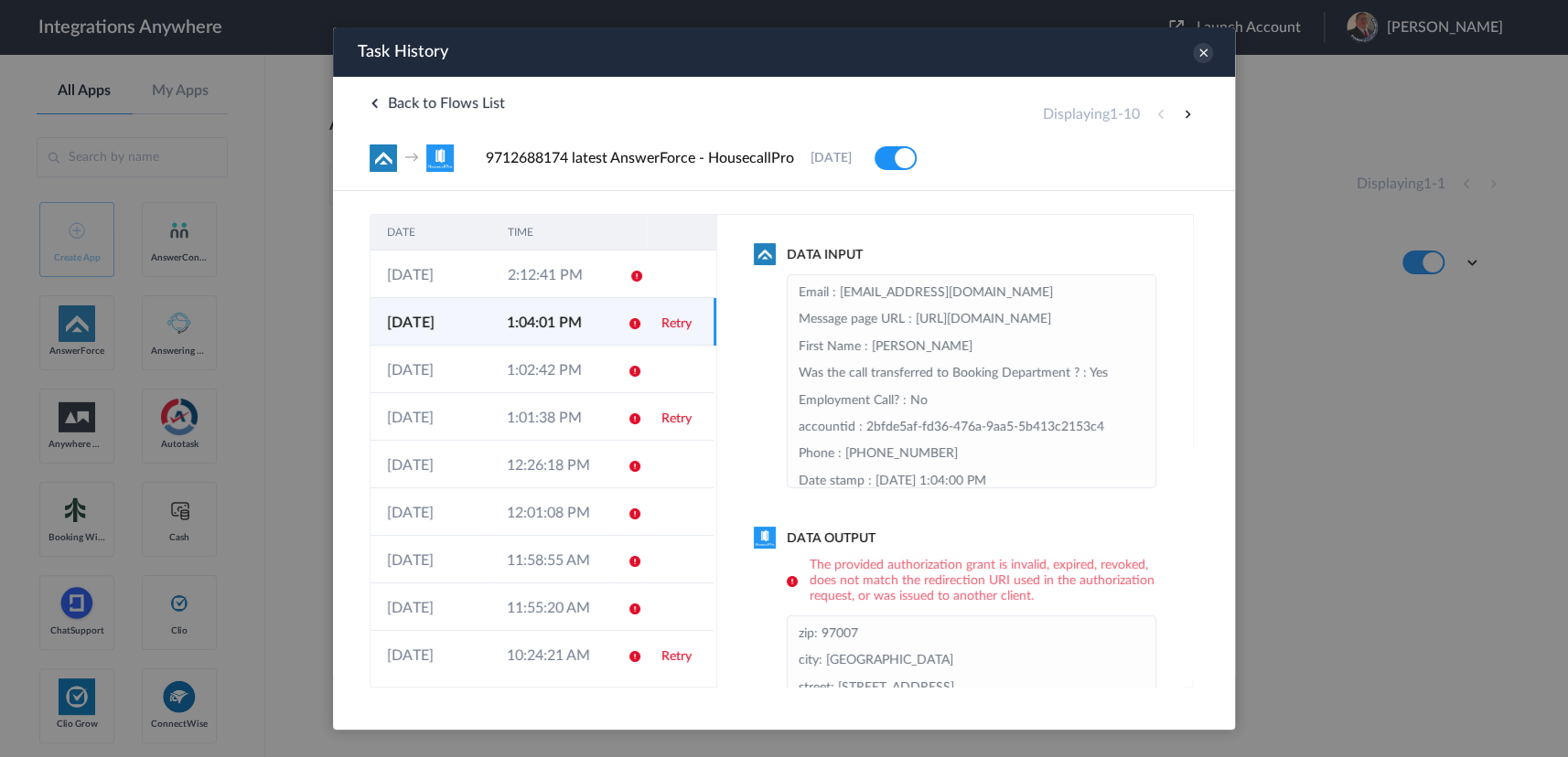 click on "Back to Flows List
Displaying  1  -  10
→ 9712688174 latest AnswerForce - HousecallPro [DATE] [GEOGRAPHIC_DATA]" at bounding box center (784, 133) 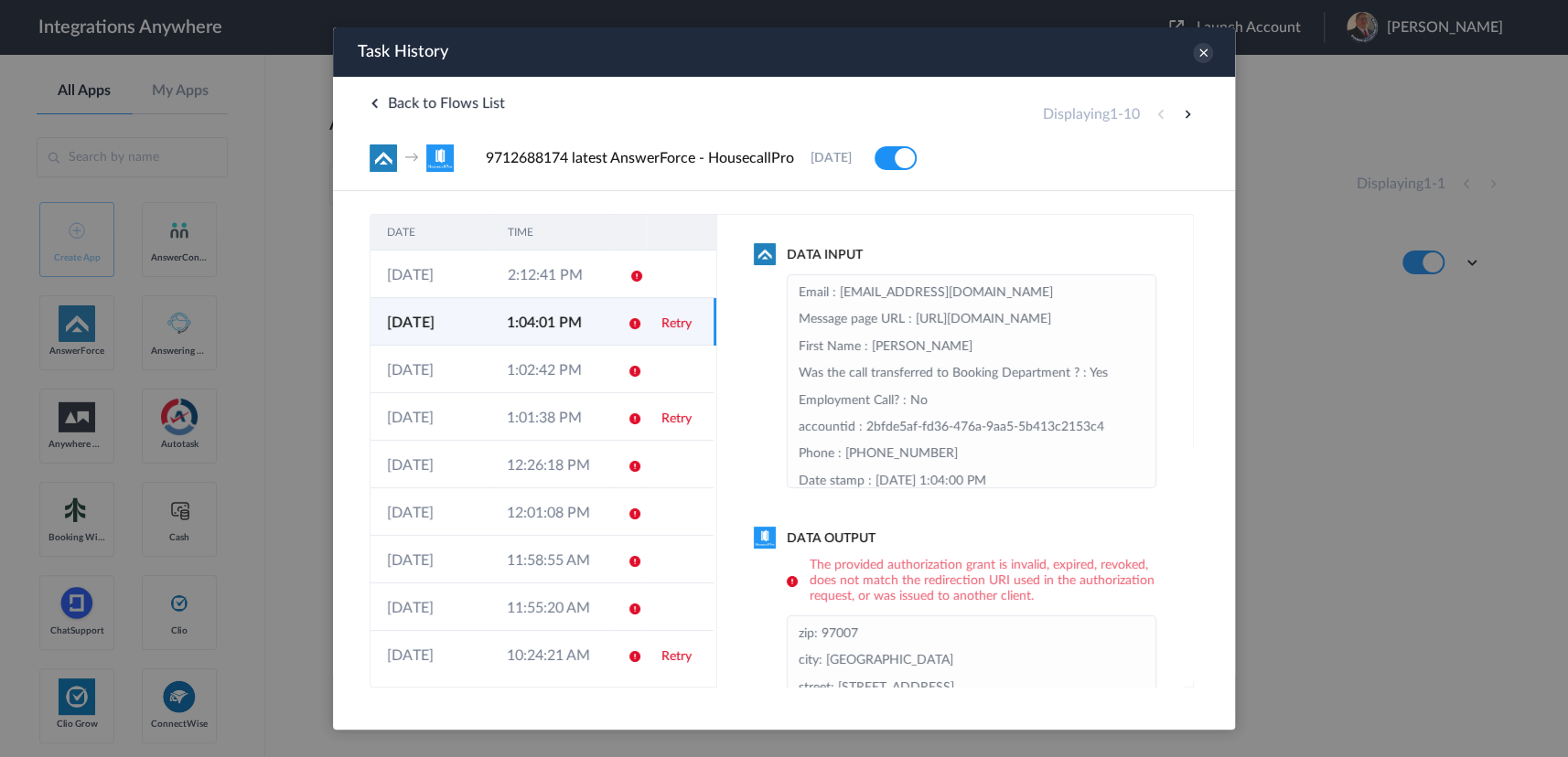 click at bounding box center (784, 378) 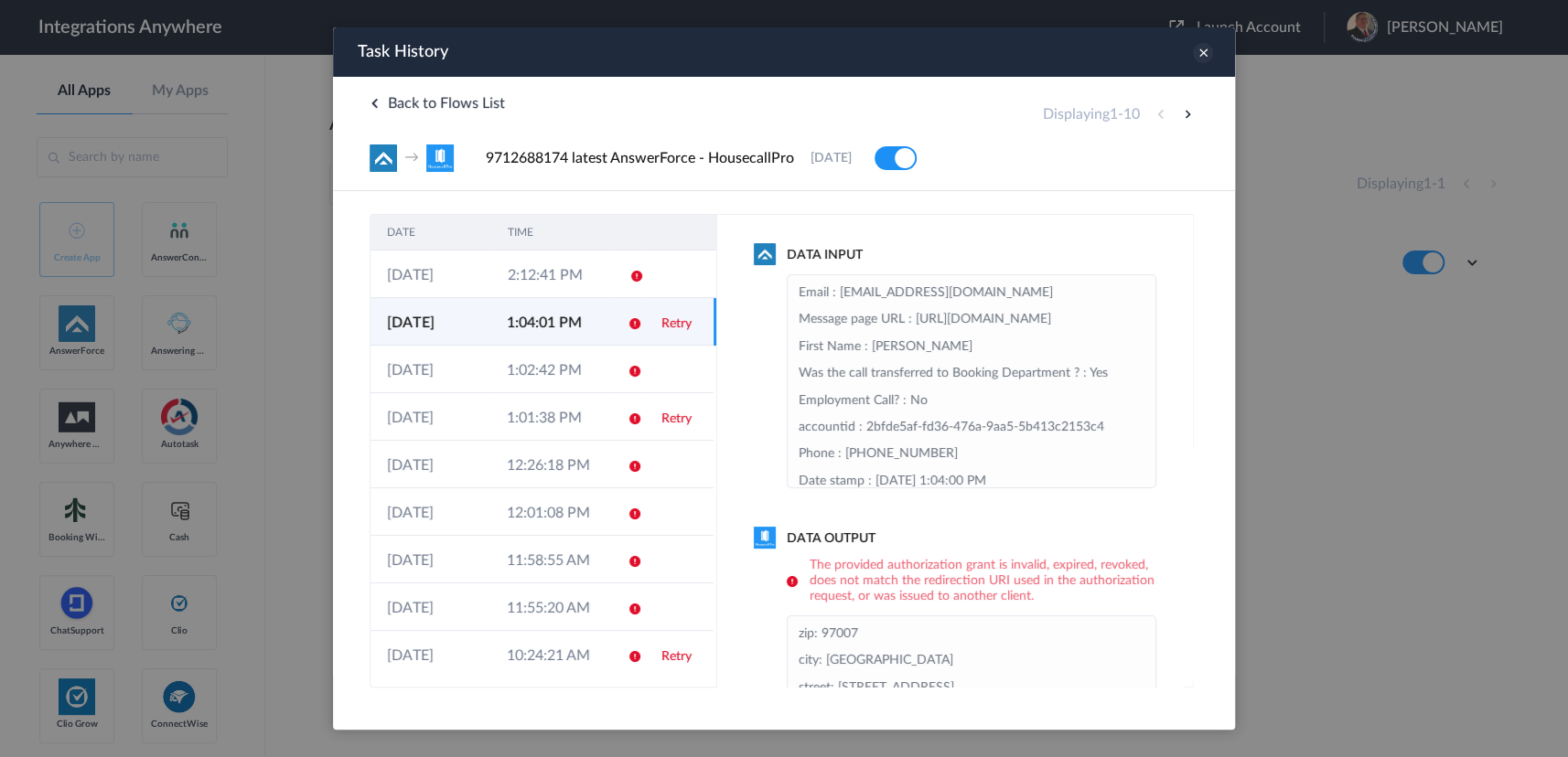 click at bounding box center [1203, 53] 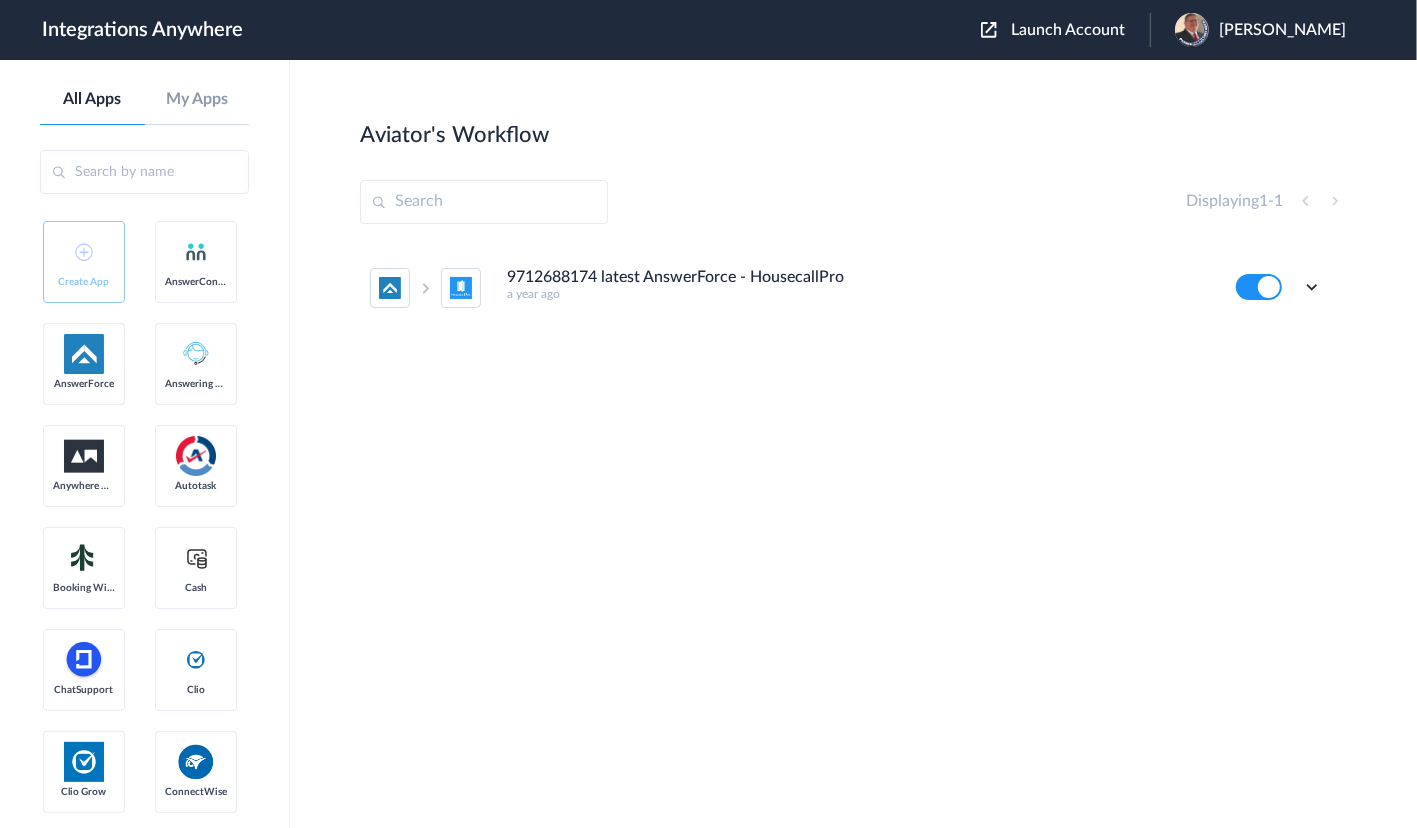 click on "Aviator's  Workflow
Create
Displaying  1  -  1
9712688174 latest AnswerForce - HousecallPro a year ago Edit    Task history    Delete" at bounding box center (853, 504) 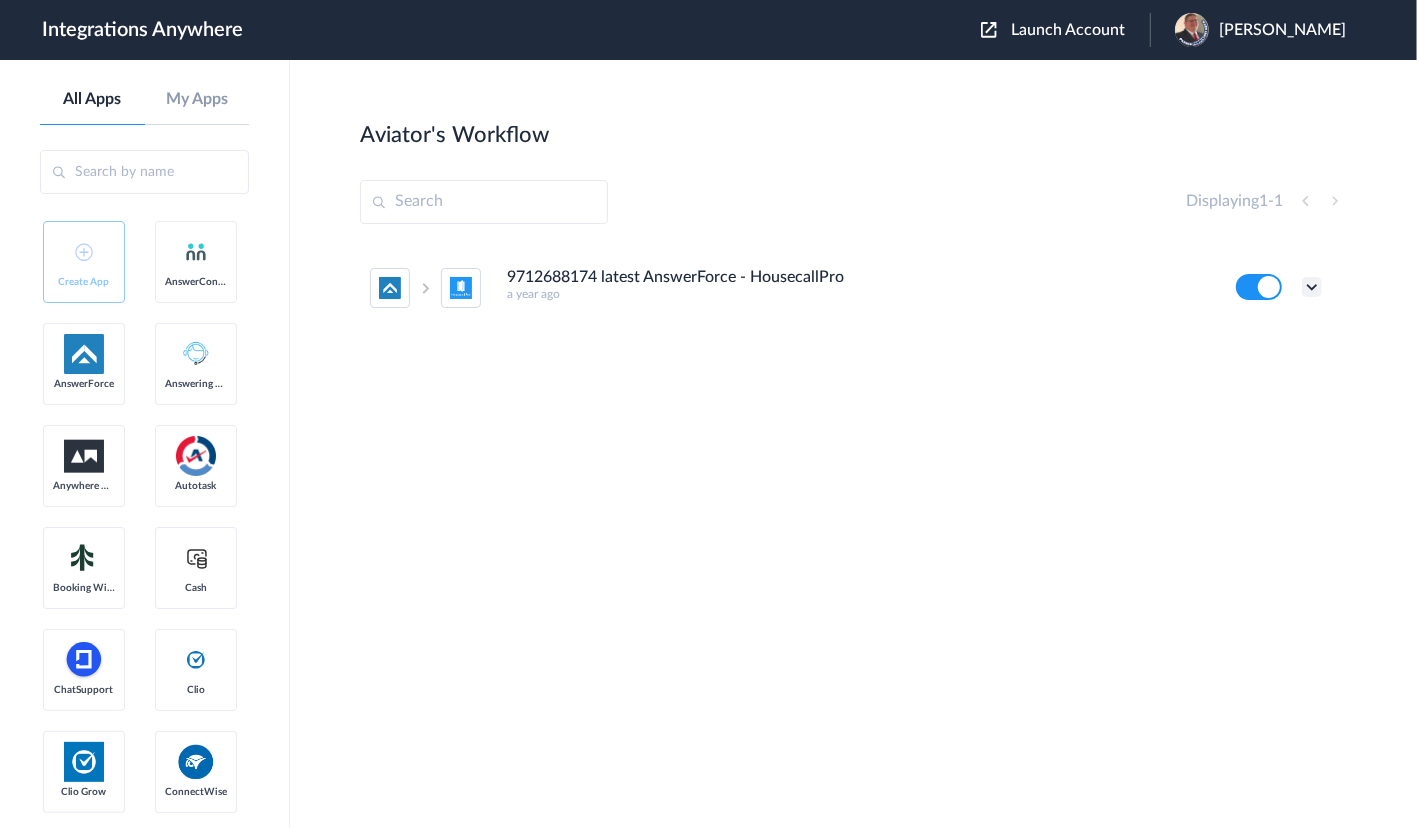 click at bounding box center [1312, 287] 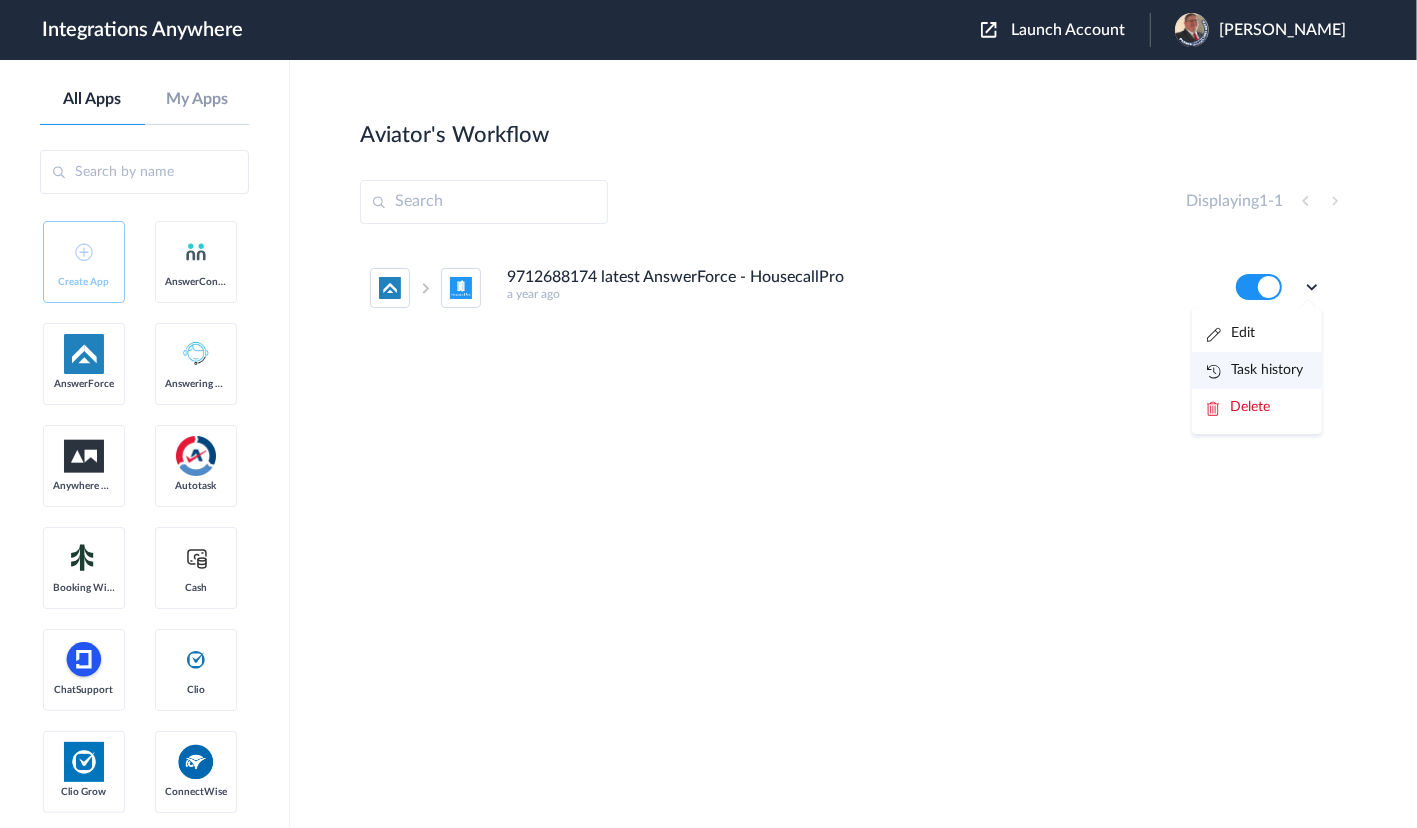 click on "Task history" at bounding box center [1257, 370] 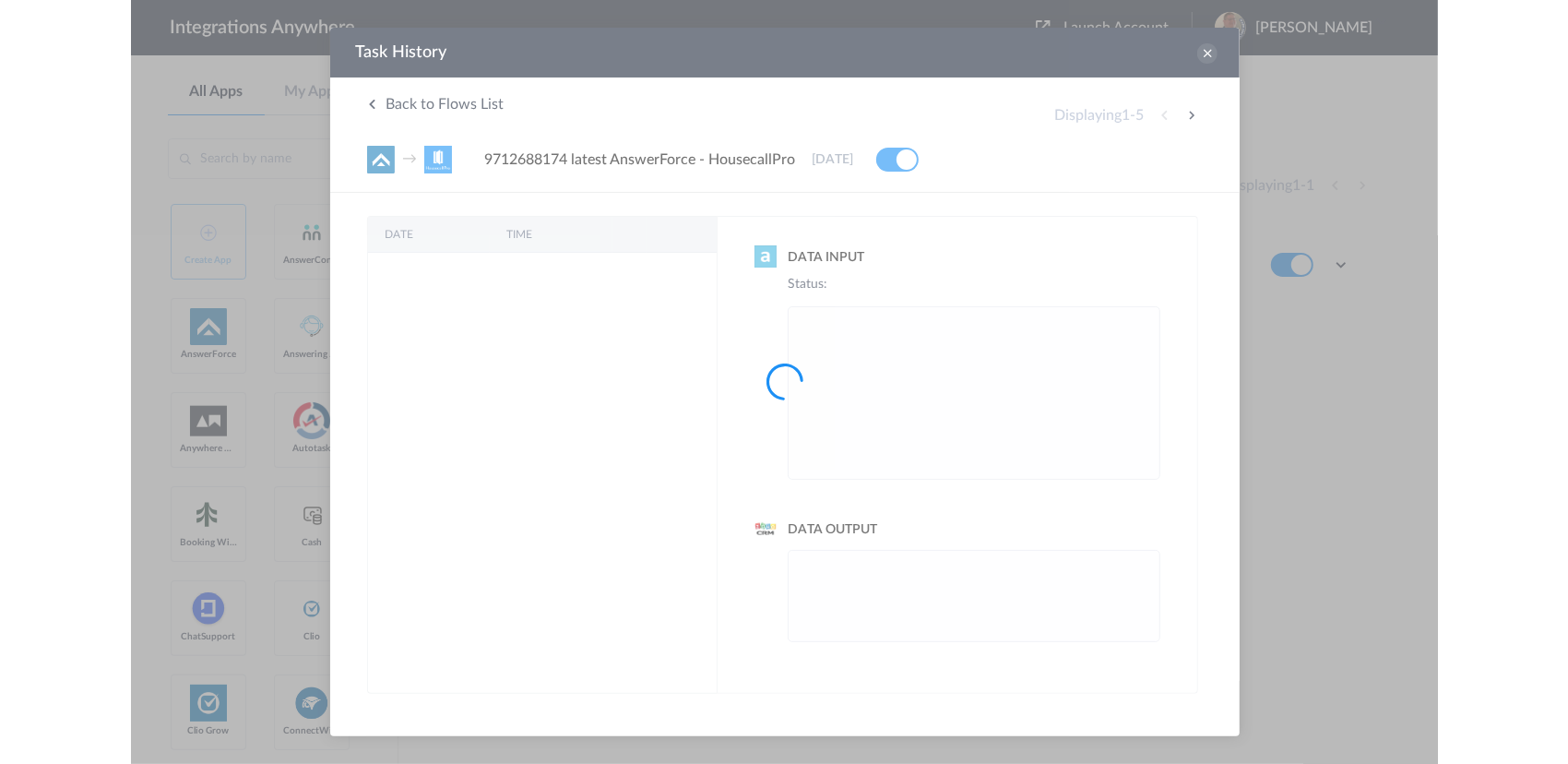 scroll, scrollTop: 0, scrollLeft: 0, axis: both 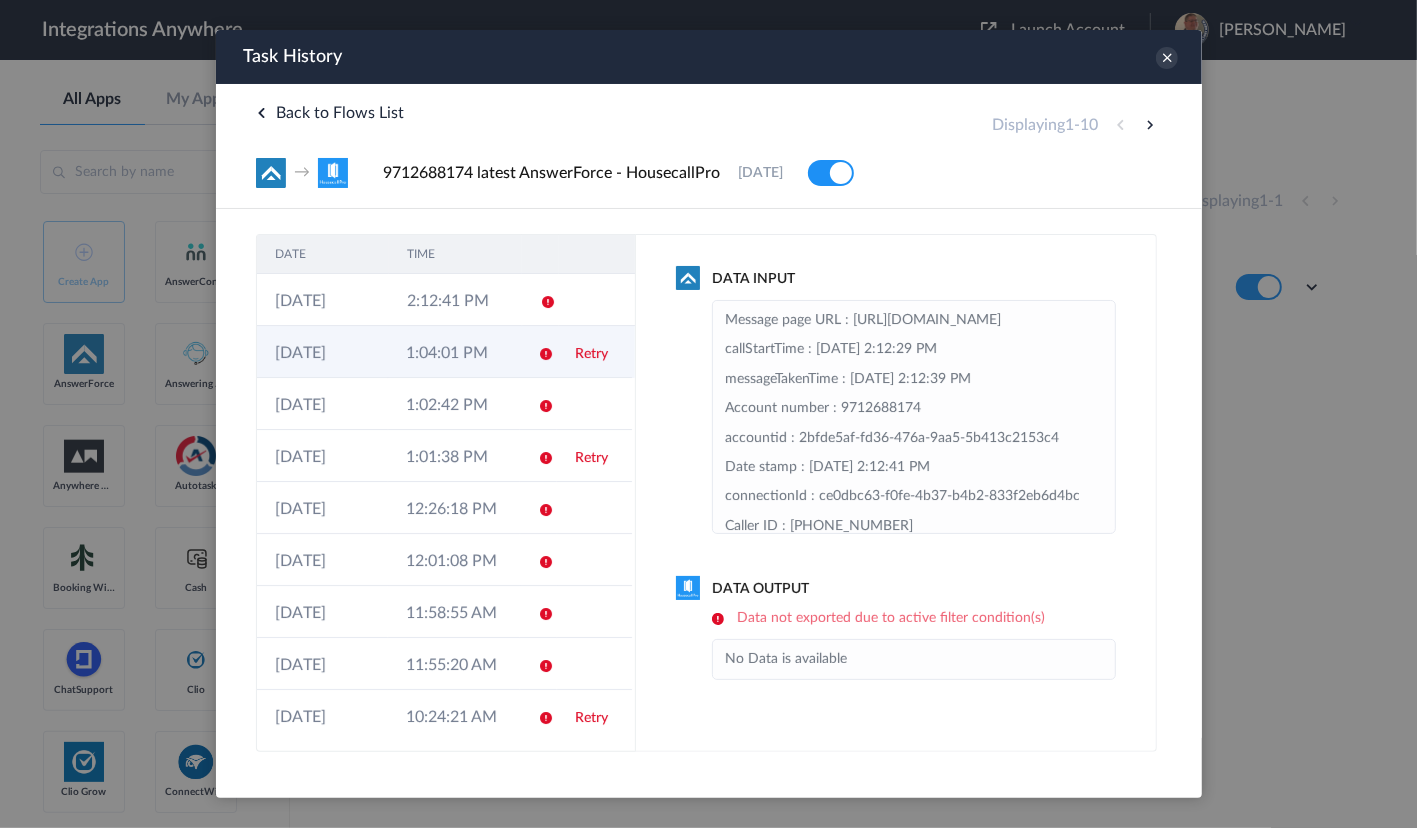 click on "[DATE]" at bounding box center (321, 352) 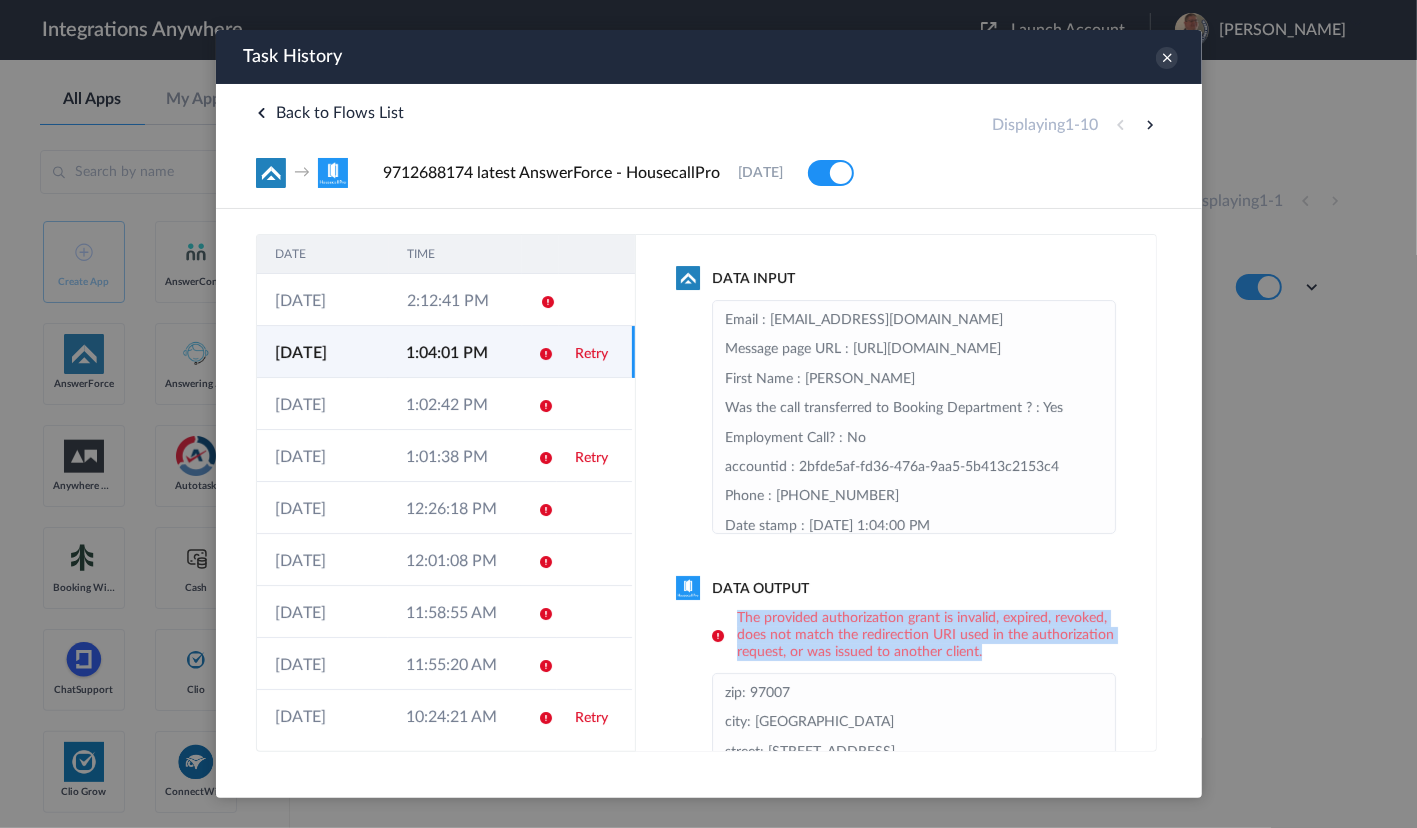 drag, startPoint x: 1073, startPoint y: 656, endPoint x: 737, endPoint y: 618, distance: 338.14197 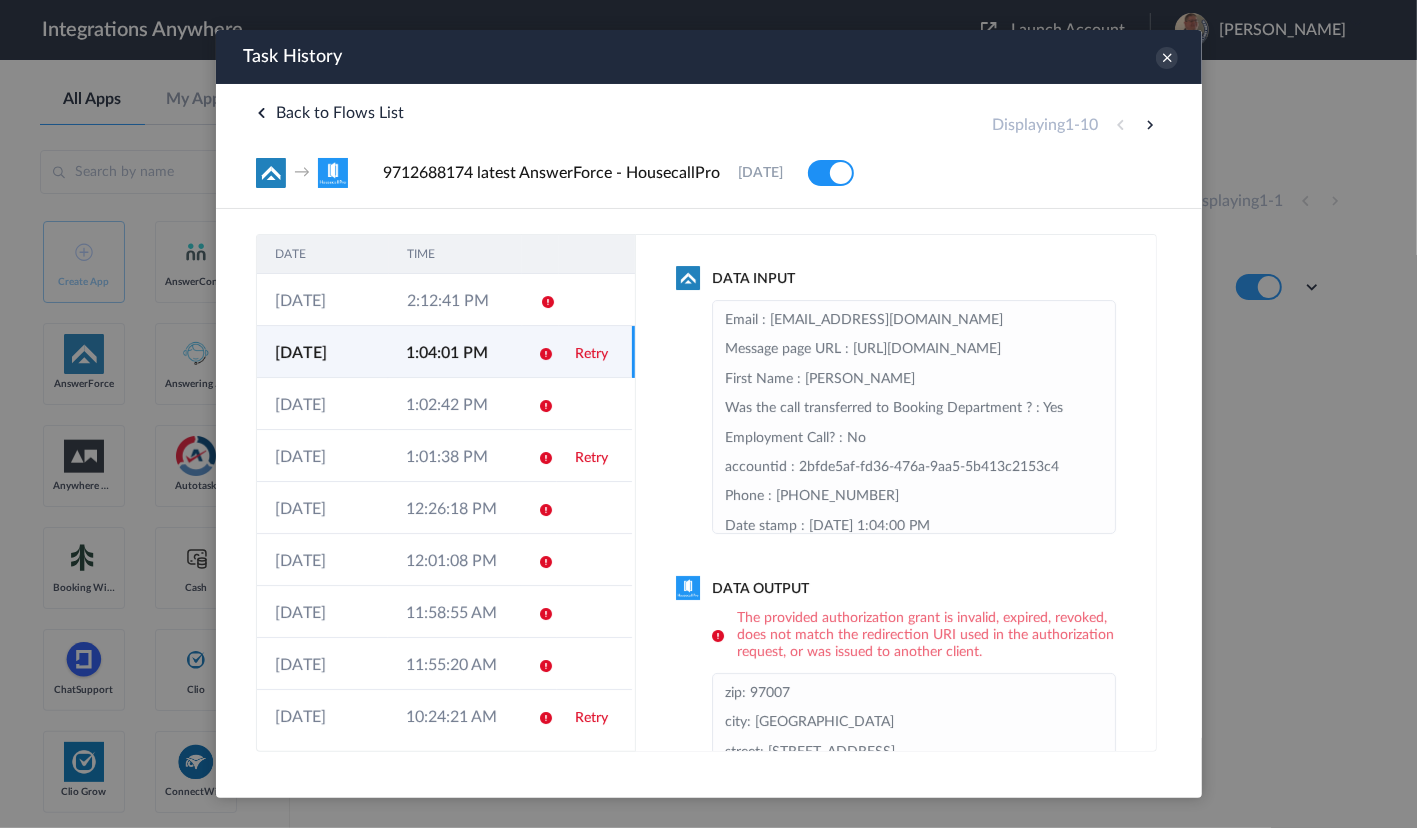 click on "Data Output" at bounding box center [895, 589] 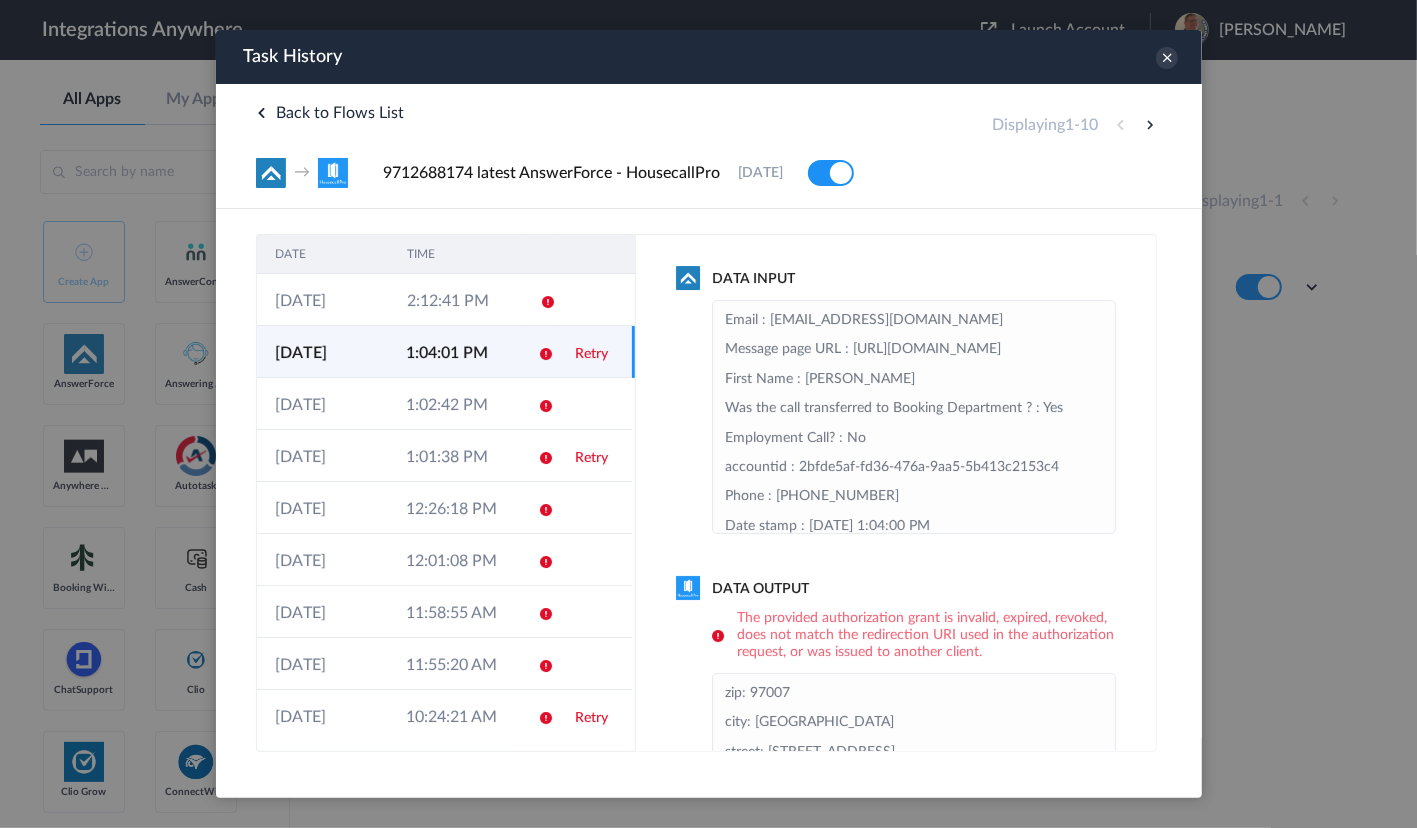 drag, startPoint x: 662, startPoint y: 125, endPoint x: 823, endPoint y: 73, distance: 169.18924 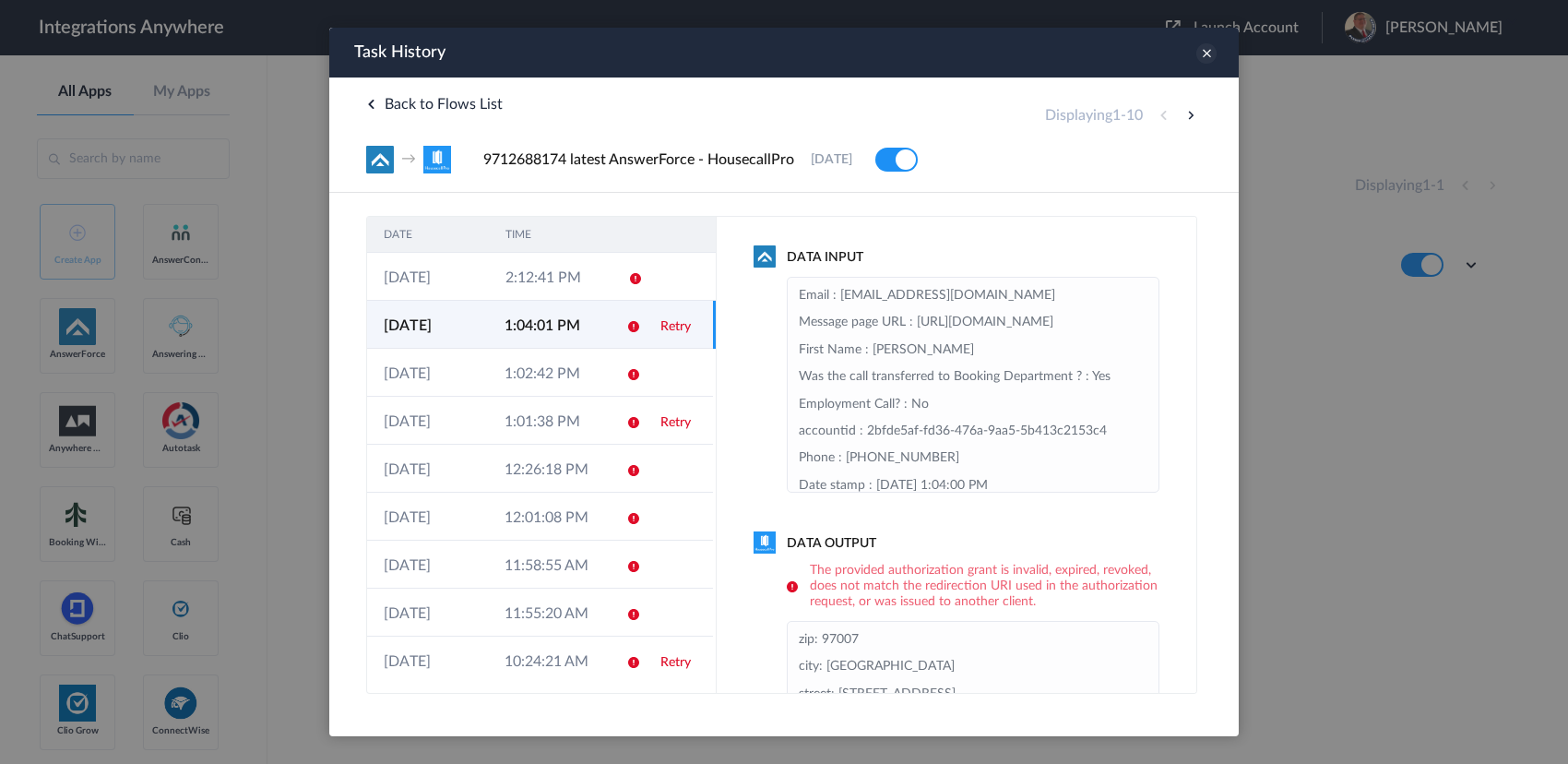 click at bounding box center [1206, 54] 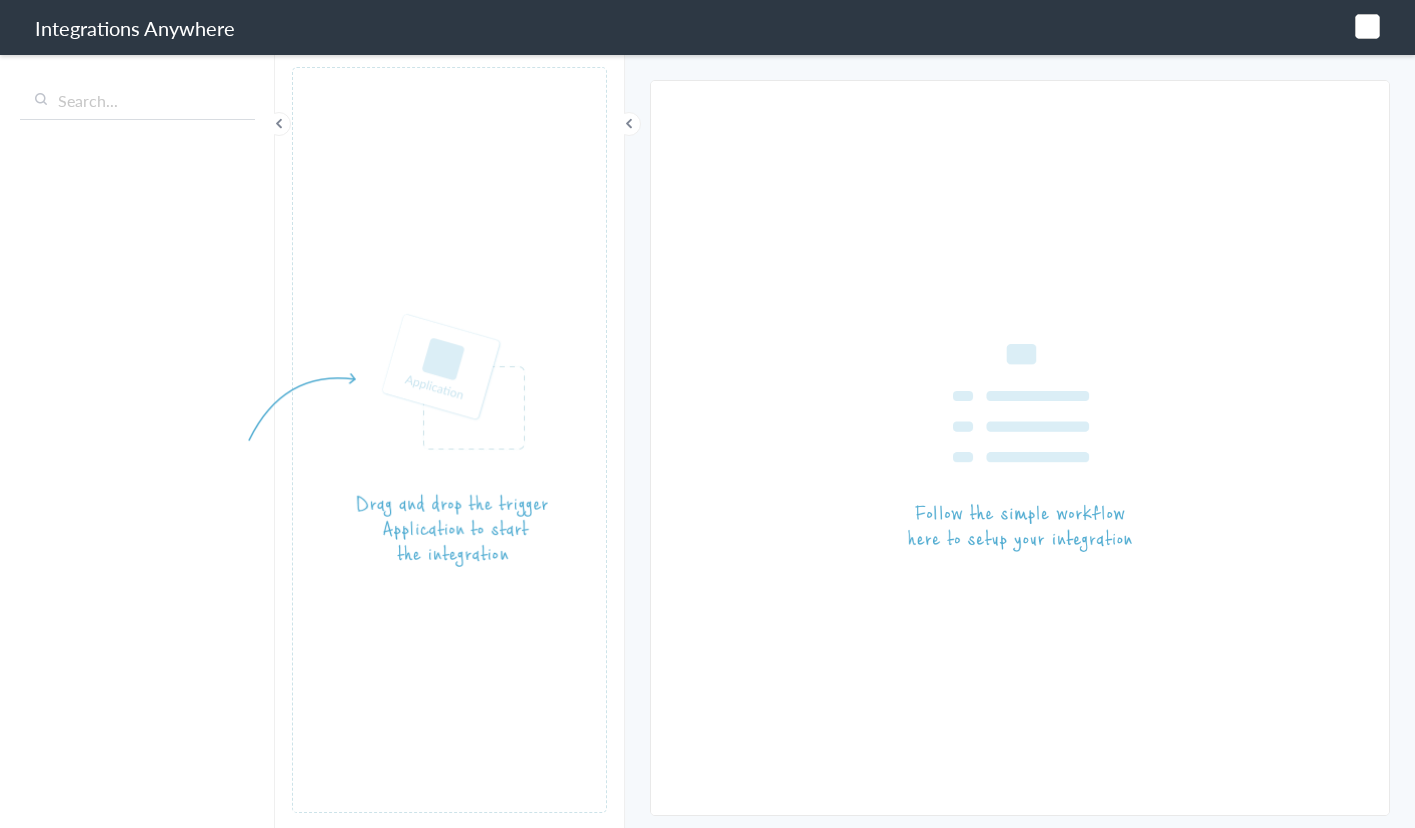scroll, scrollTop: 0, scrollLeft: 0, axis: both 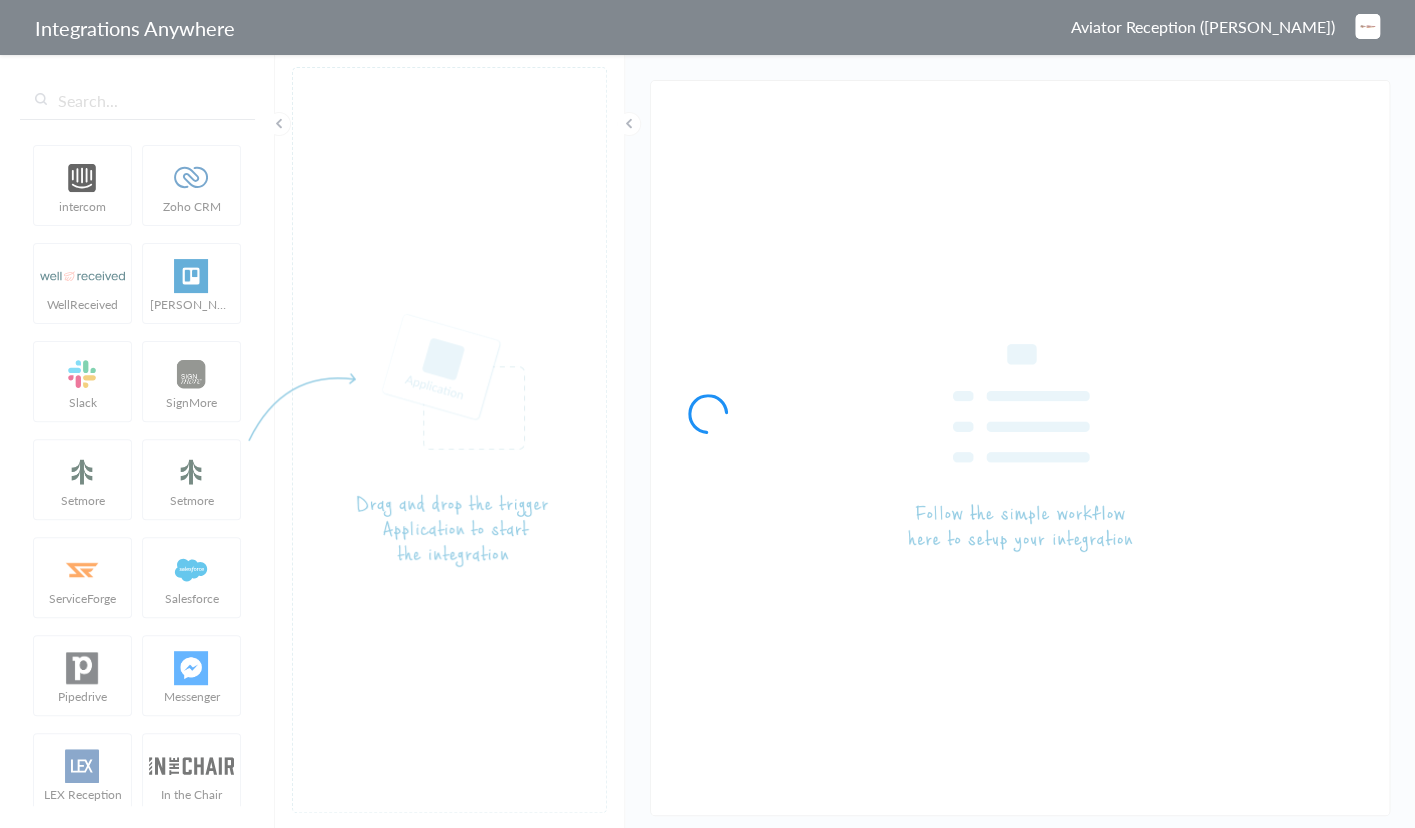type on "9712688174 latest AnswerForce - HousecallPro" 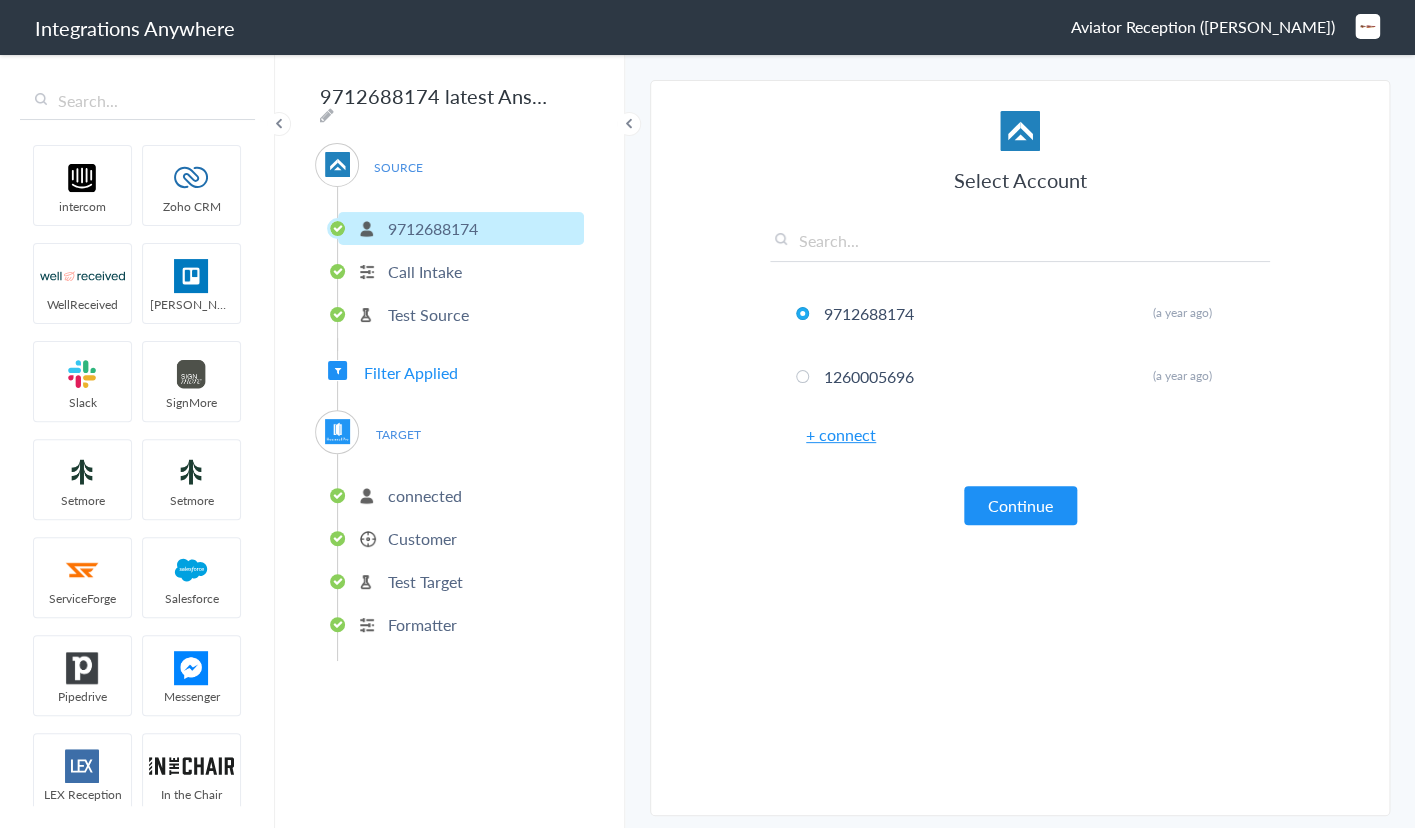 click on "Filter
Applied" at bounding box center [411, 372] 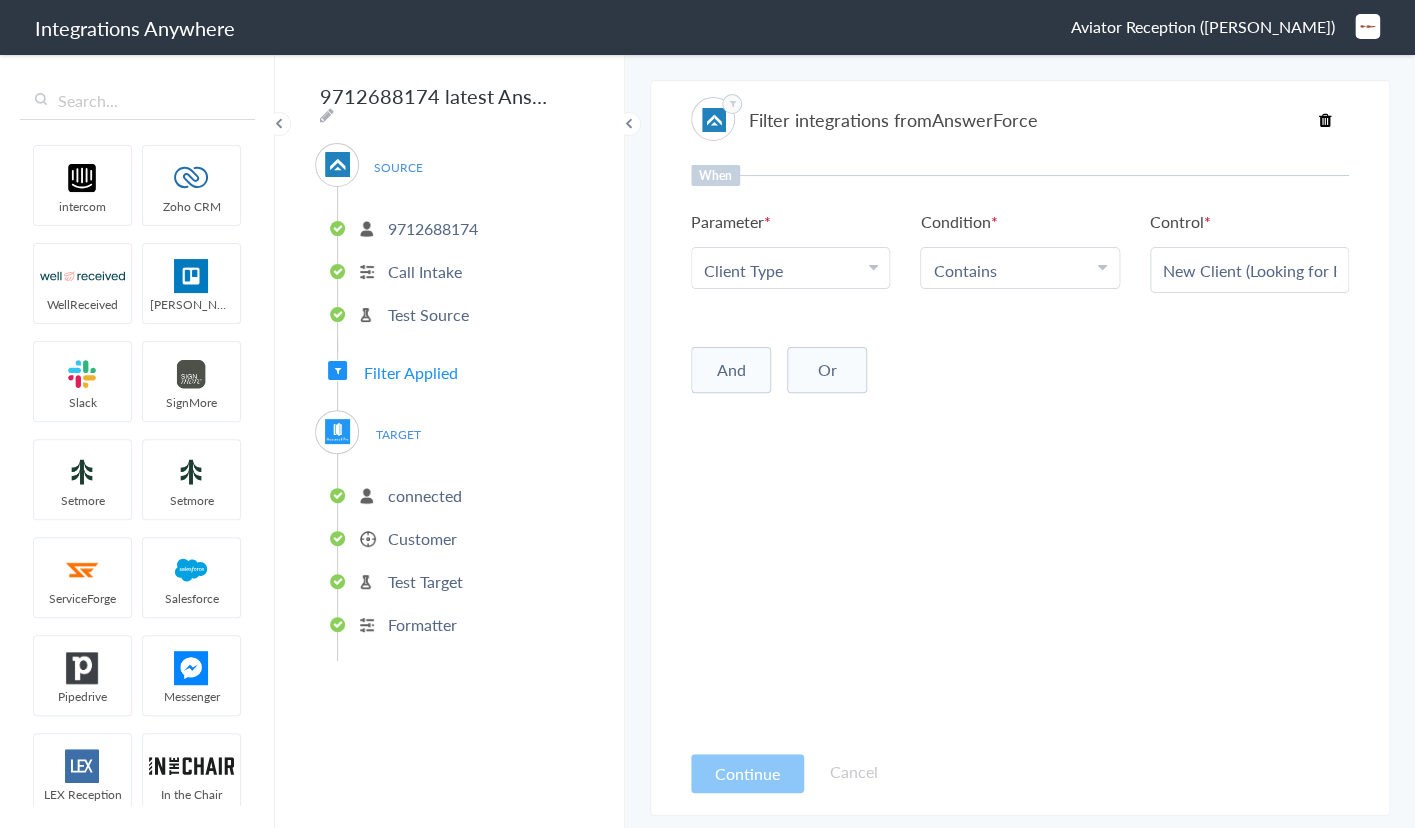 drag, startPoint x: 1159, startPoint y: 271, endPoint x: 1173, endPoint y: 271, distance: 14 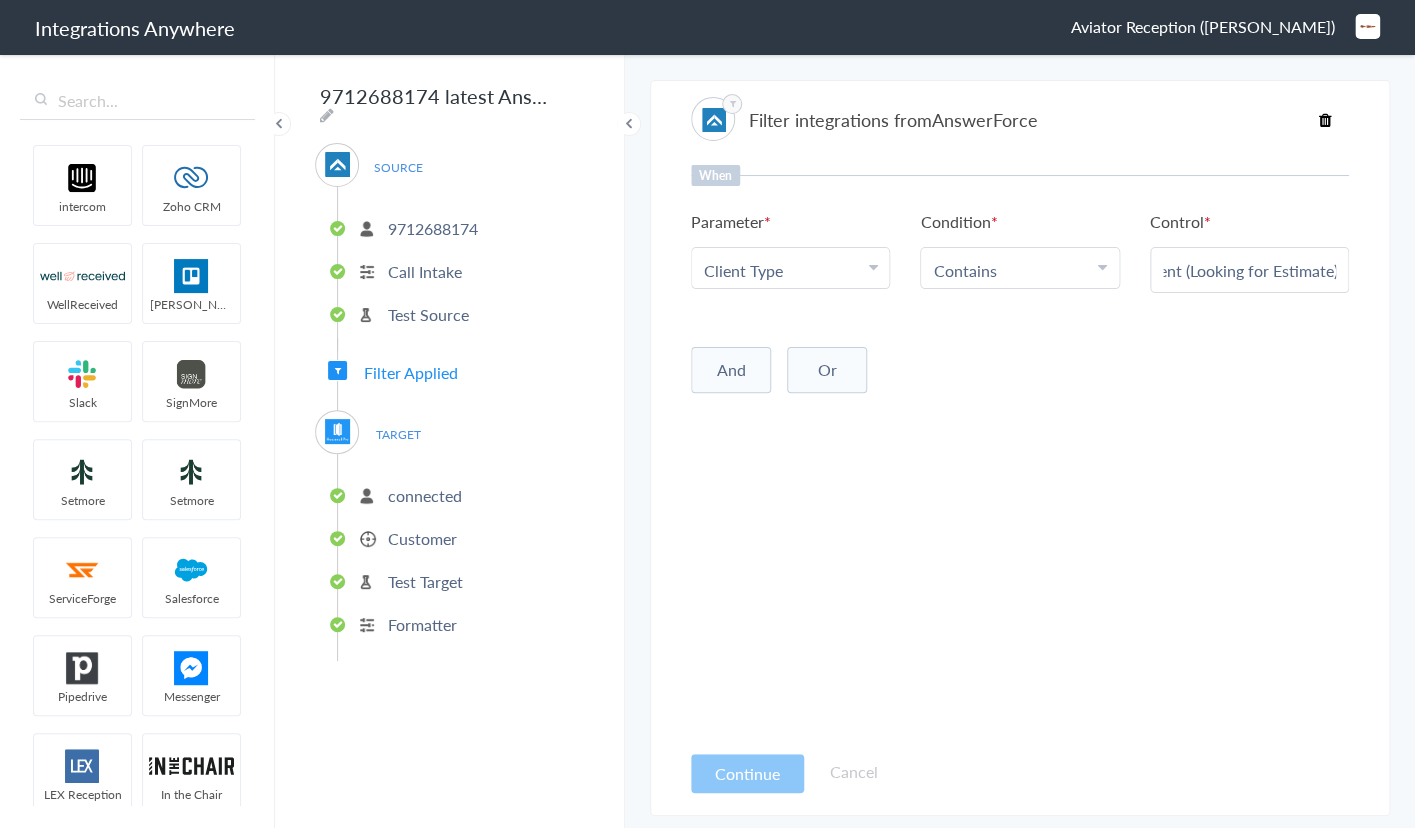 drag, startPoint x: 1169, startPoint y: 271, endPoint x: 1392, endPoint y: 267, distance: 223.03587 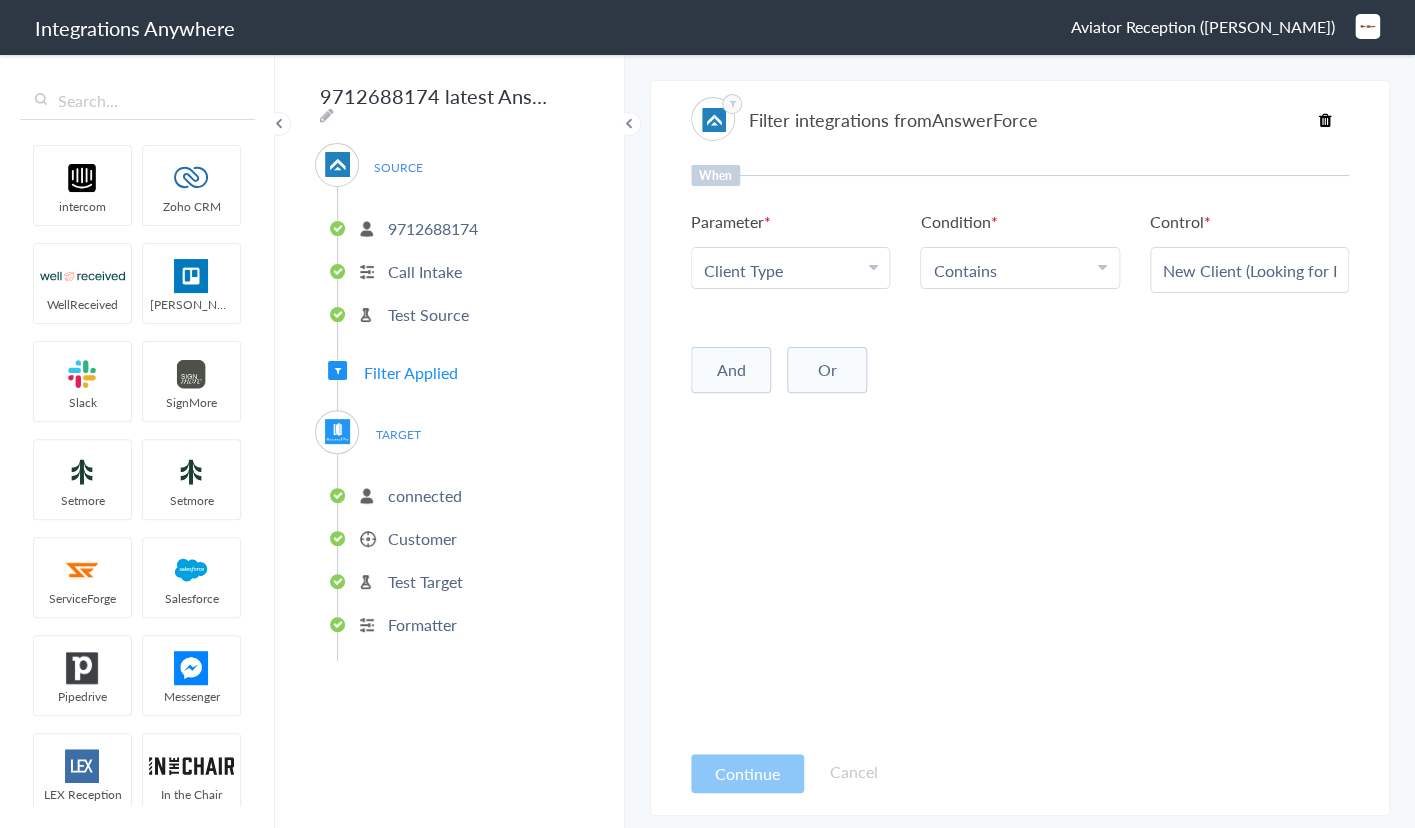click on "And Or
Add Filter" at bounding box center [1020, 368] 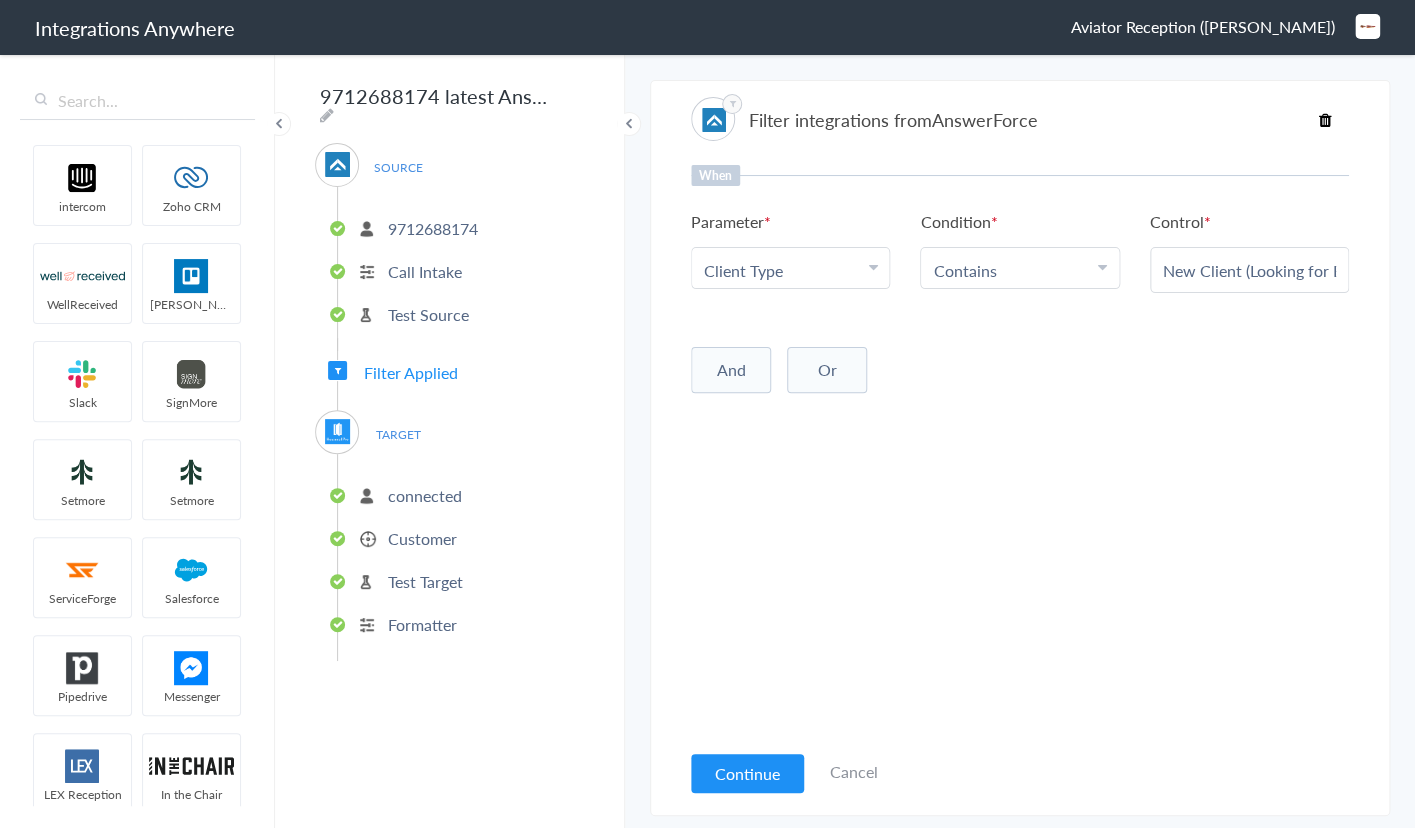 scroll, scrollTop: 0, scrollLeft: 60, axis: horizontal 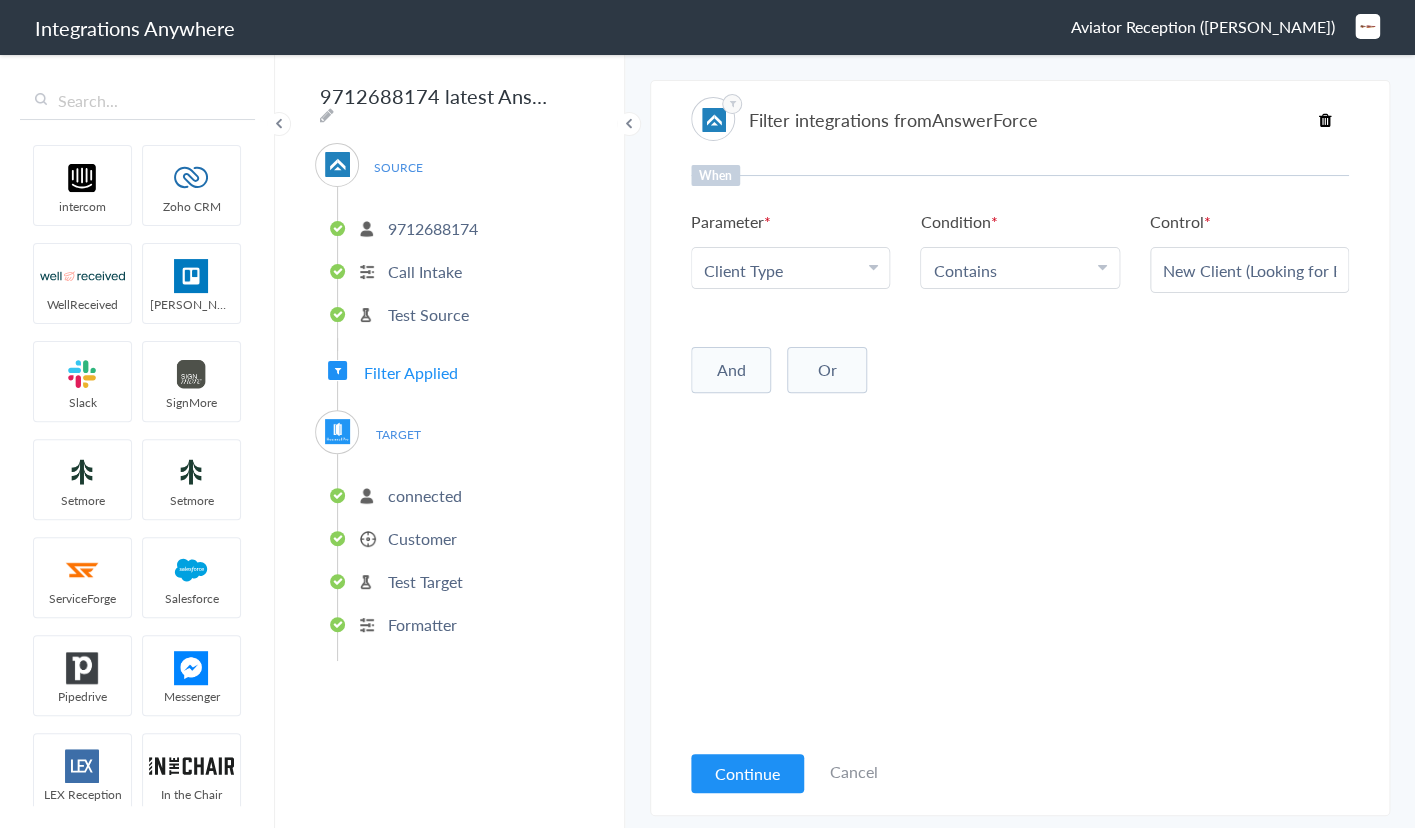 click on "When
Parameter
Choose Parameter
Client Type
First Name Last Name Email Phone Caller gave Email address? Date stamp Reason For Call Message Employment Call? Zip/Postal Code Call End Time Connection Id Caller ID Staff ID Call Closing Note Is this an Emergency Issue Description Call Start Time Account ID Was the call transferred to Booking Department? HistoryId State (Enter Oregon) Client Type City accountNumber Why not transferred to Booking Department? Call Regarding Call Type Message Page URL Caller Provides Service Address in Oregon? Address 1 Question Regarding Message(If Any)
Condition
Choose Condition
Contains
Contains Does Not Contains Does Not Exists Equal To Exists
Control" at bounding box center [1020, 452] 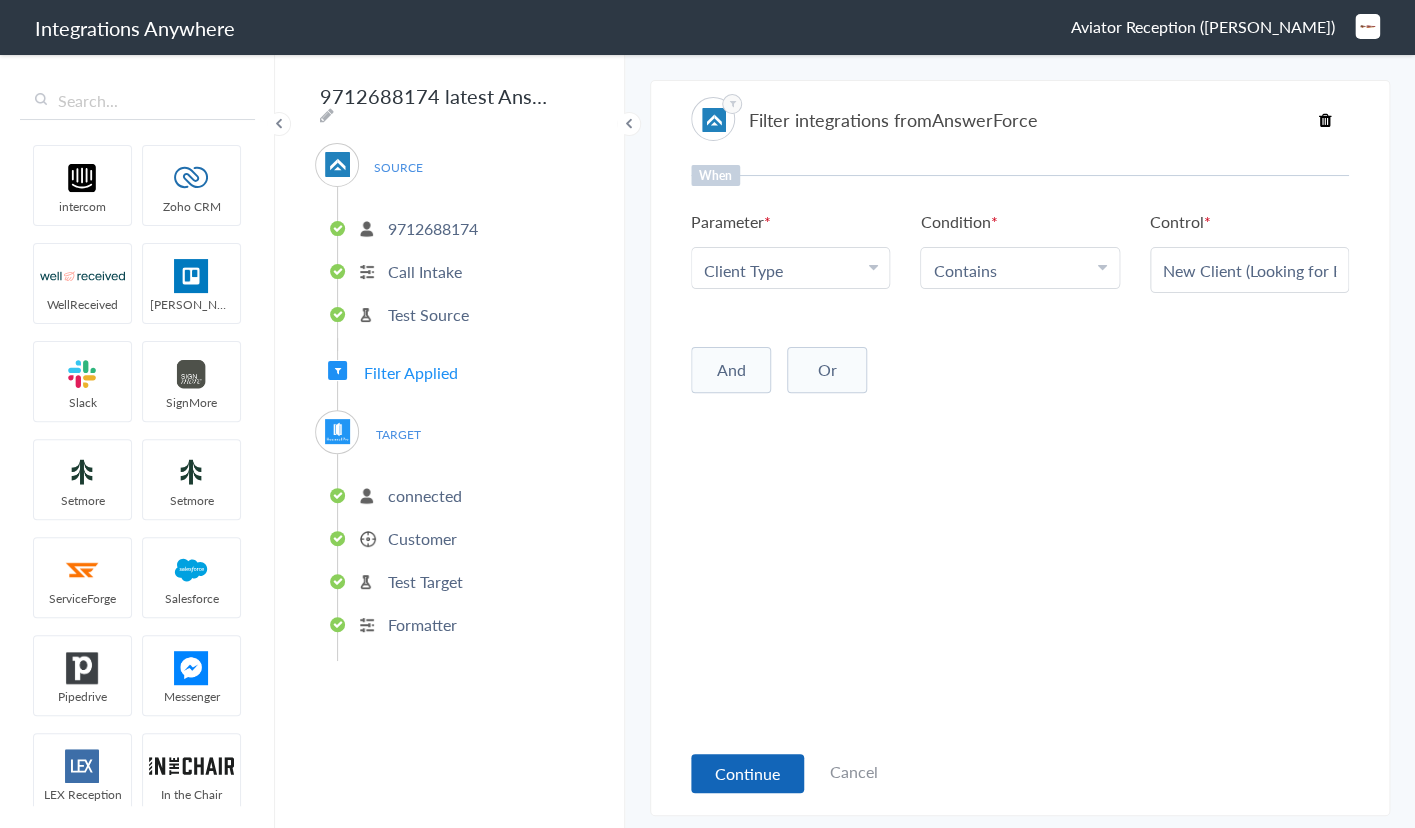 click on "Continue" at bounding box center (747, 773) 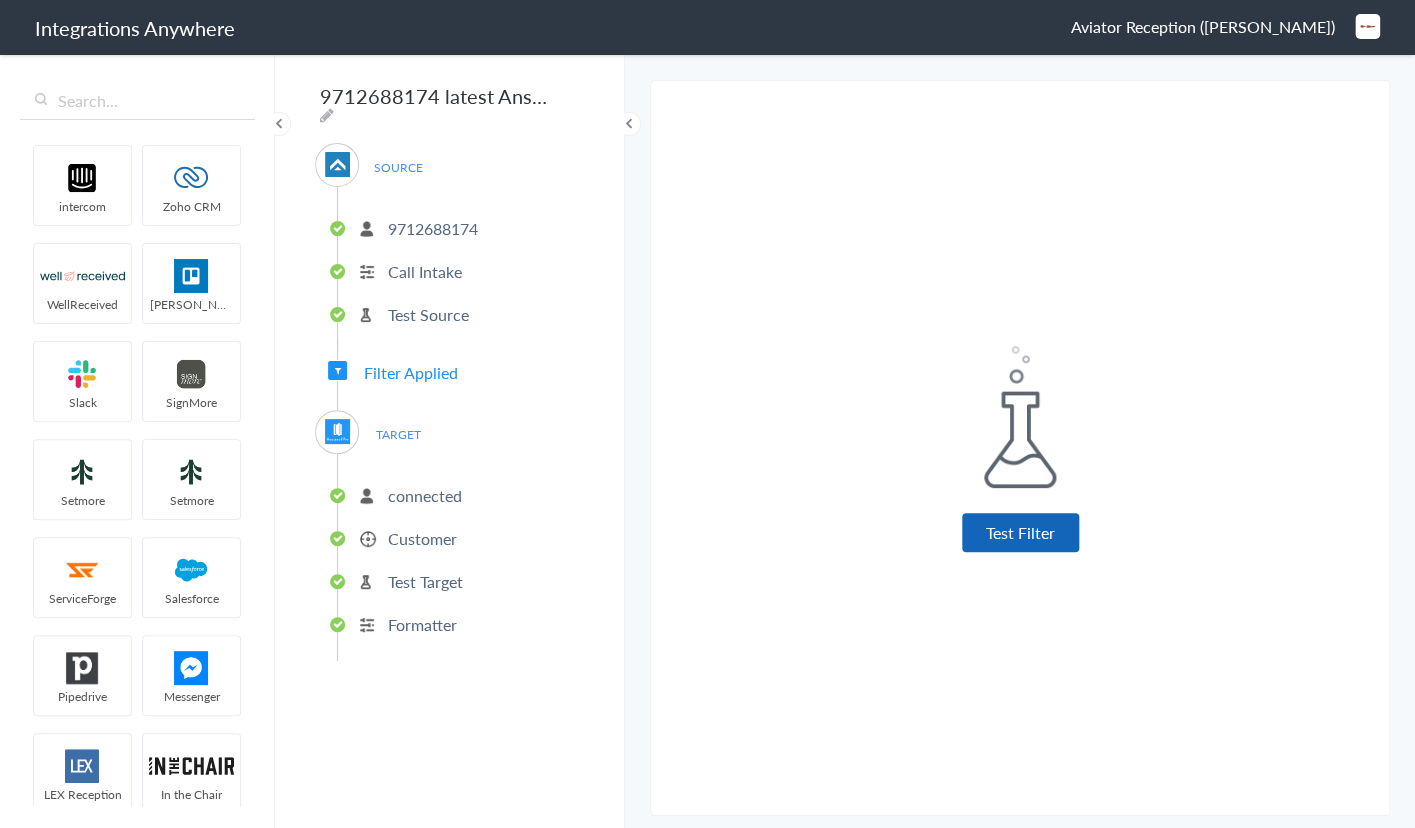 click on "Test Filter" at bounding box center [1020, 532] 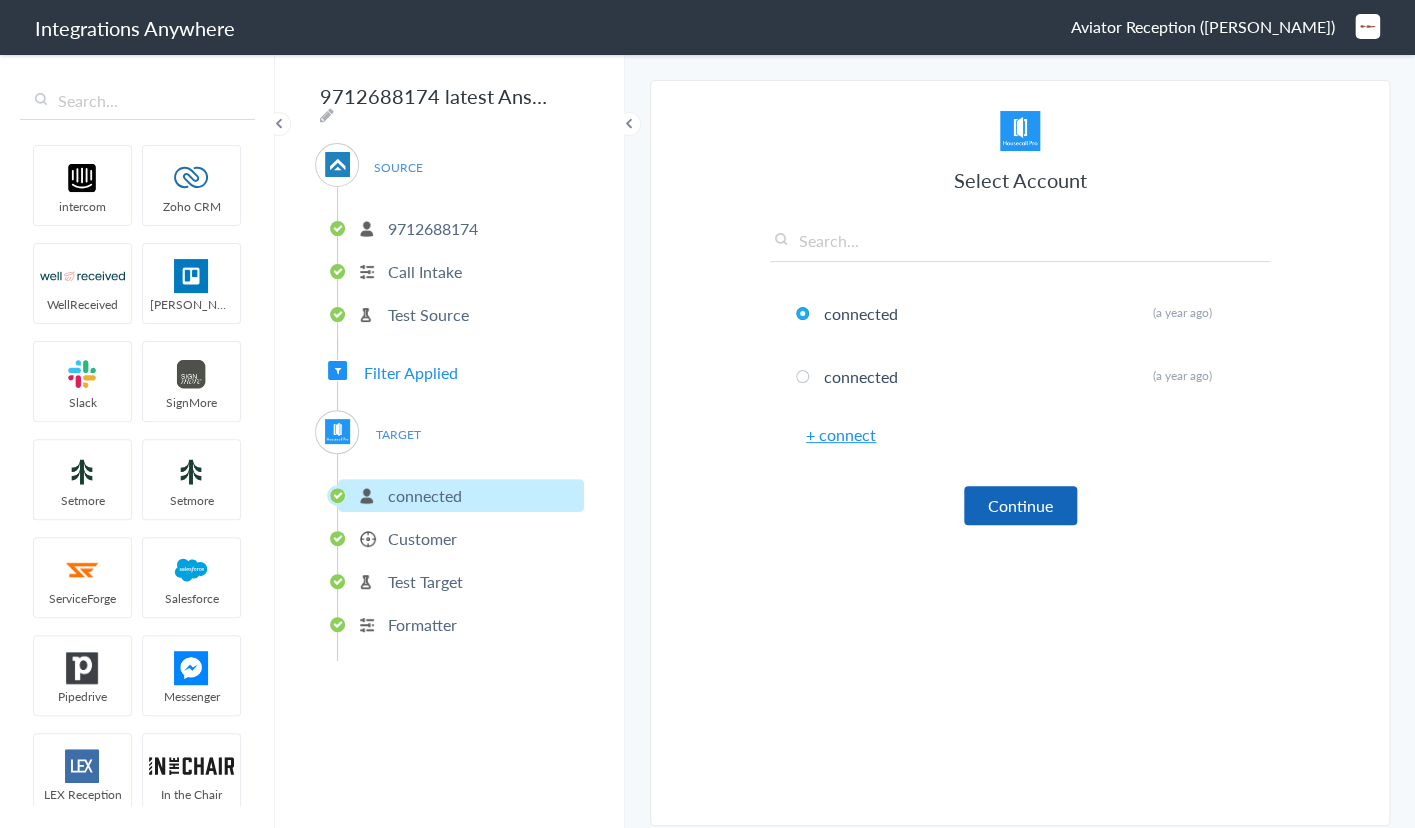 click on "Continue" at bounding box center [1020, 505] 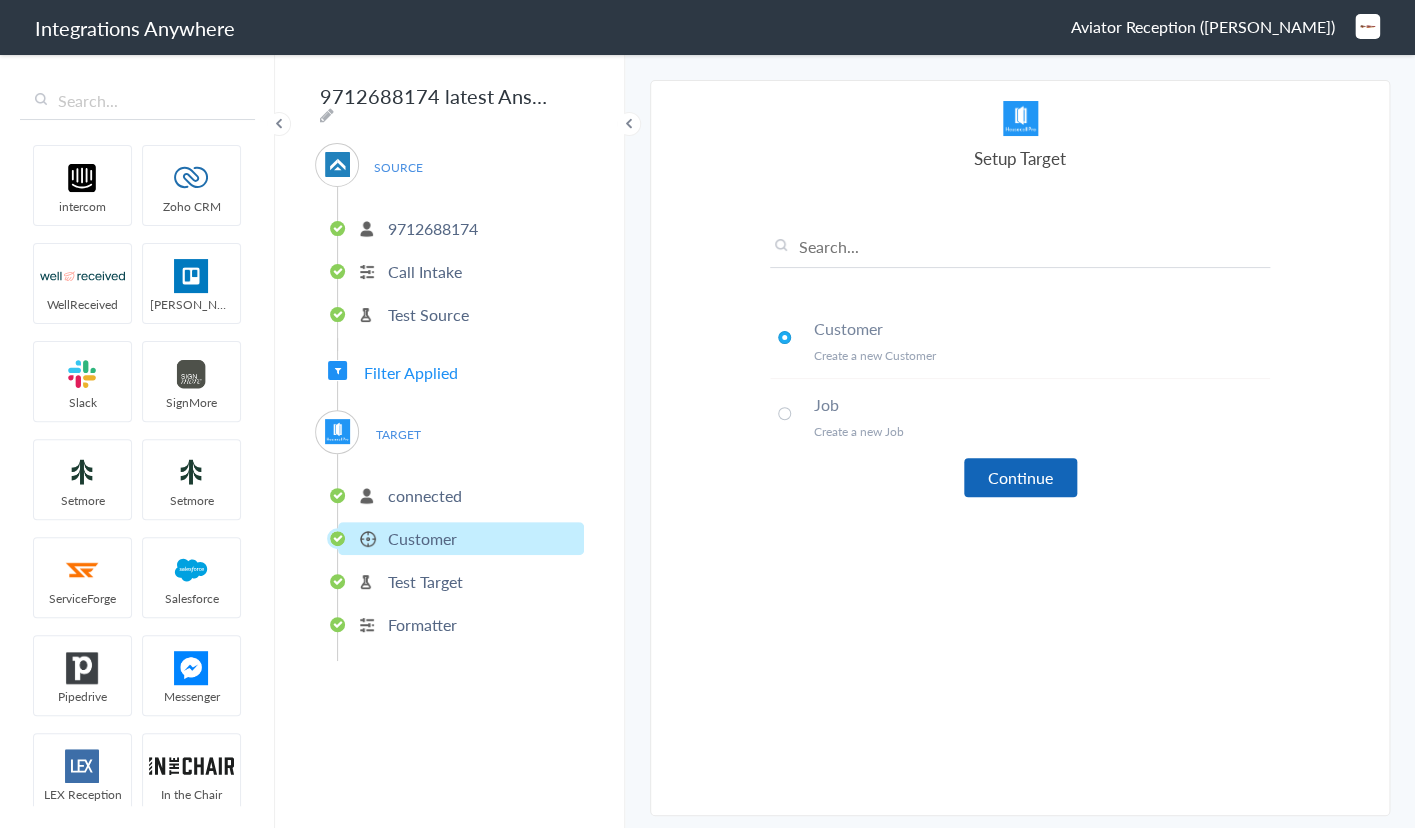 click on "Continue" at bounding box center (1020, 477) 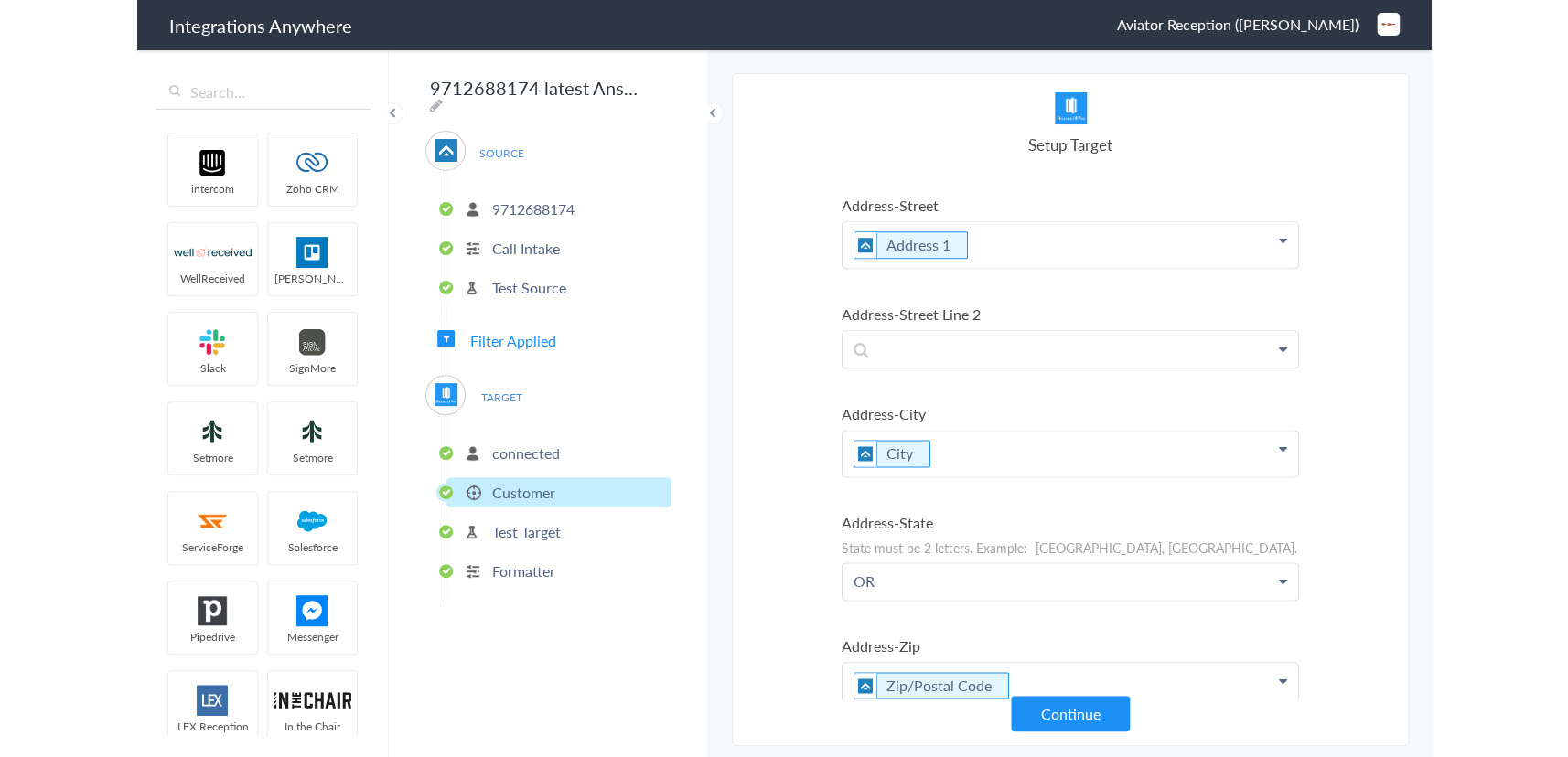 scroll, scrollTop: 966, scrollLeft: 0, axis: vertical 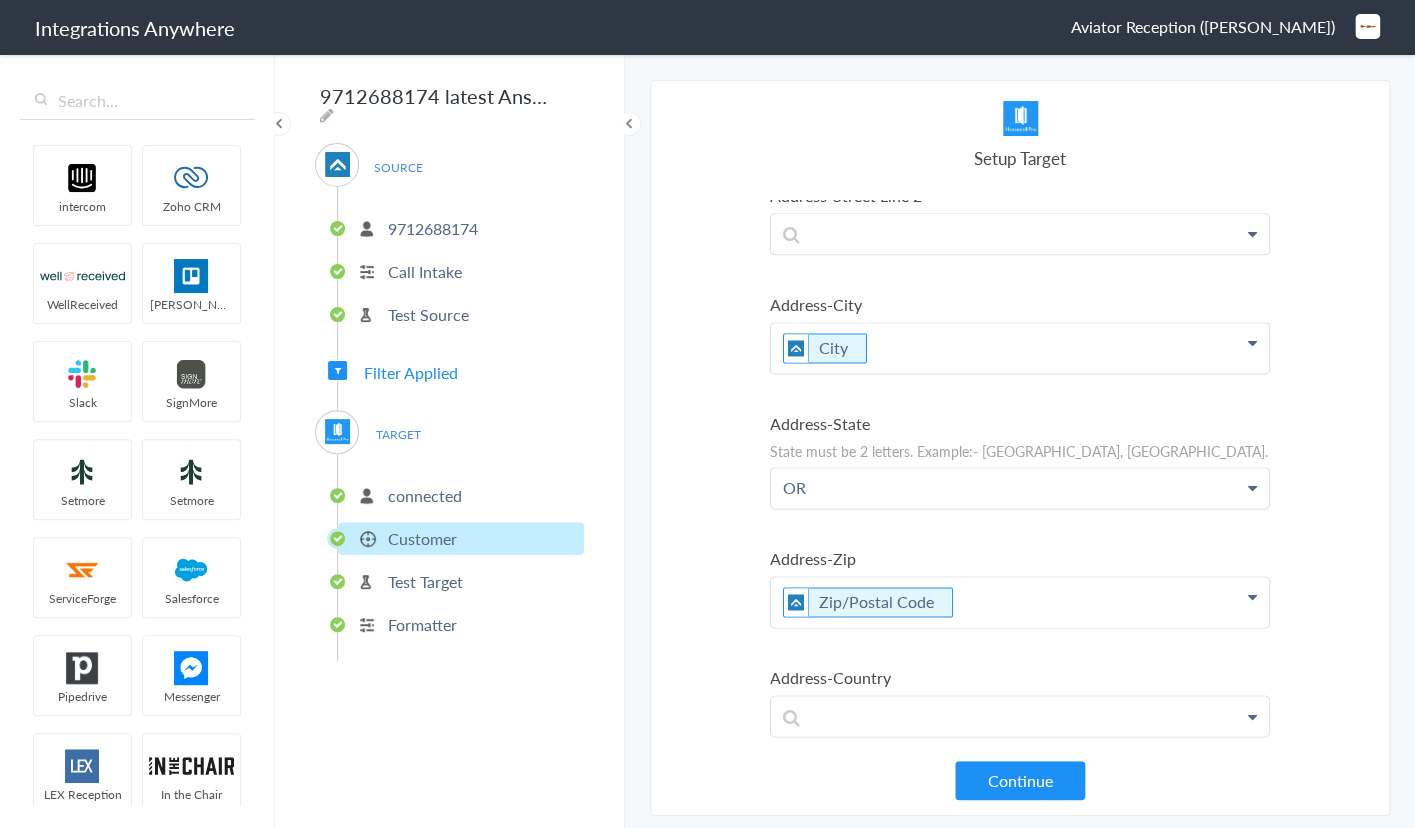 click on "Filter
Applied" at bounding box center [411, 372] 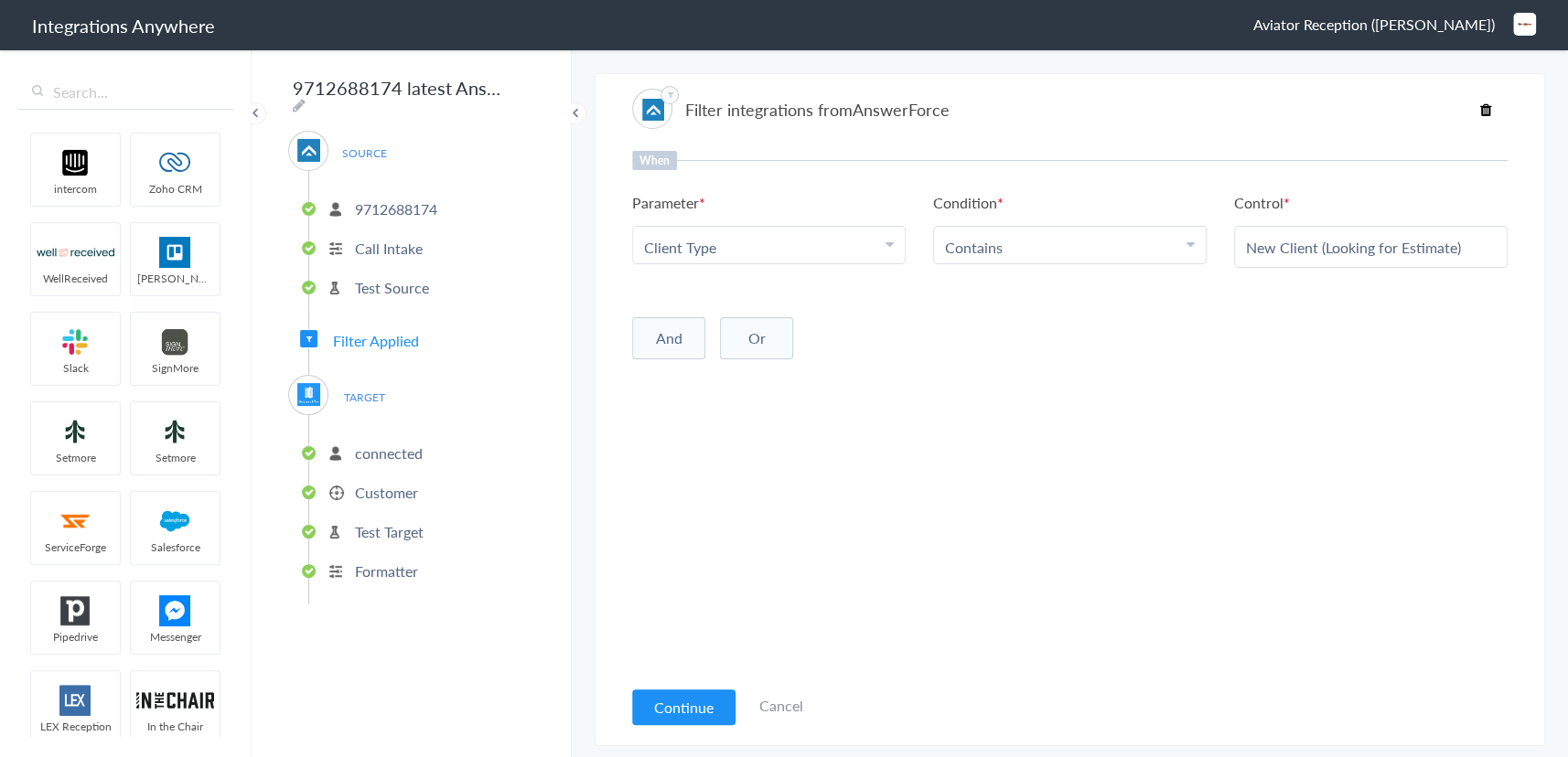 click on "The system encountered four errors. Check
More
Trigger
Connect
Action
Setup
Test
Filter
Select  Account 9712688174       Rename   Delete   (a year ago) 1260005696       Rename   Delete   (a year ago) + connect Continue Setup Source Call Intake Triggers when a new Call is taken Continue Test Source Test Source Test Failed
Select  Account connected       Rename   Delete   (a year ago) connected       Rename   Delete   (a year ago) + connect Continue Setup Target Customer Create a new Customer Job Create a new Job Continue Test Integration Call Intake Customer View test data Your Integration has been set up.Trigger the switch to activate your Integration Test Skip Test Return to Dashboard or Setup Formatter Test Failed Test Success   Invalid data for email AnswerForce Call Intake - HousecallPro Customer   97124 zip   Hillsboro city   113 North East 49th Avenue street UTC @" at bounding box center (1069, 402) 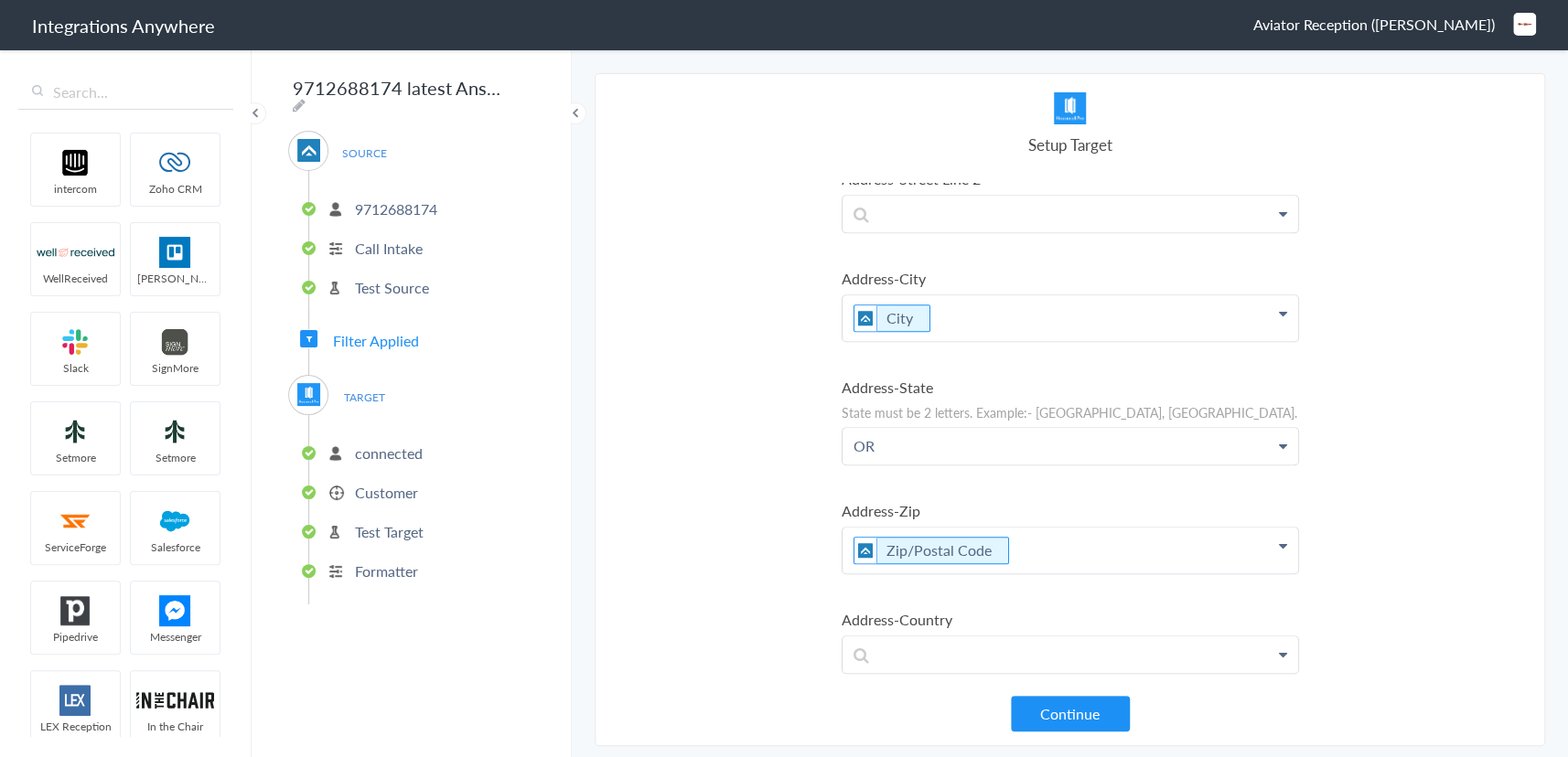click on "Customer" at bounding box center (386, 492) 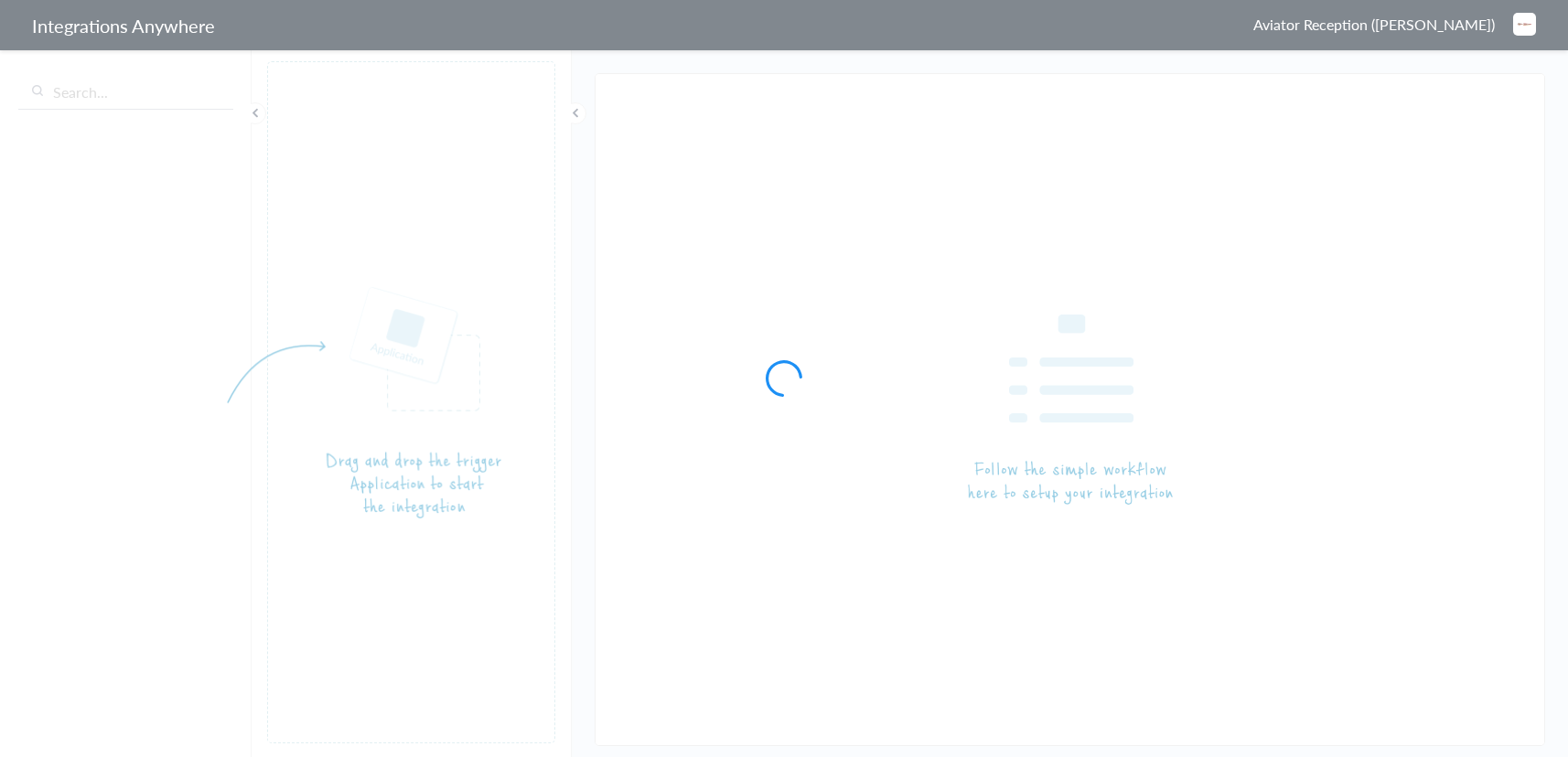 scroll, scrollTop: 0, scrollLeft: 0, axis: both 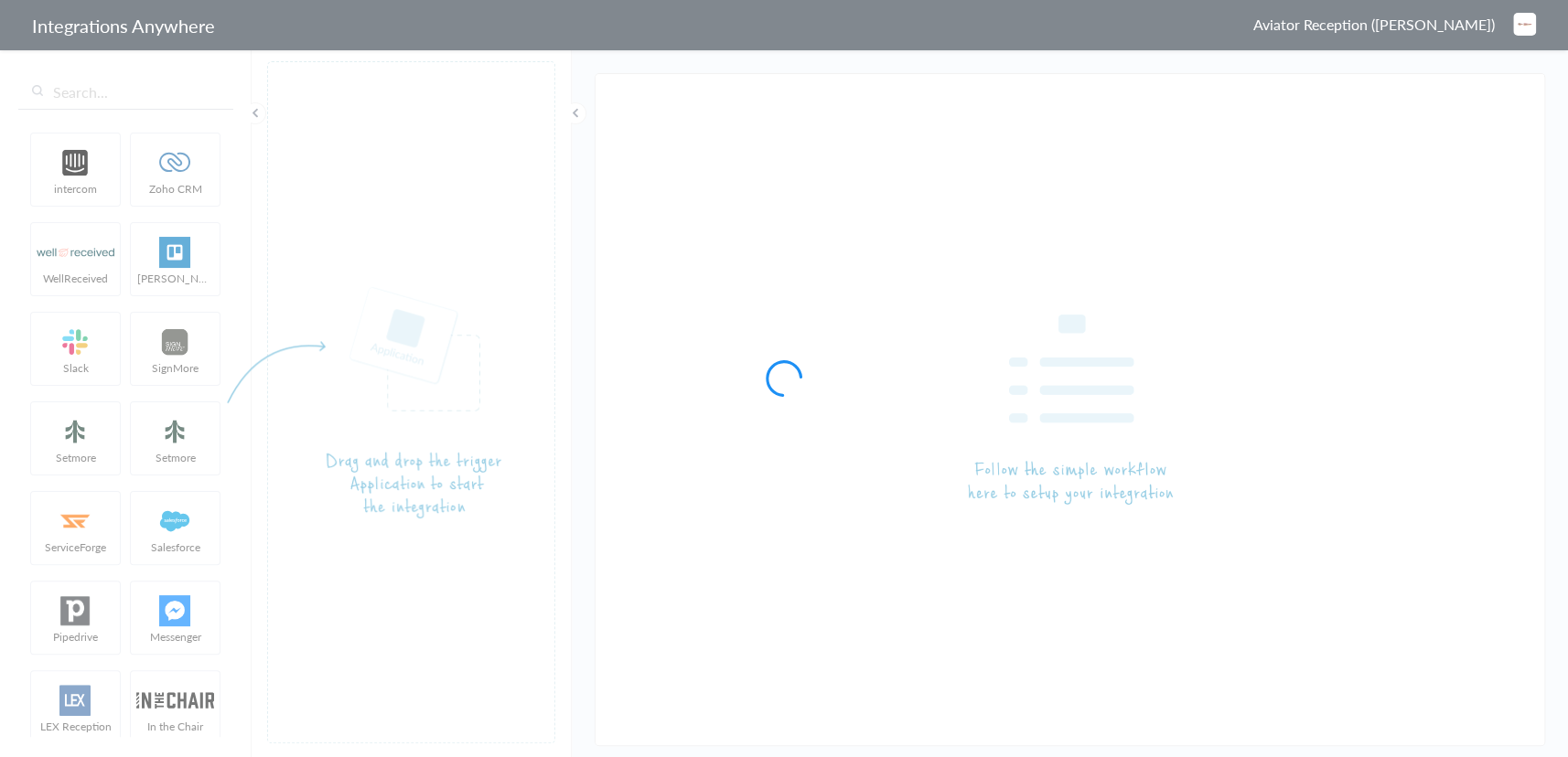 type on "9712688174 latest AnswerForce - HousecallPro" 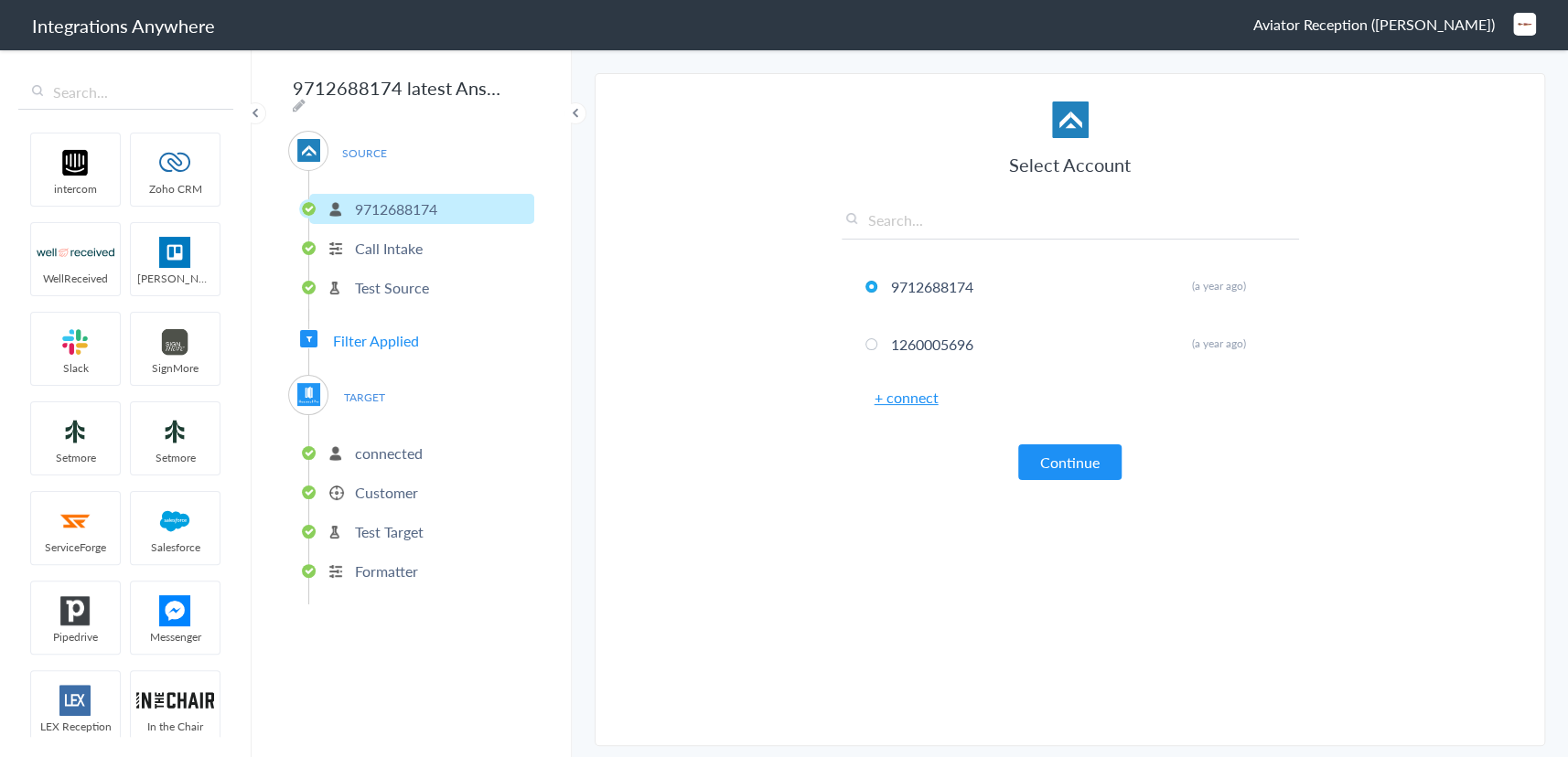 drag, startPoint x: 1276, startPoint y: 23, endPoint x: 1391, endPoint y: 27, distance: 115.06954 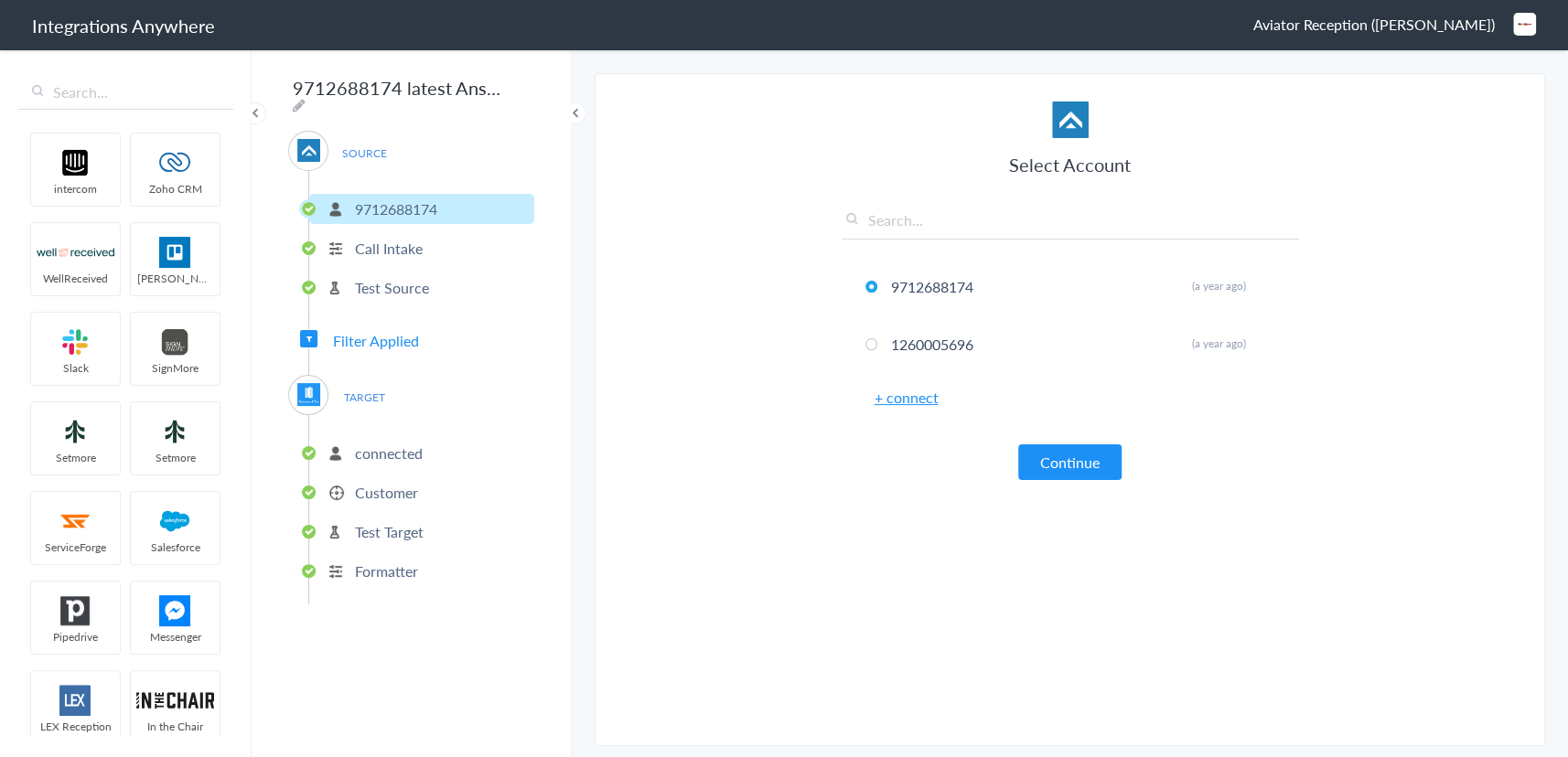 click on "Integrations Anywhere
Aviator Reception ([PERSON_NAME])
Logout
Dashboard
intercom Zoho CRM WellReceived [PERSON_NAME] [PERSON_NAME] SignMore Setmore Setmore ServiceForge Salesforce Pipedrive Messenger LEX Reception In the Chair HubSpot HelloSells Google Contacts Gmail Github ChatSupport Answering Service AnswerForce AnswerConnect
Anywhere Works Autotask Booking Widget Cash Clio Clio Grow ConnectWise Constant Contact DS Task Distributed Source Drupal Facebook Filter FranConnect Fresh Sales Freshdesk Google Analytics Google Calendar Google Meet Google Reviews Google Sheets Google Tag Manager HousecallPro Insightly Instagram Bookings Instagram Streaming Intercom Jimdo Jira Service Desk Joomla Keap Law Ruler LawPay Lawcus Lawmatics Less Annoying CRM Lexicata Mailchimp Mailerlite Maintech Mathnasium (Radius) MyCase Office 365 Calendar Open Dental Outlook PSA PayPal PepCloud Podio PracticePanther QuickBooks RazorSync Reserve with Google Rocket Matter" at bounding box center [784, 0] 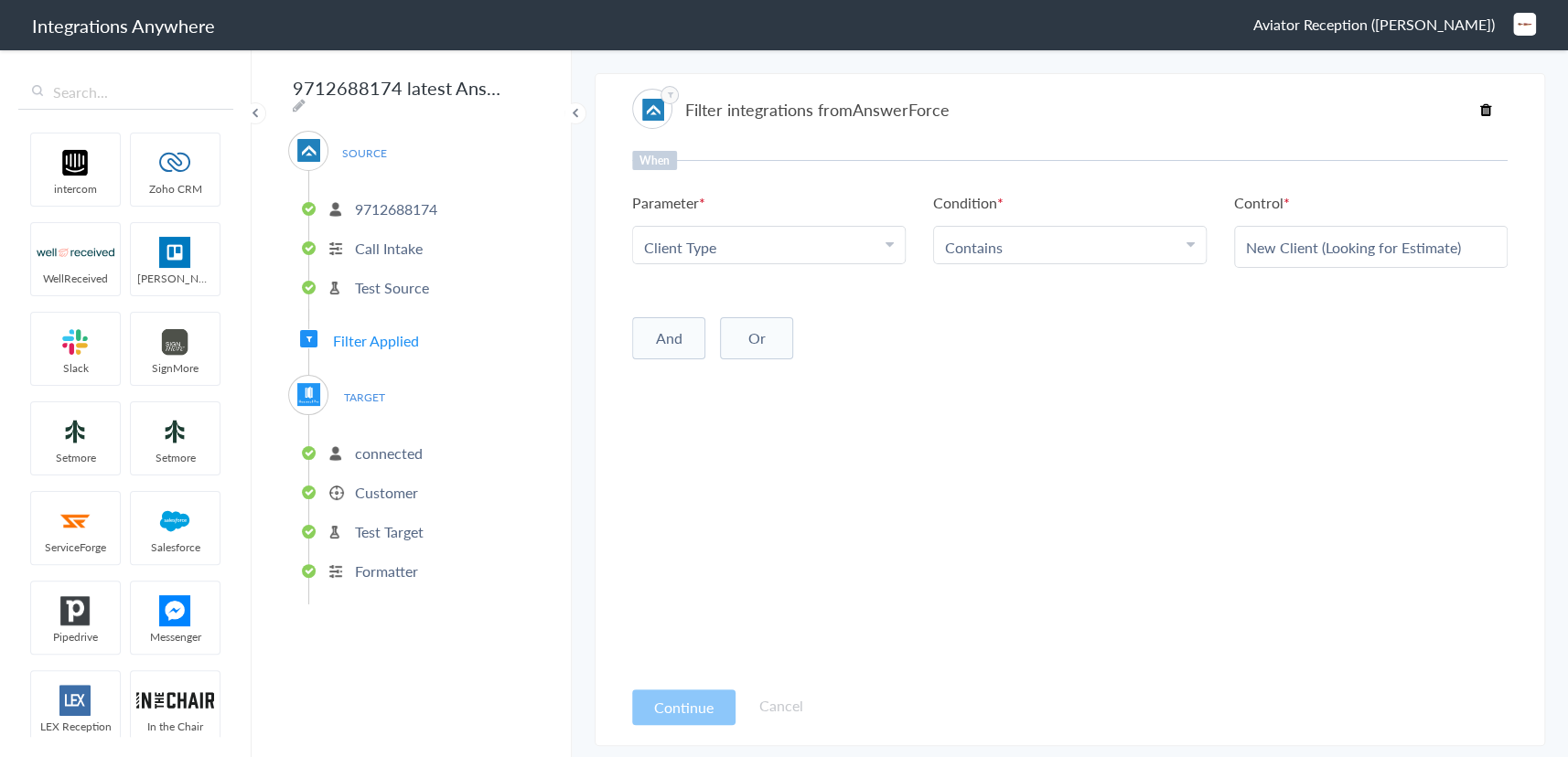 click on "connected" at bounding box center [422, 453] 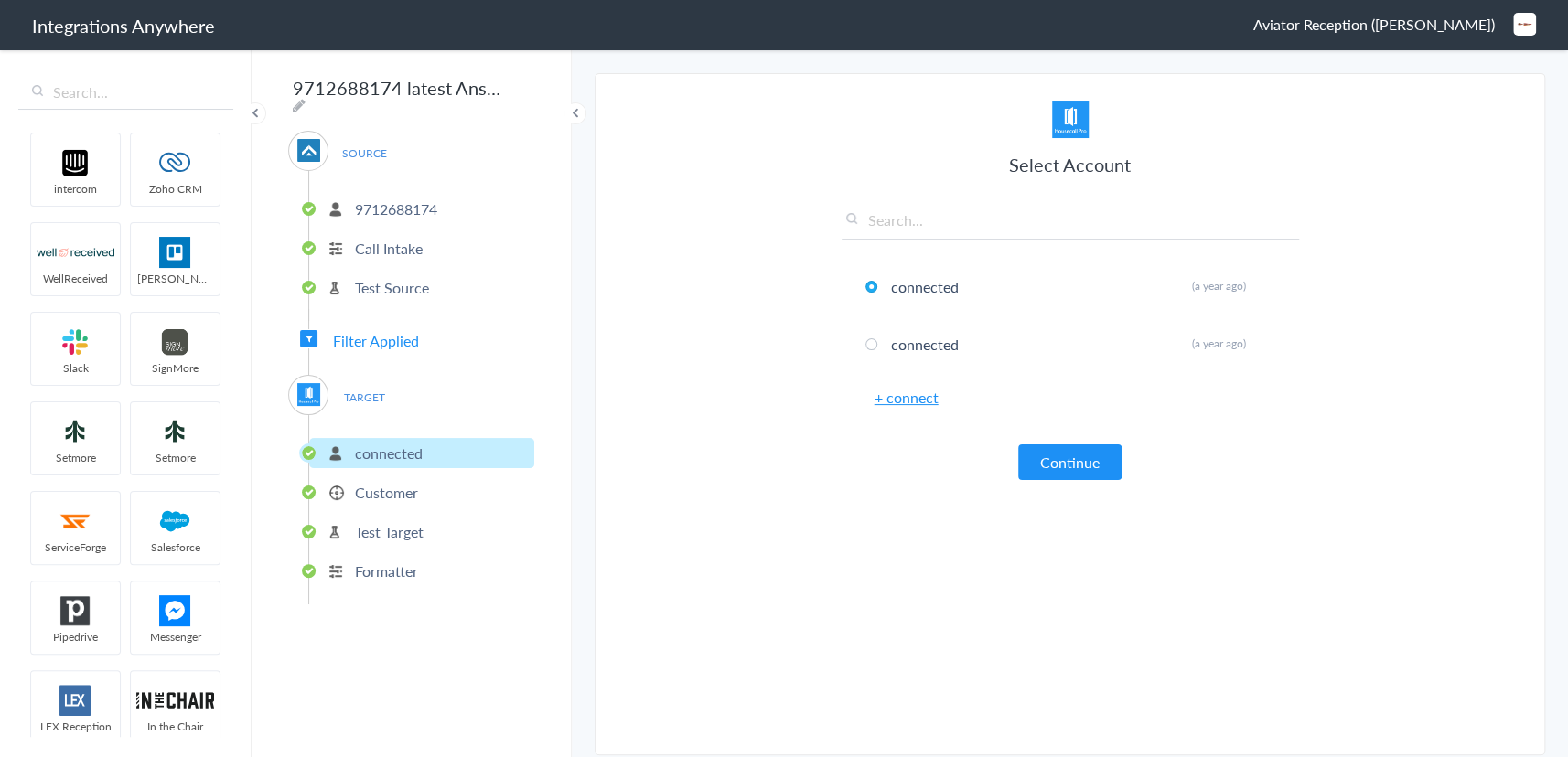 click on "Formatter" at bounding box center (386, 570) 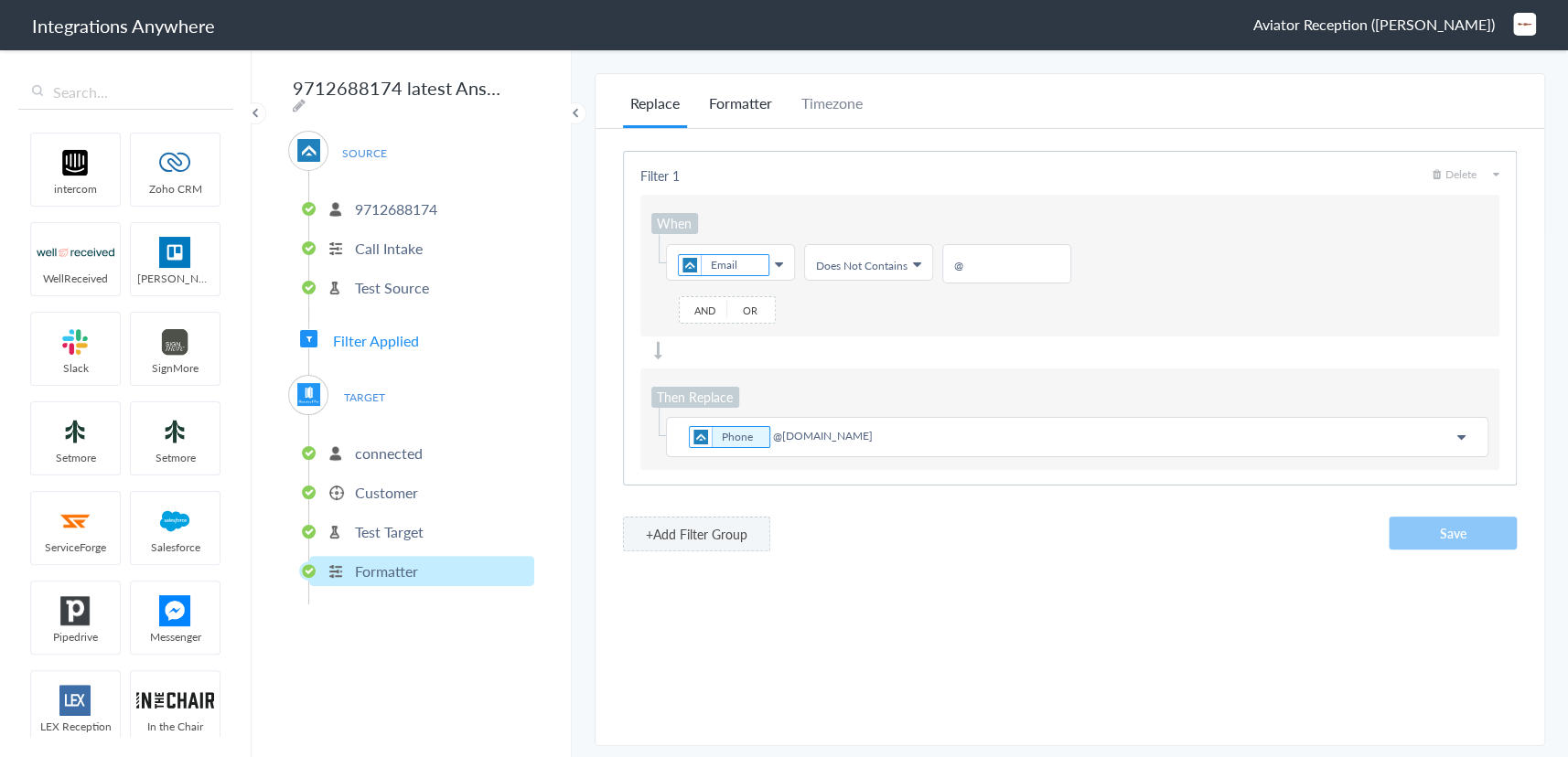 click on "Formatter" at bounding box center [740, 110] 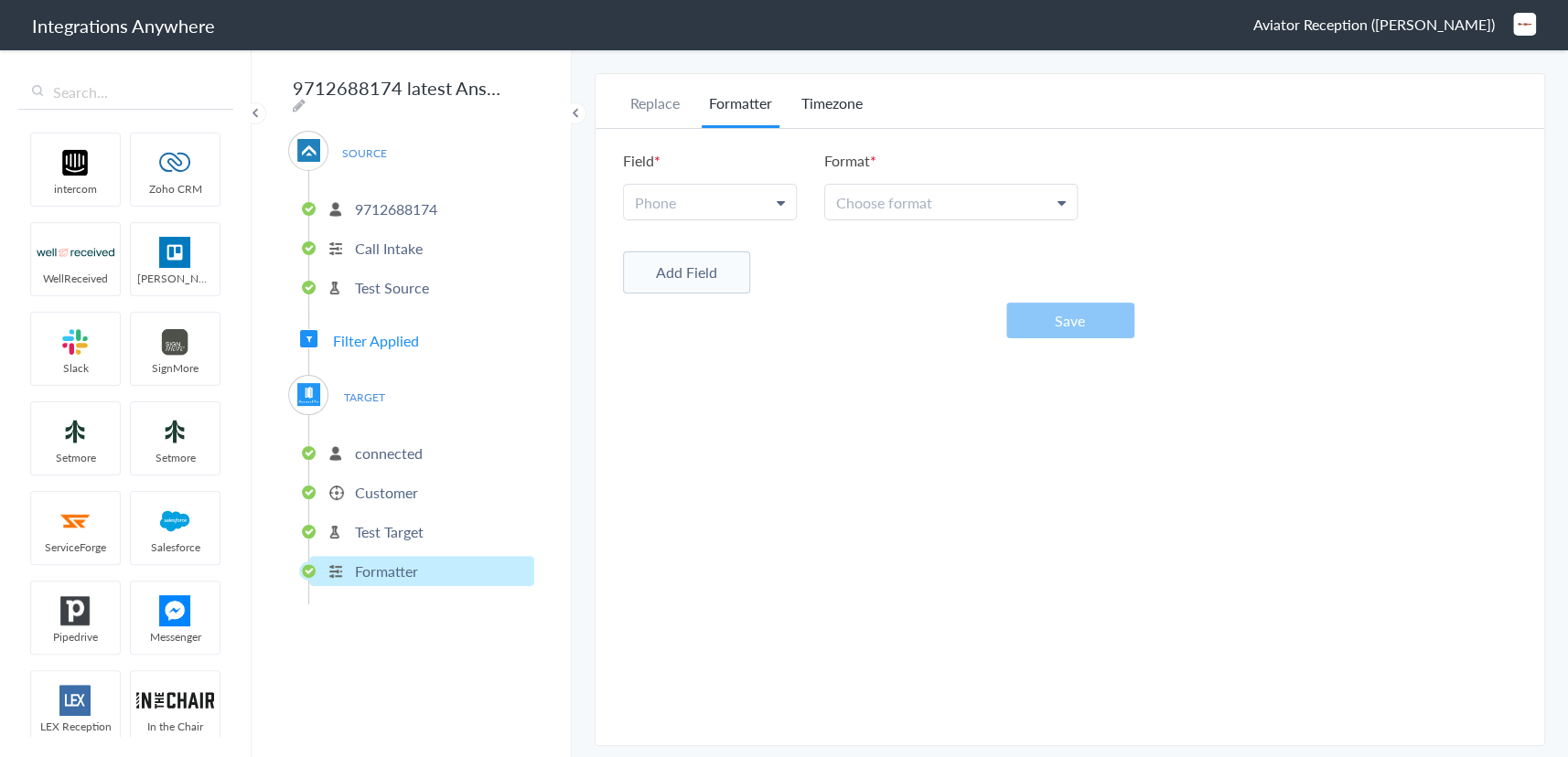 click on "Timezone" at bounding box center [832, 110] 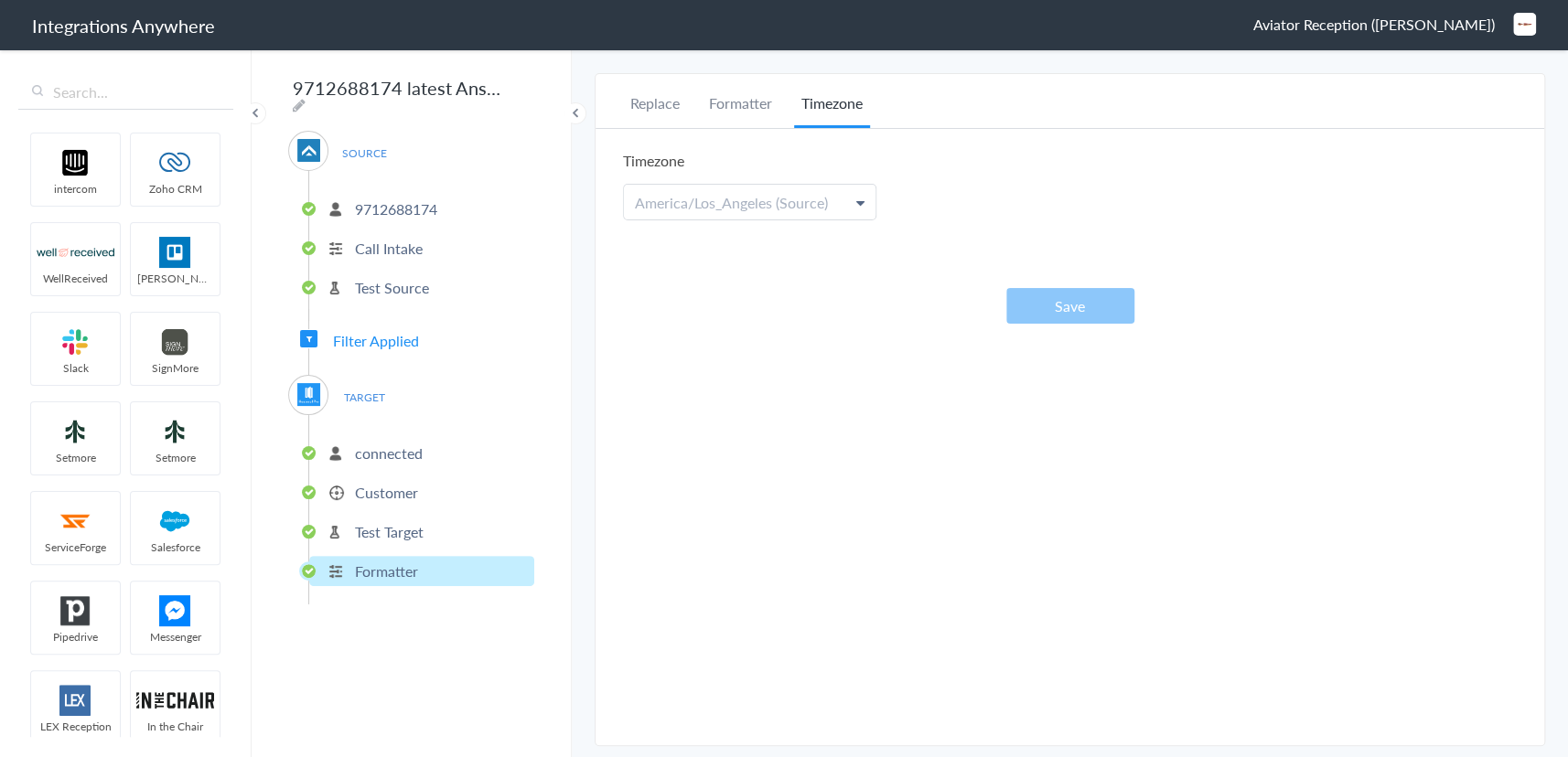 click on "Customer" at bounding box center (386, 492) 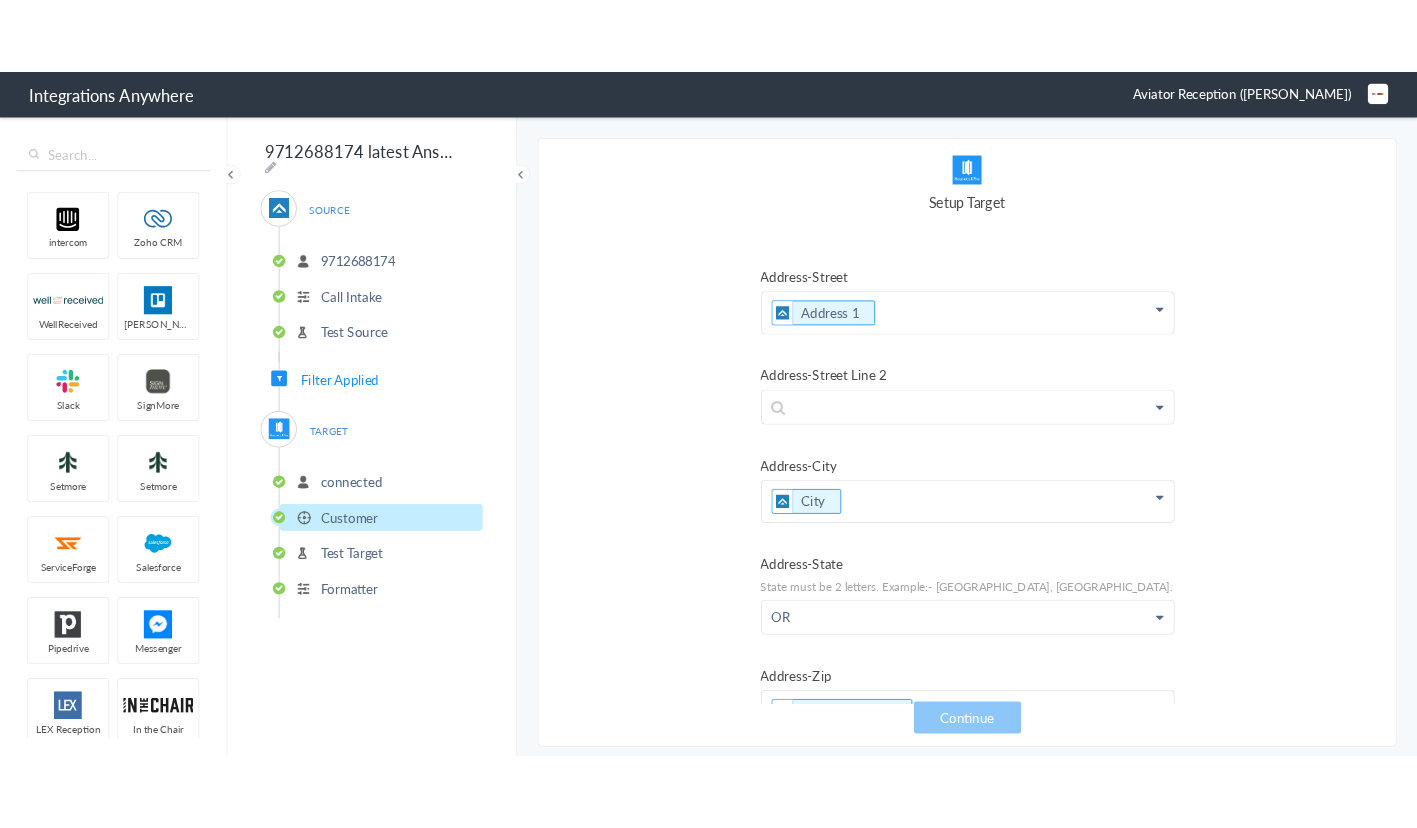 scroll, scrollTop: 1057, scrollLeft: 0, axis: vertical 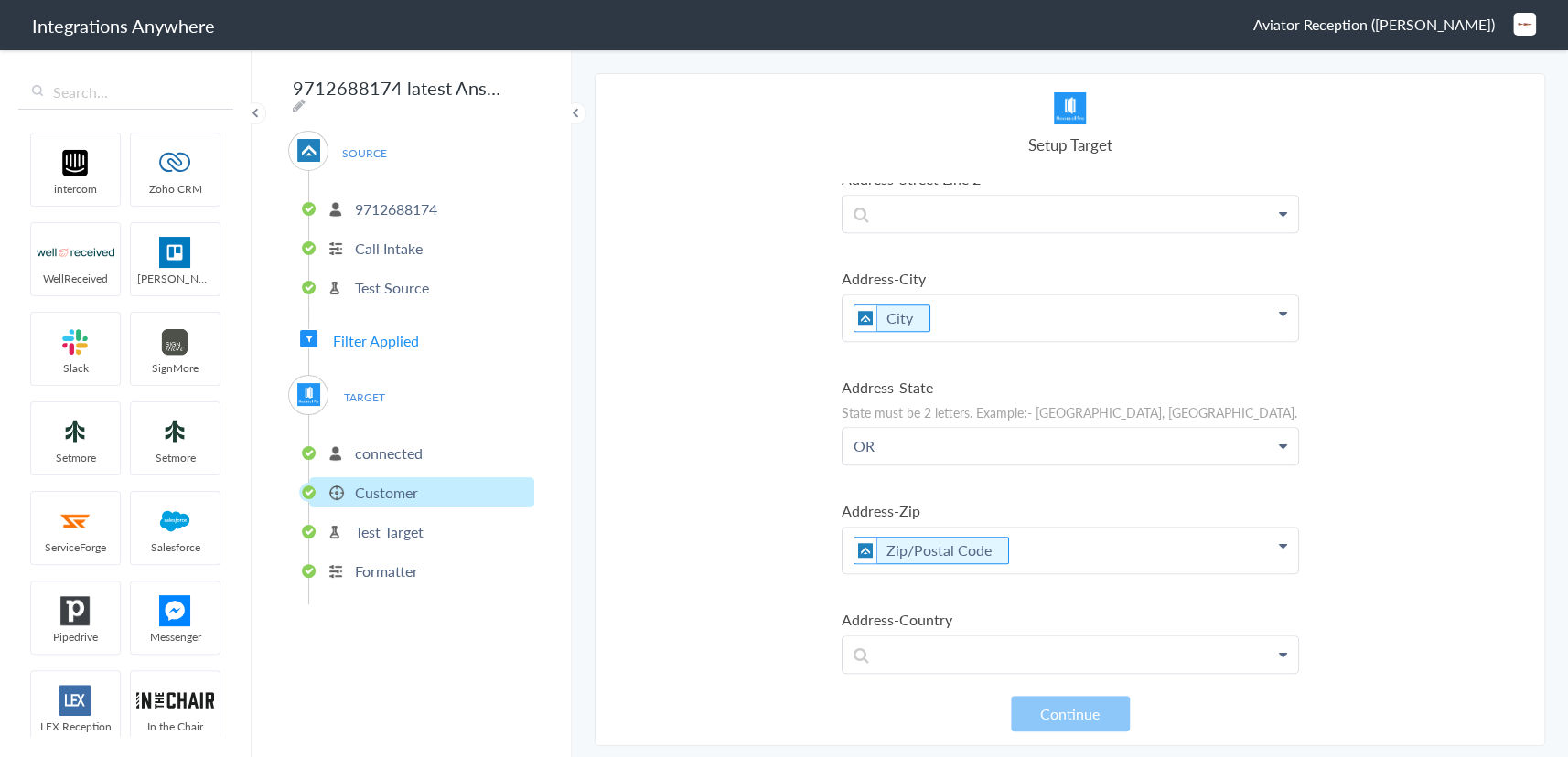 click on "Select  Account 9712688174       Rename   Delete   (a year ago) 1260005696       Rename   Delete   (a year ago) + connect Continue Setup Source Call Intake Triggers when a new Call is taken Continue Test Source Test Source Test Failed
Select  Account connected       Rename   Delete   (a year ago) connected       Rename   Delete   (a year ago) + connect Continue Setup Target Customer Create a new Customer Job Create a new Job Continue   Last Name Last Name   First Name   Last Name   Email   Phone   Caller gave Email address?   Date stamp   Reason For Call   Message   Employment Call?   Zip/Postal Code   Call End Time   Connection Id   Caller ID   Staff ID   Call Closing Note   Is this an Emergency   Issue Description   Call Start Time   Account ID   Was the call transferred to Booking Department?   HistoryId   State (Enter Oregon)   Client Type   City   accountNumber   Why not transferred to Booking Department?   Call Regarding   Call Type   Message Page URL     Address 1" at bounding box center (1069, 410) 